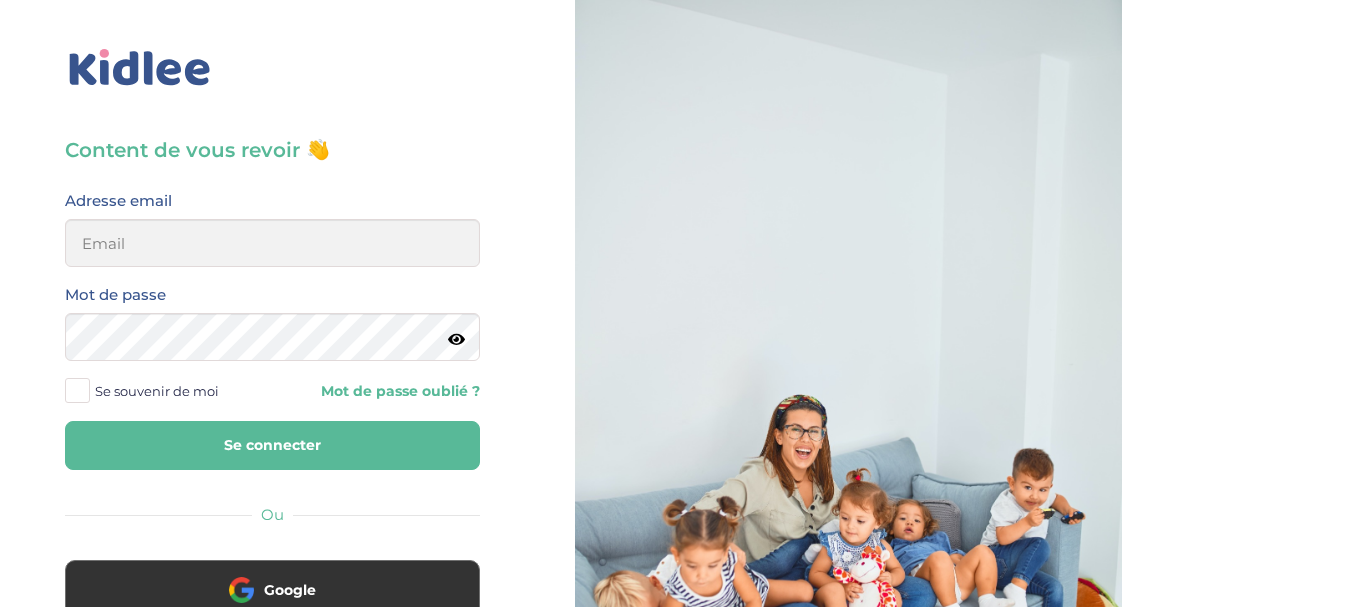 scroll, scrollTop: 0, scrollLeft: 0, axis: both 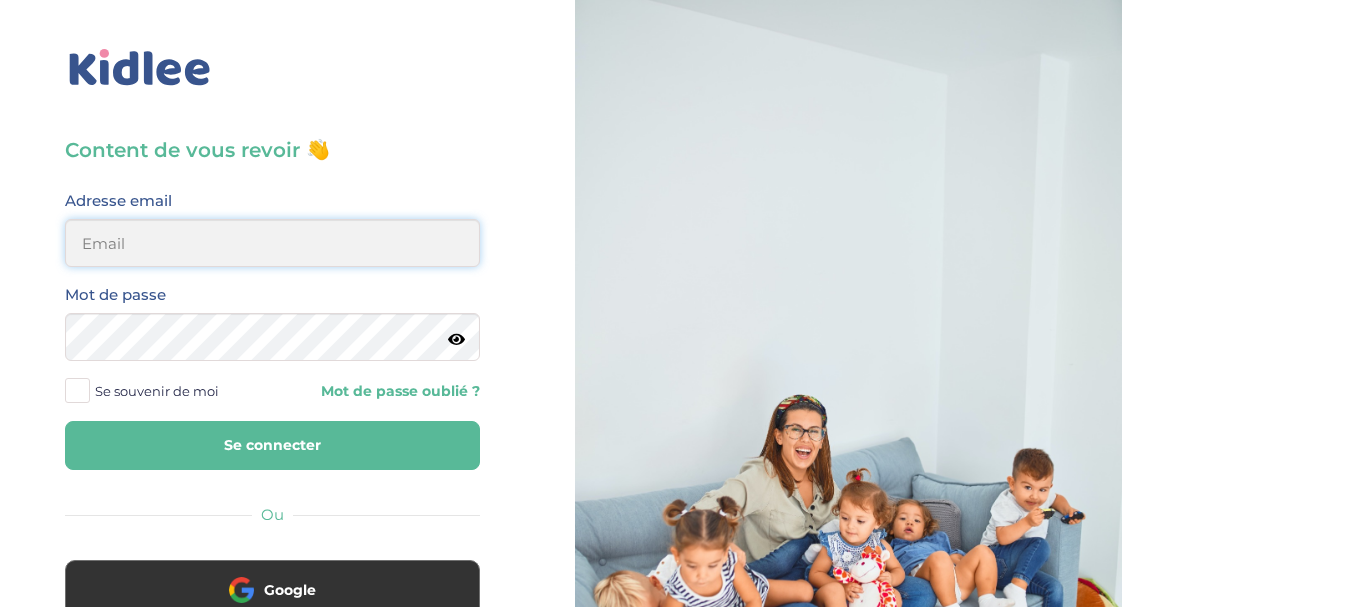 click at bounding box center [272, 243] 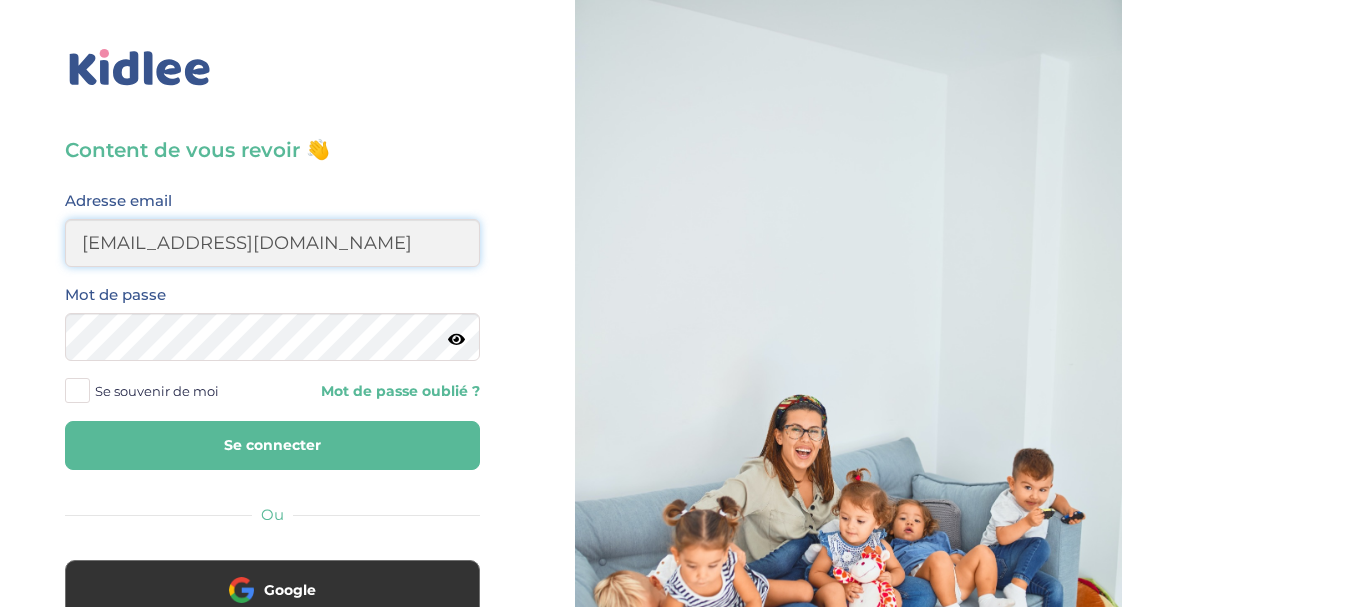 type on "alexandrafournery@hotmail.com" 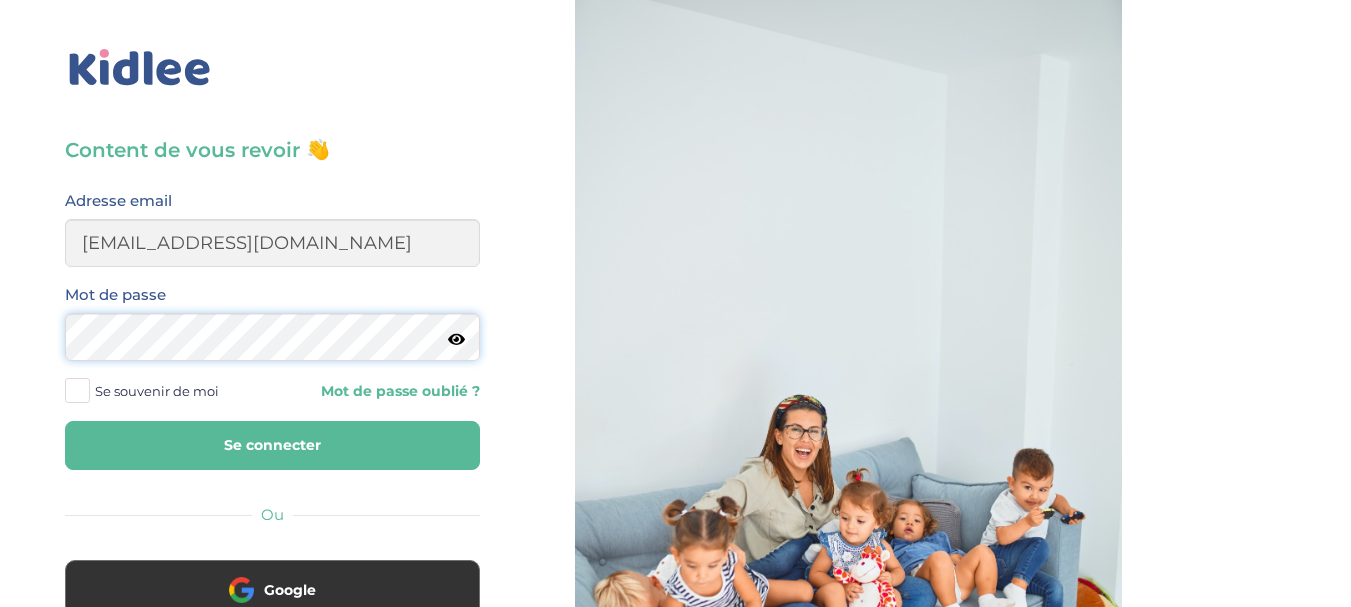 click on "Se connecter" at bounding box center (272, 445) 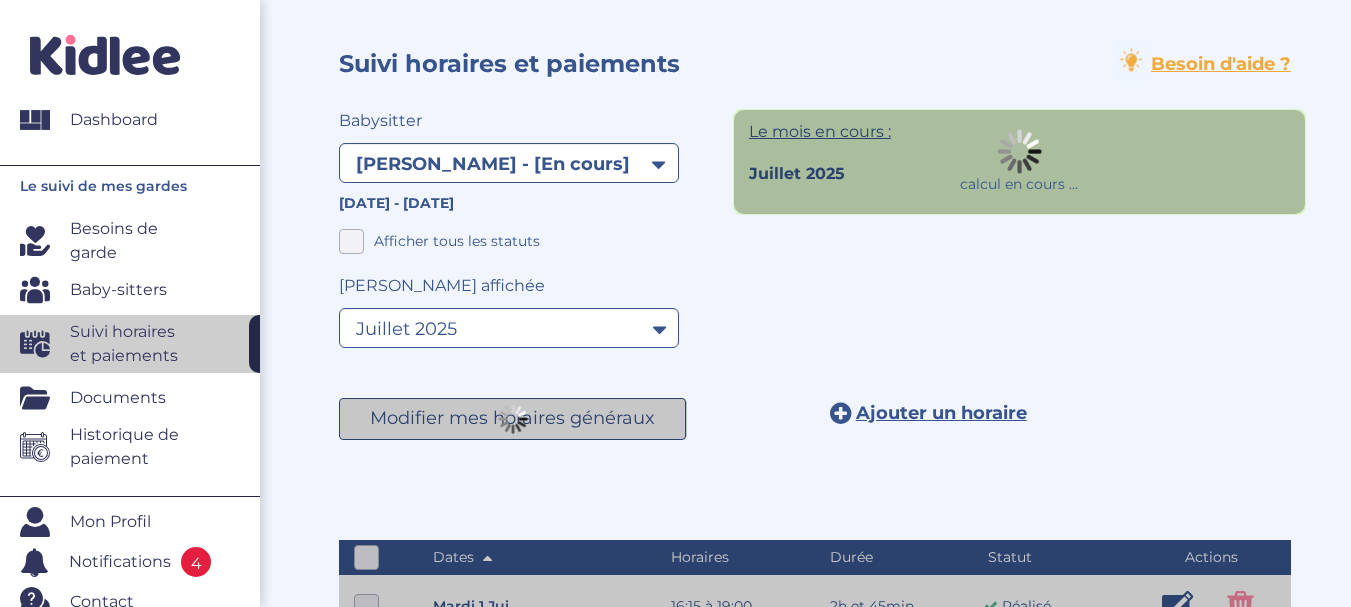 select on "1645" 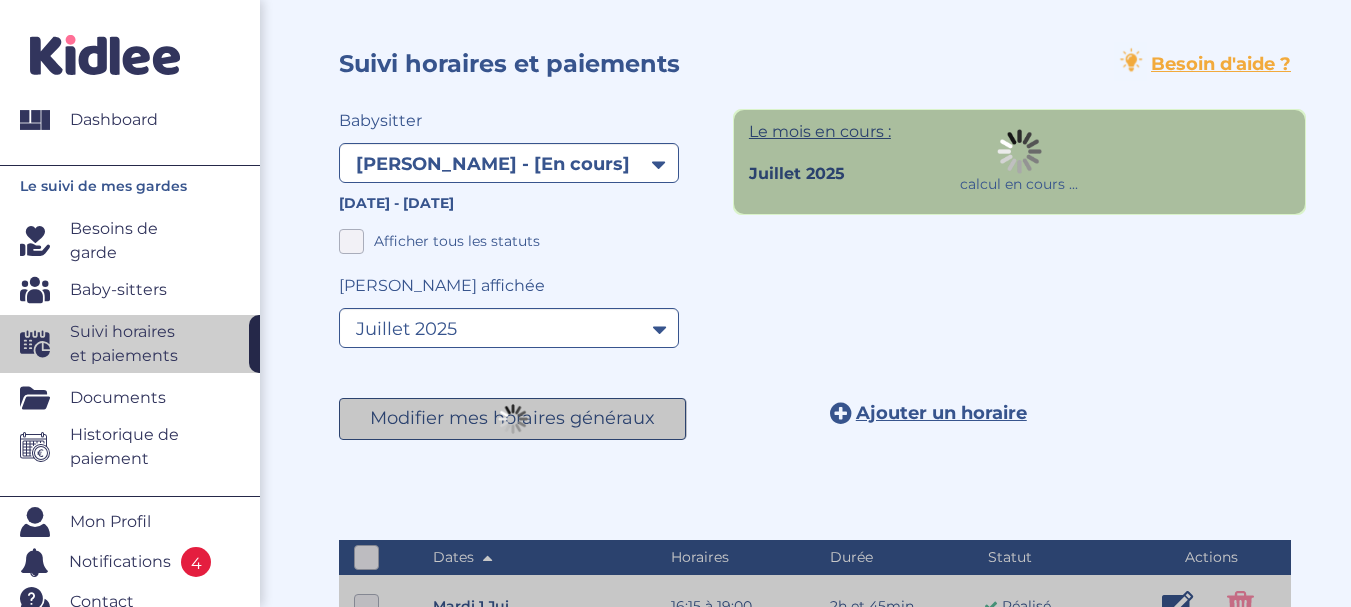 select on "juillet 2025" 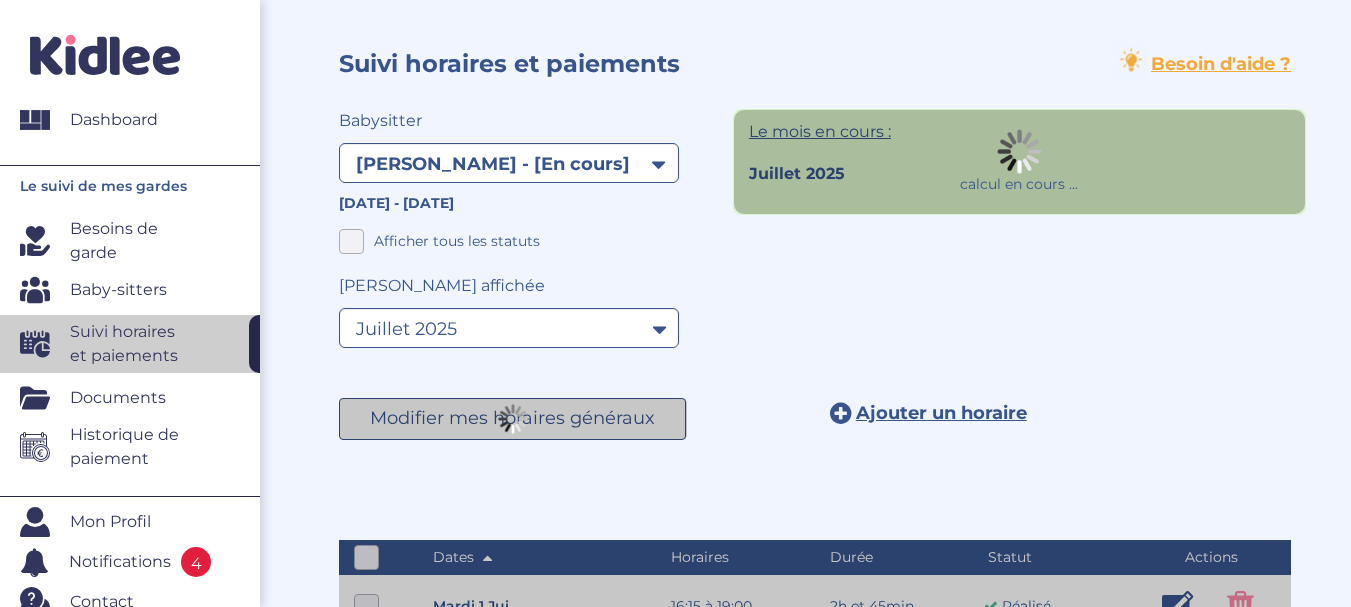 scroll, scrollTop: 0, scrollLeft: 0, axis: both 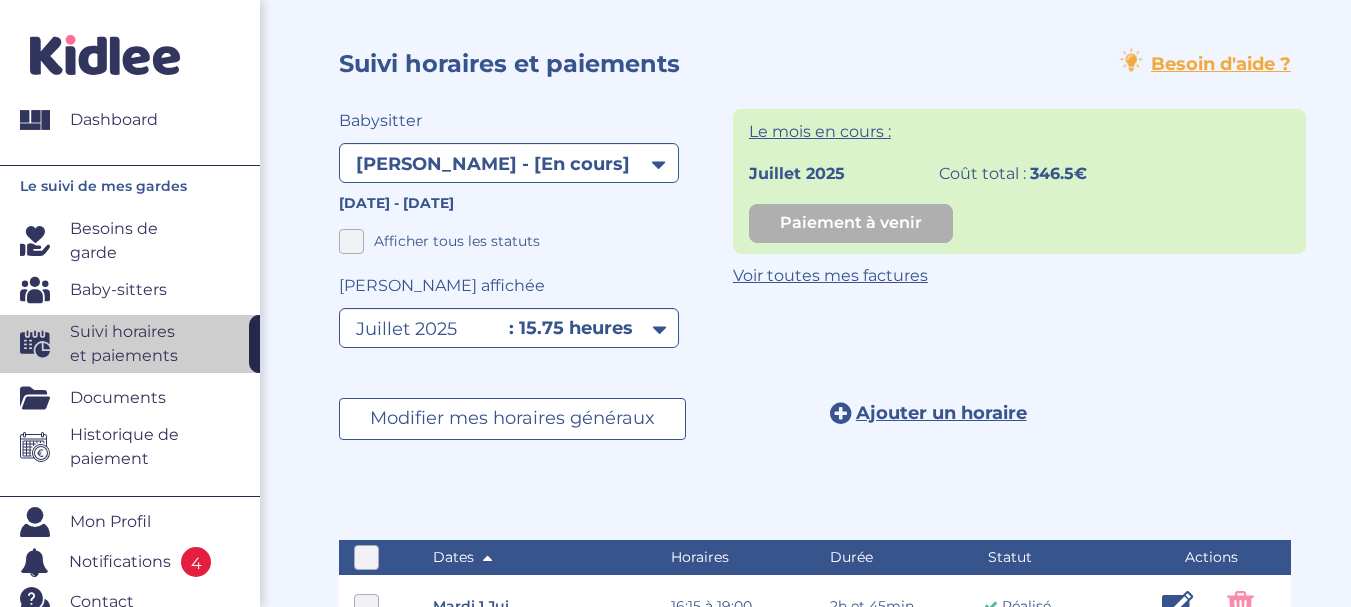 click on "Besoins de garde" at bounding box center [132, 241] 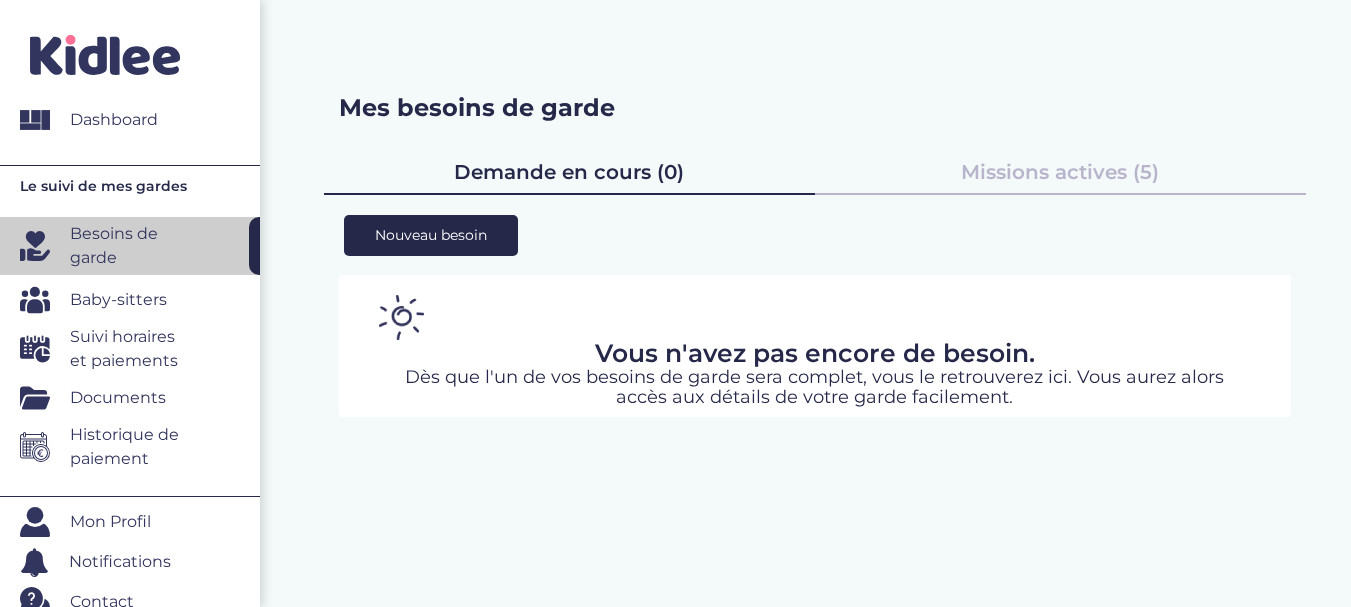 scroll, scrollTop: 0, scrollLeft: 0, axis: both 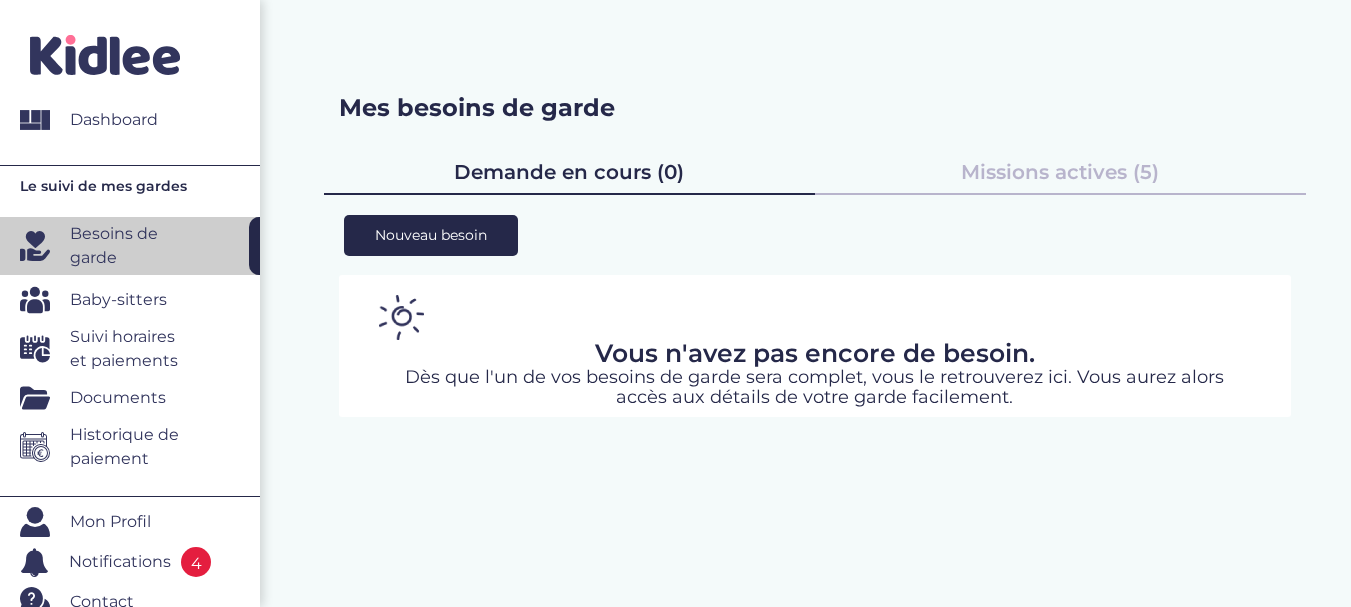 click on "Le suivi de mes gardes" at bounding box center [130, 186] 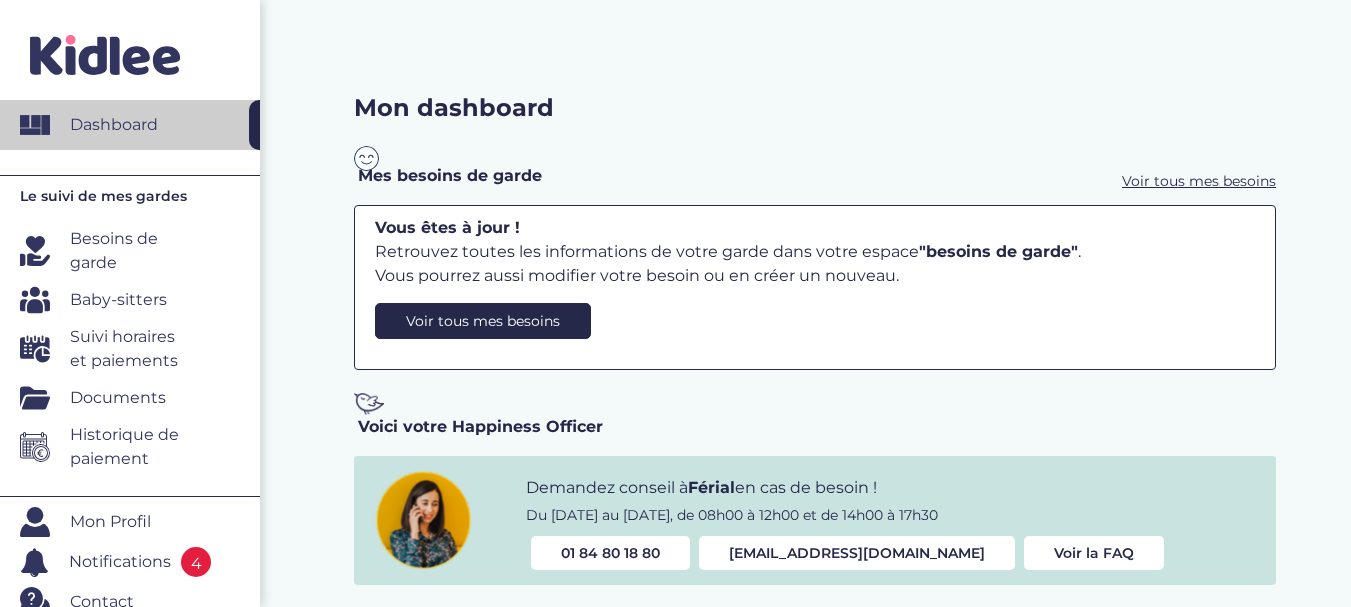 scroll, scrollTop: 0, scrollLeft: 0, axis: both 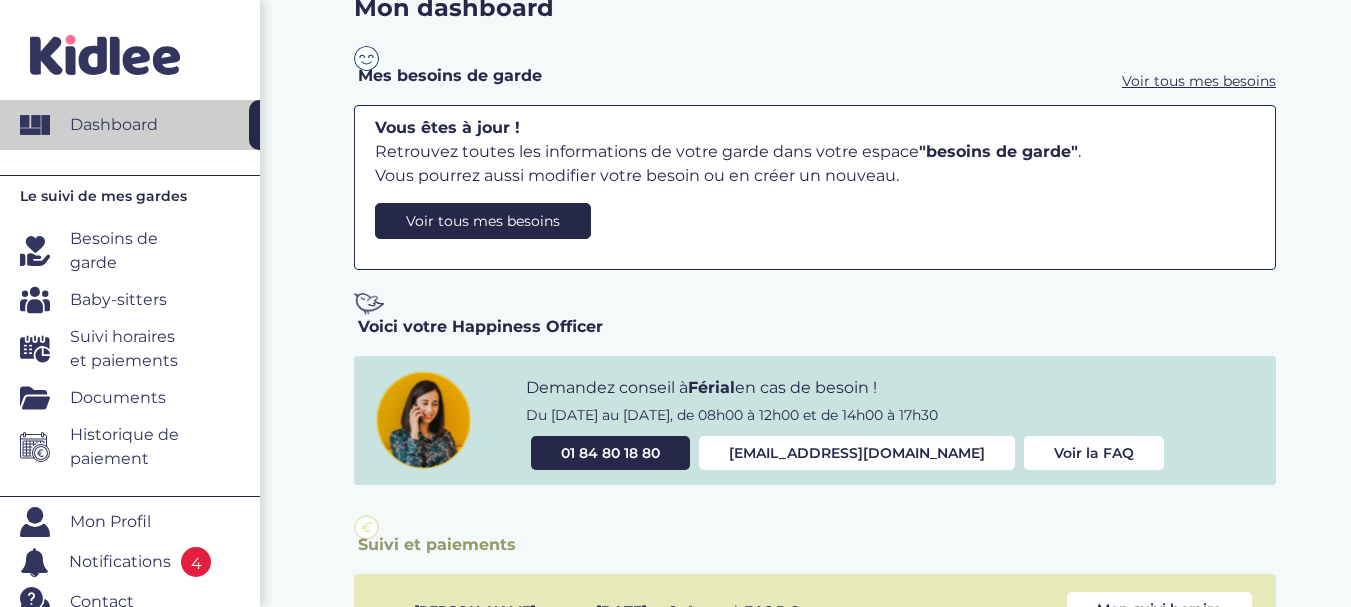 click on "01 84 80 18 80" at bounding box center (610, 453) 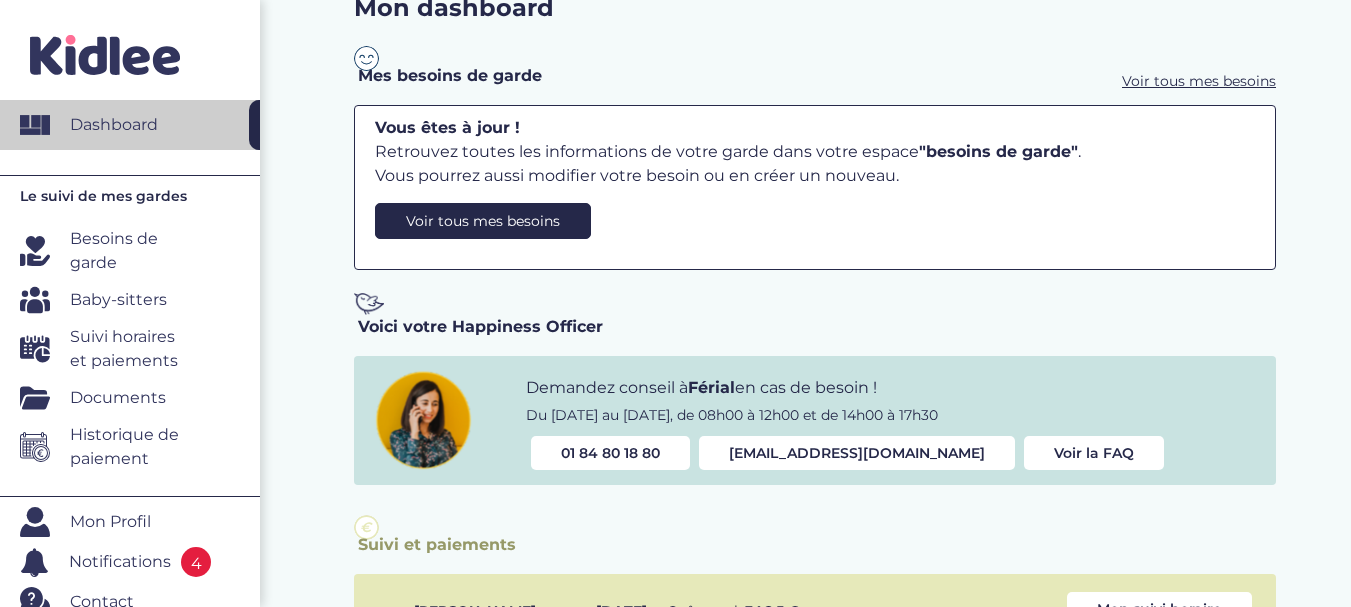 click on "Suivi horaires et paiements" at bounding box center (132, 349) 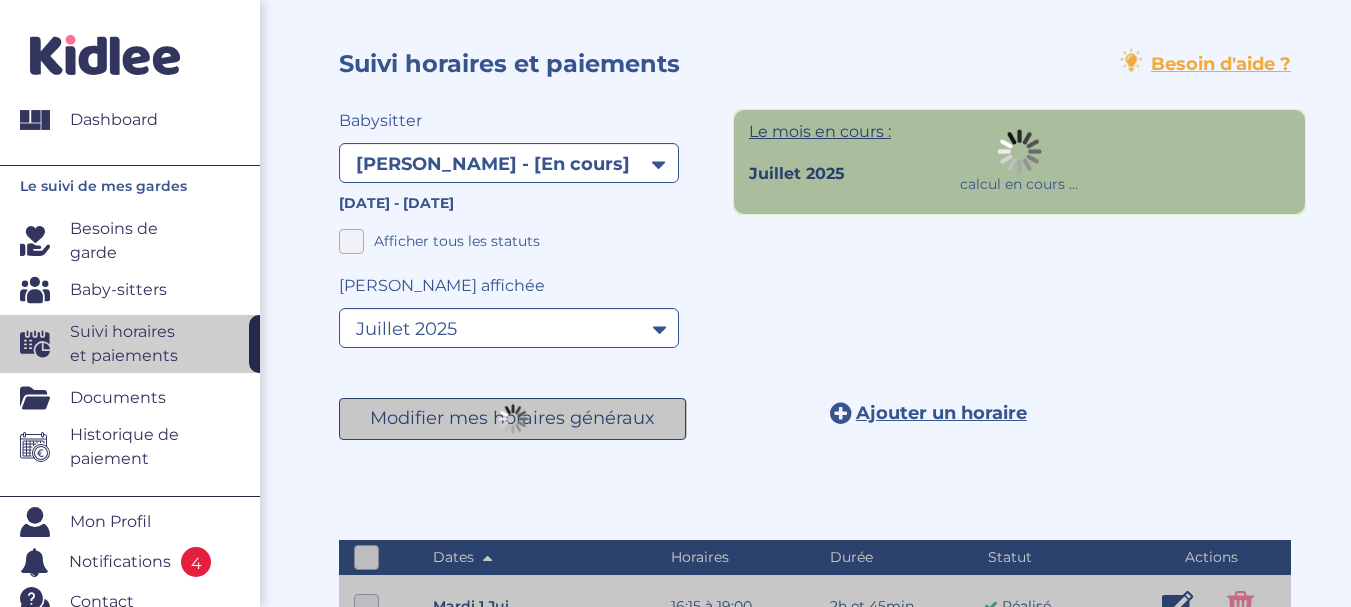 select on "1645" 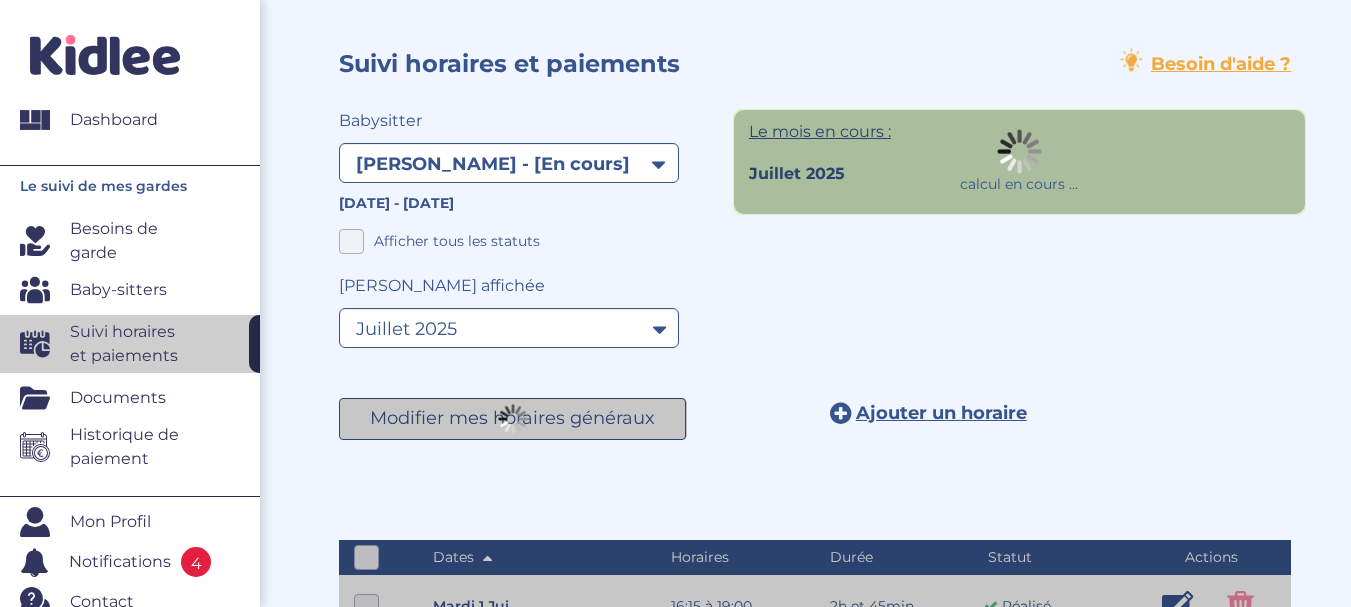 select on "juillet 2025" 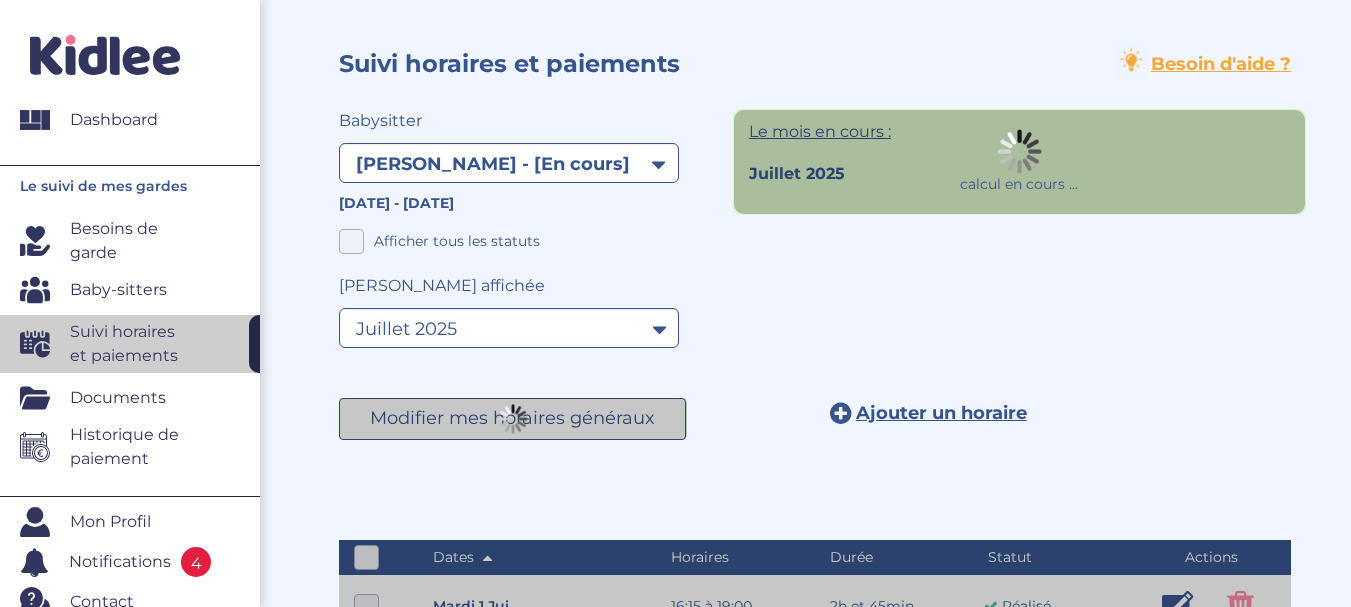 scroll, scrollTop: 0, scrollLeft: 0, axis: both 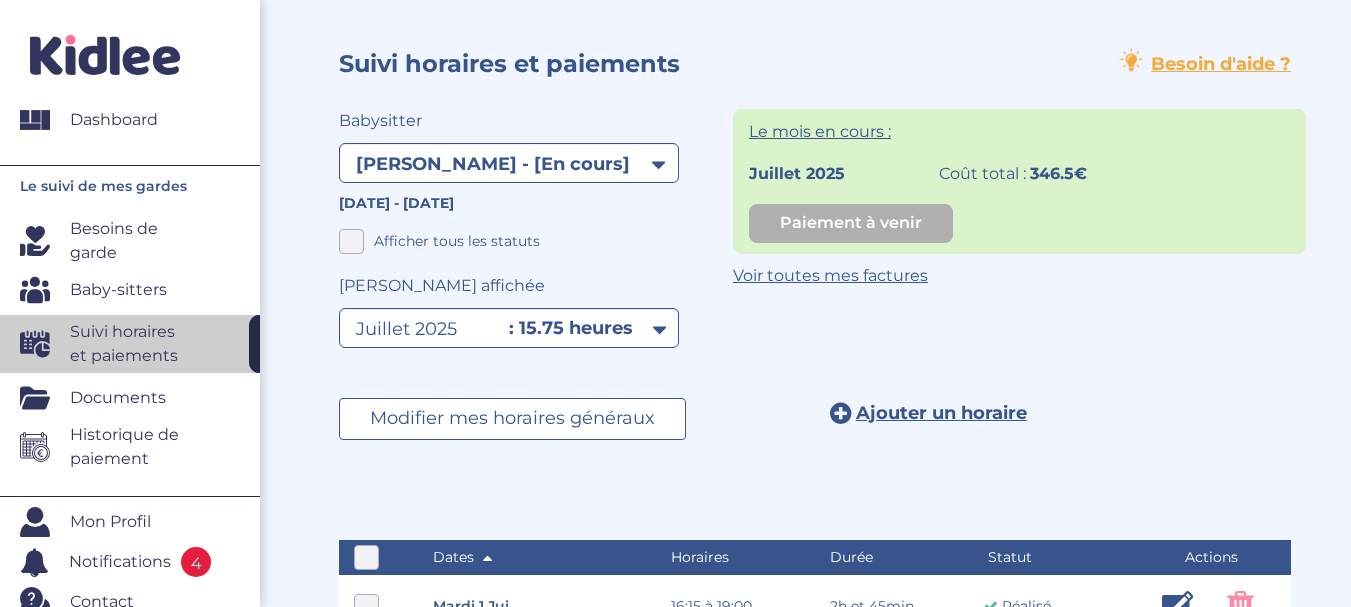 click on "Besoins de garde" at bounding box center [132, 241] 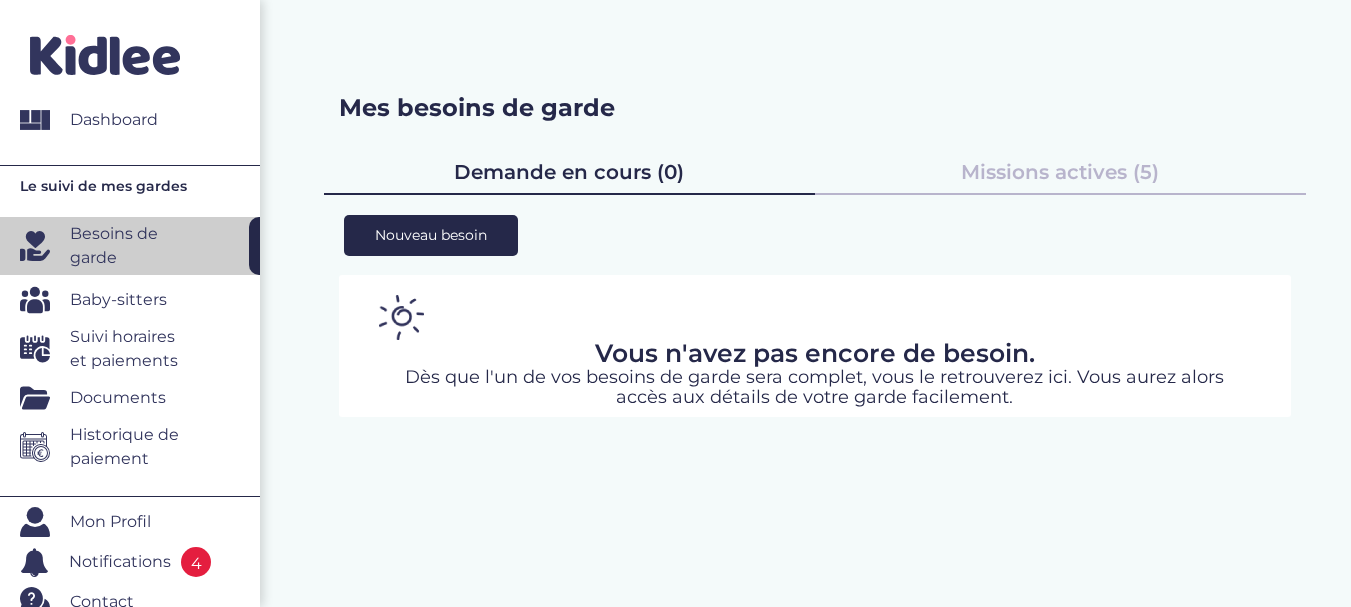 scroll, scrollTop: 0, scrollLeft: 0, axis: both 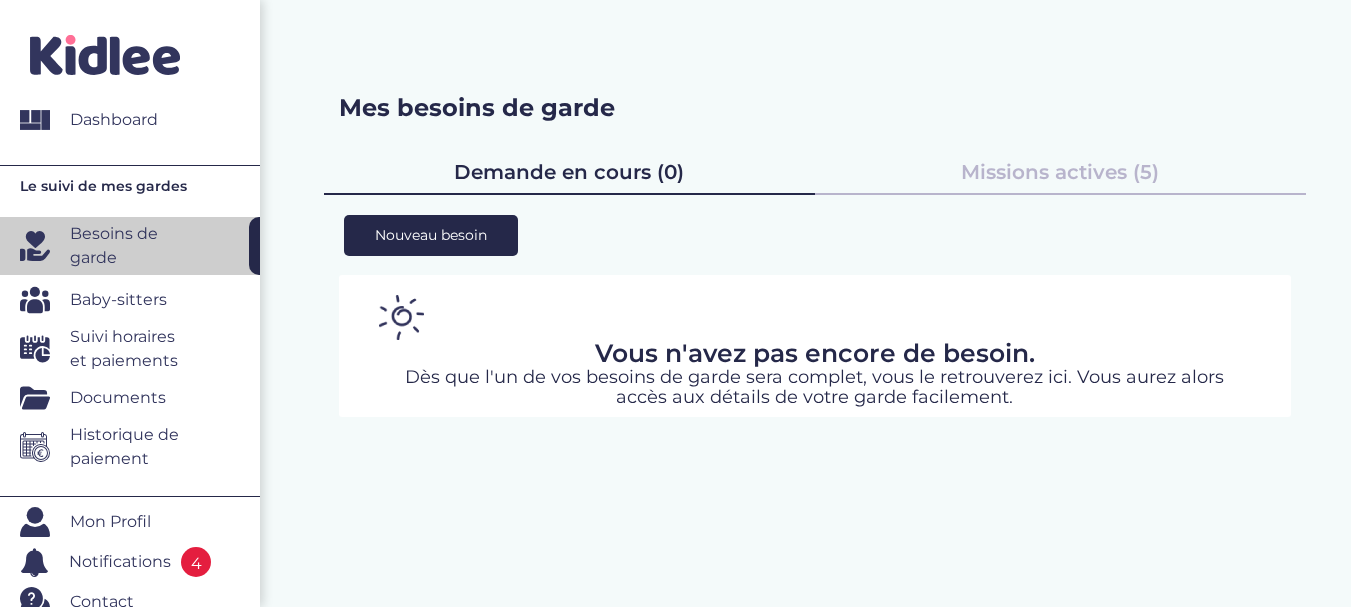 click on "Missions actives (5)" at bounding box center (1060, 172) 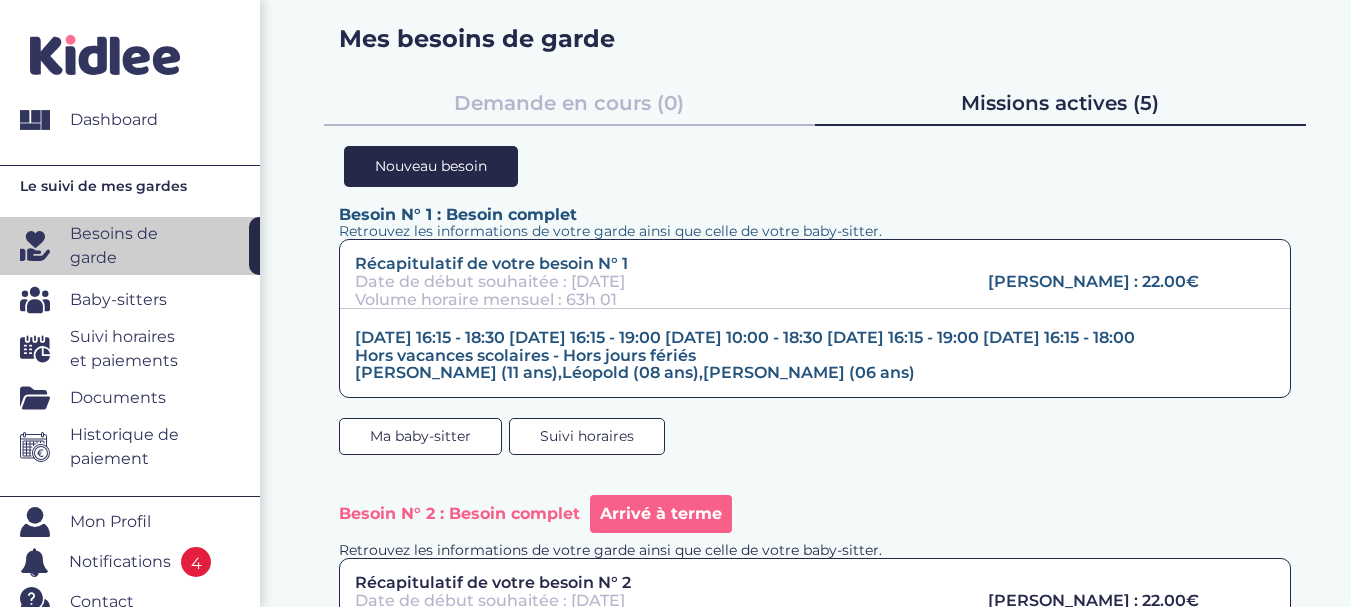 scroll, scrollTop: 100, scrollLeft: 0, axis: vertical 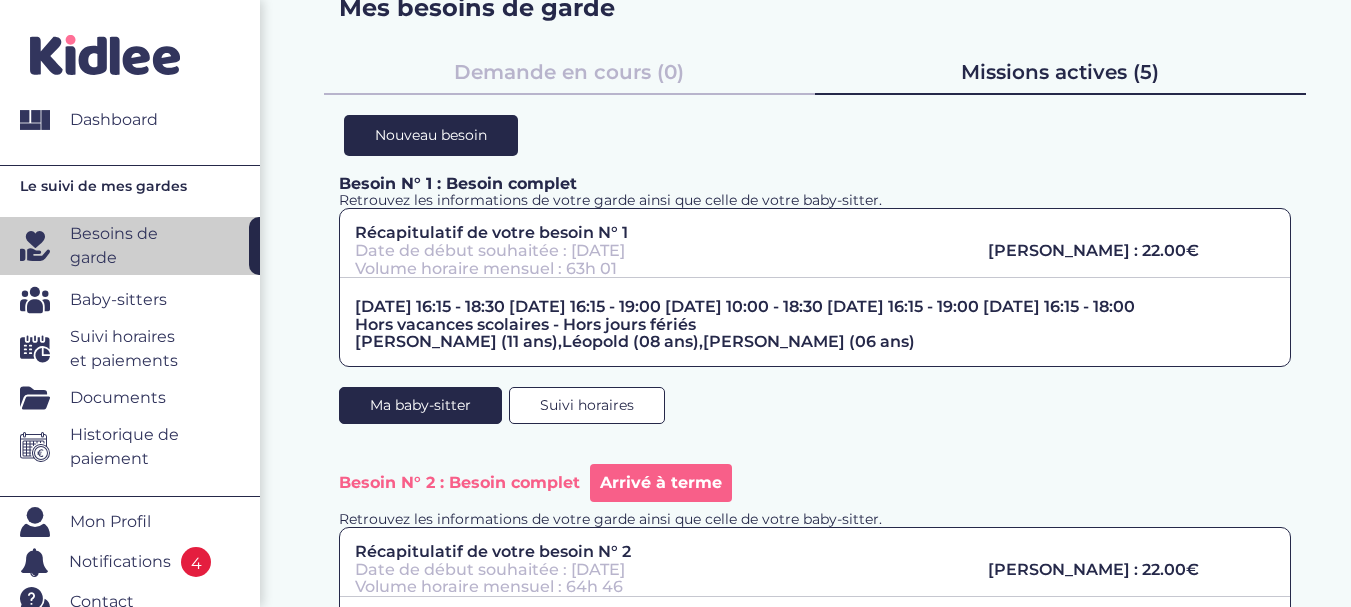click on "Ma baby-sitter" at bounding box center (420, 405) 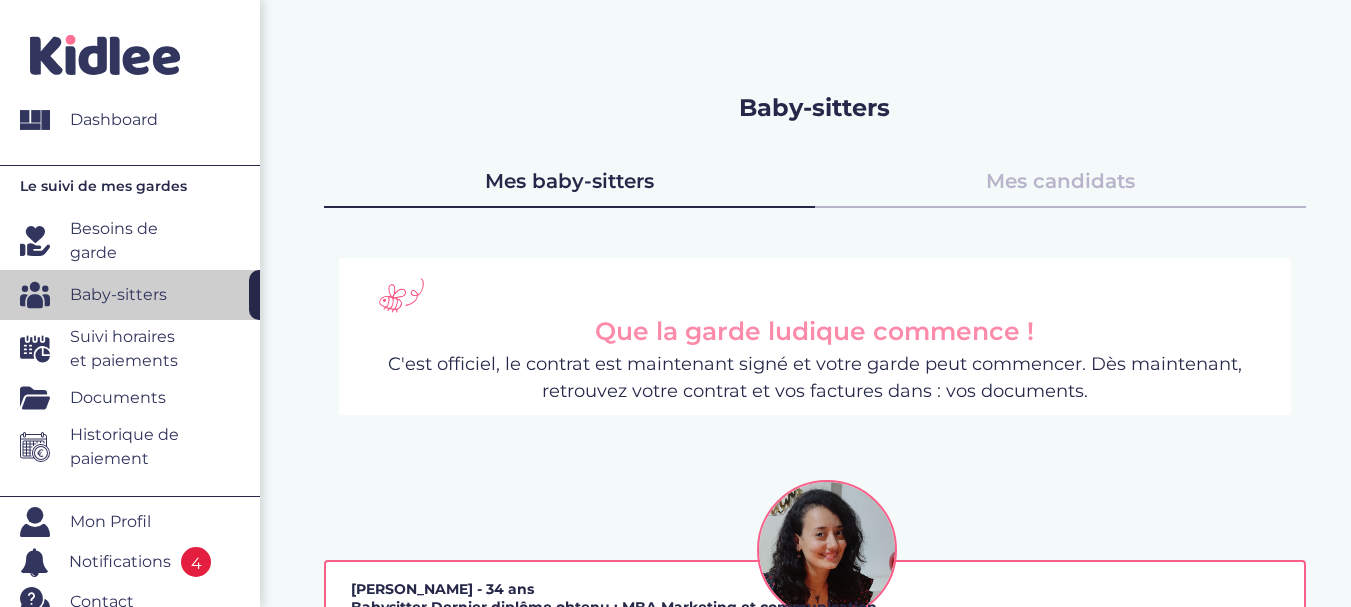 scroll, scrollTop: 0, scrollLeft: 0, axis: both 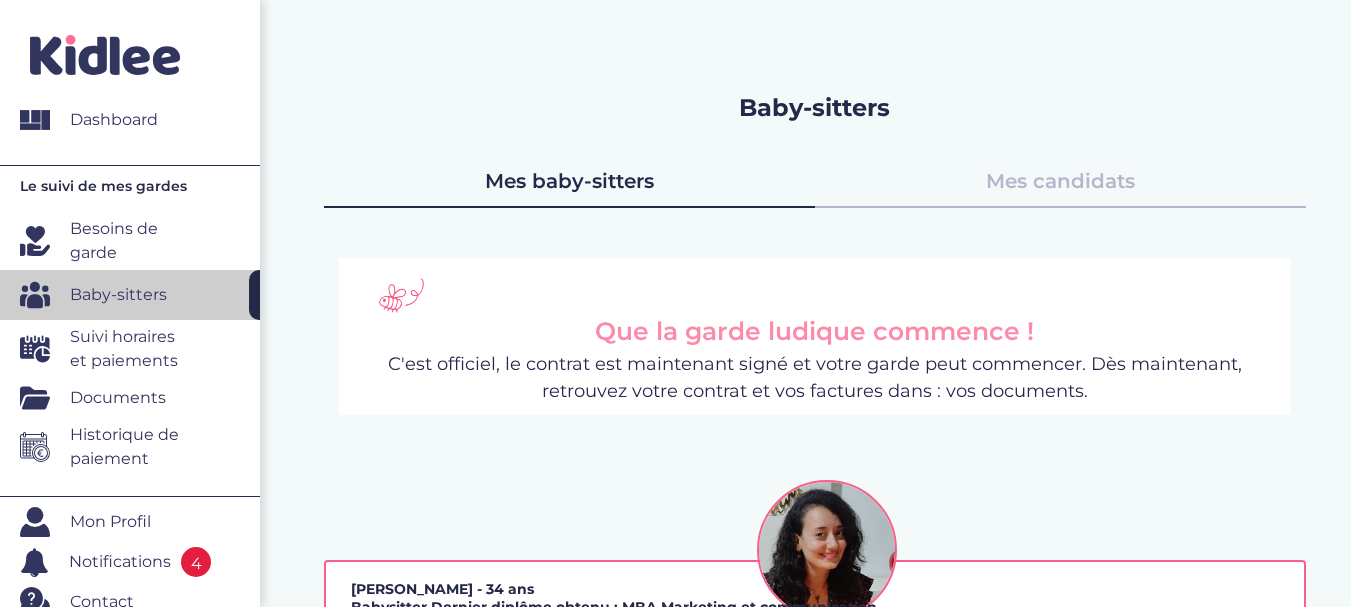 click on "Mes candidats" at bounding box center [1060, 181] 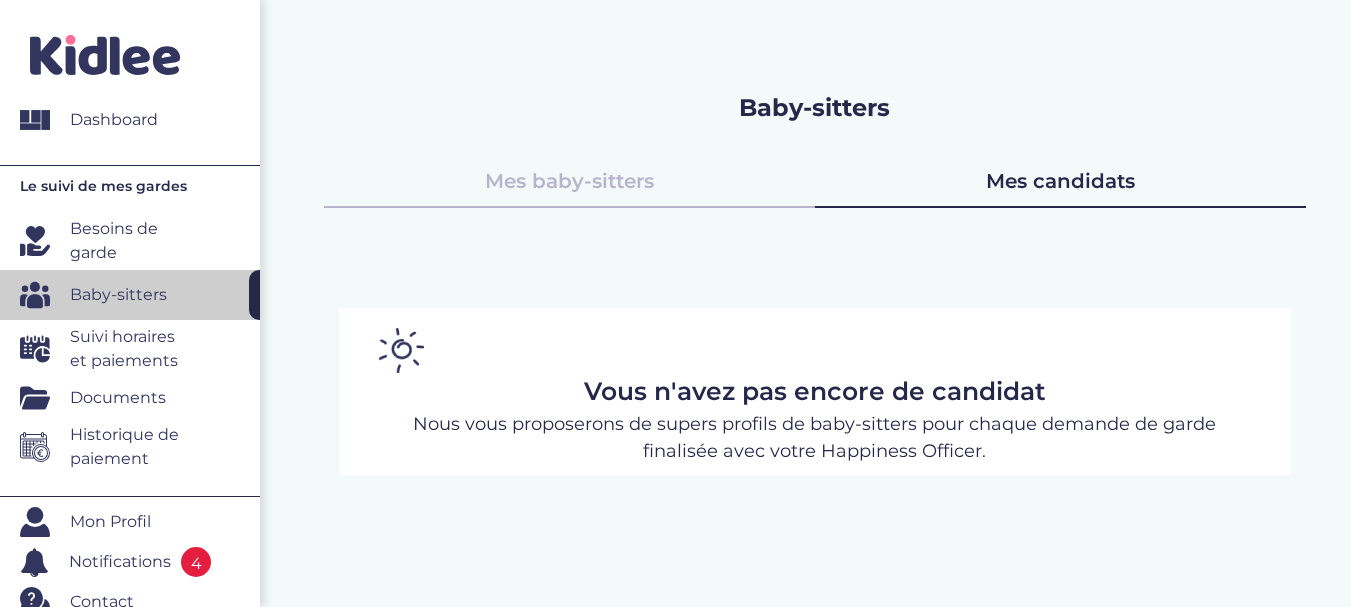 scroll, scrollTop: 0, scrollLeft: 0, axis: both 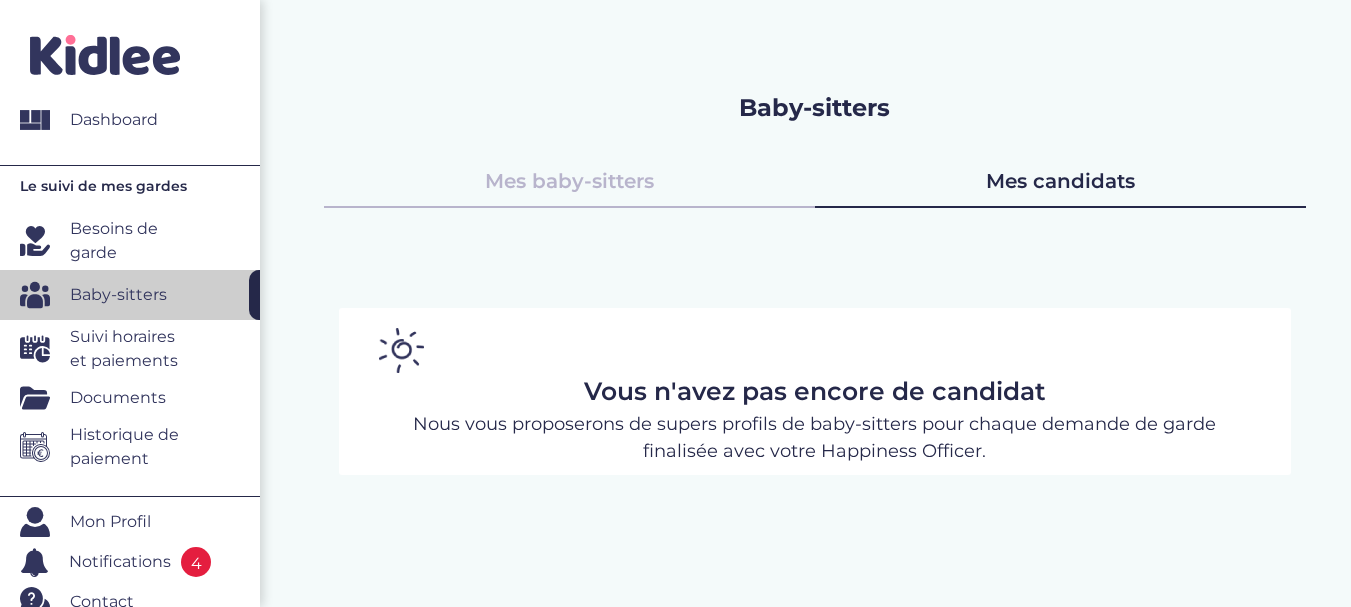 click on "Besoins de garde" at bounding box center [132, 241] 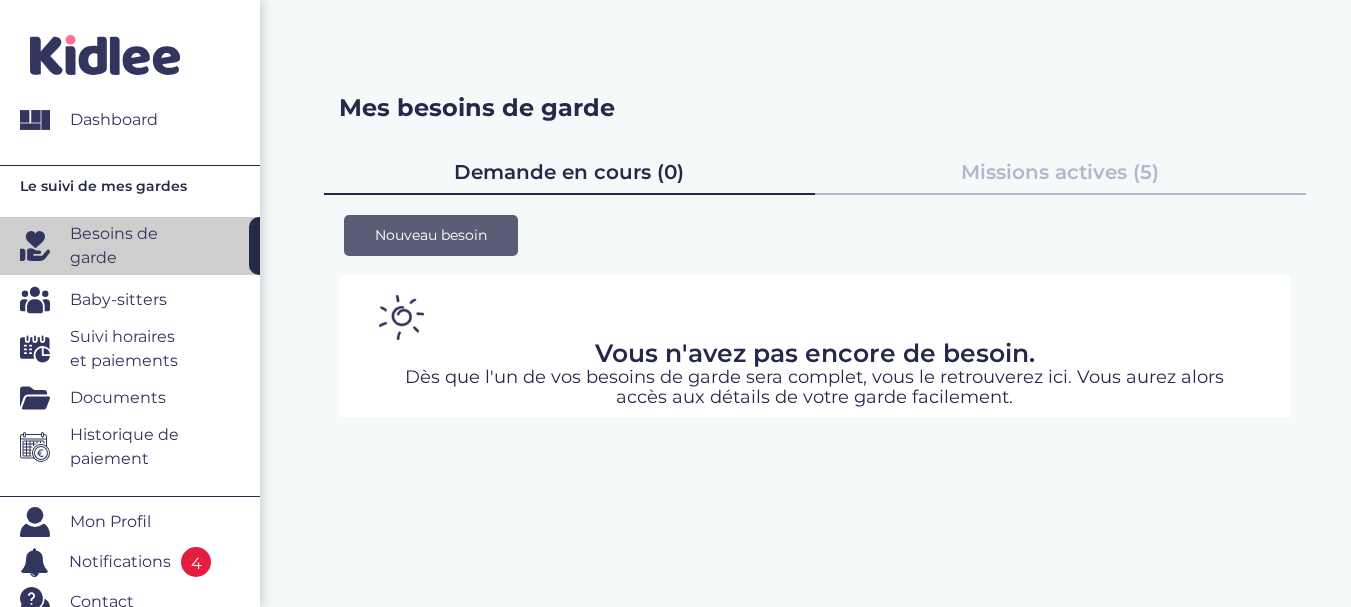 scroll, scrollTop: 0, scrollLeft: 0, axis: both 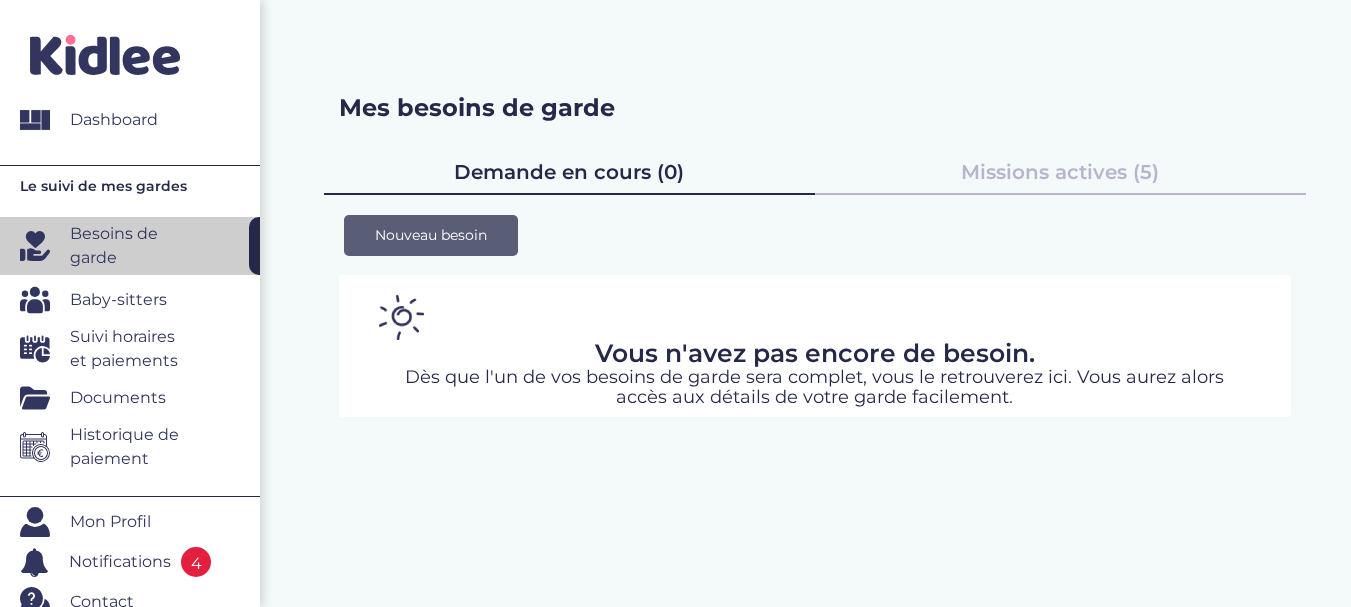 click on "Nouveau besoin" at bounding box center [431, 235] 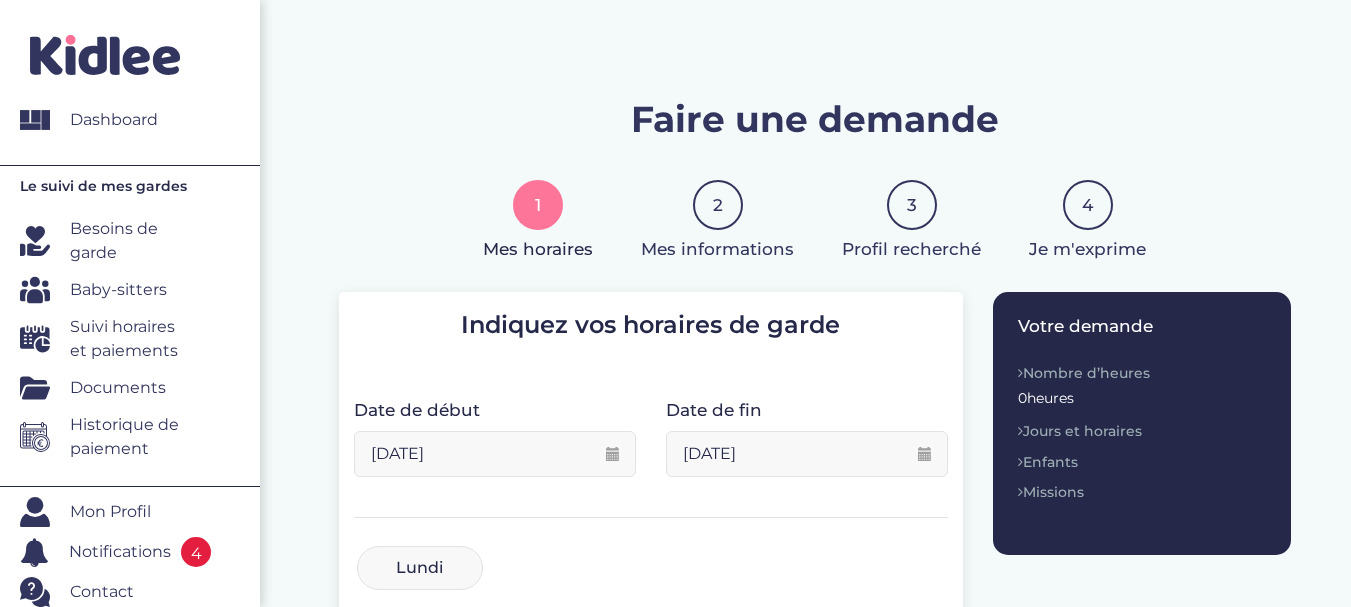 scroll, scrollTop: 0, scrollLeft: 0, axis: both 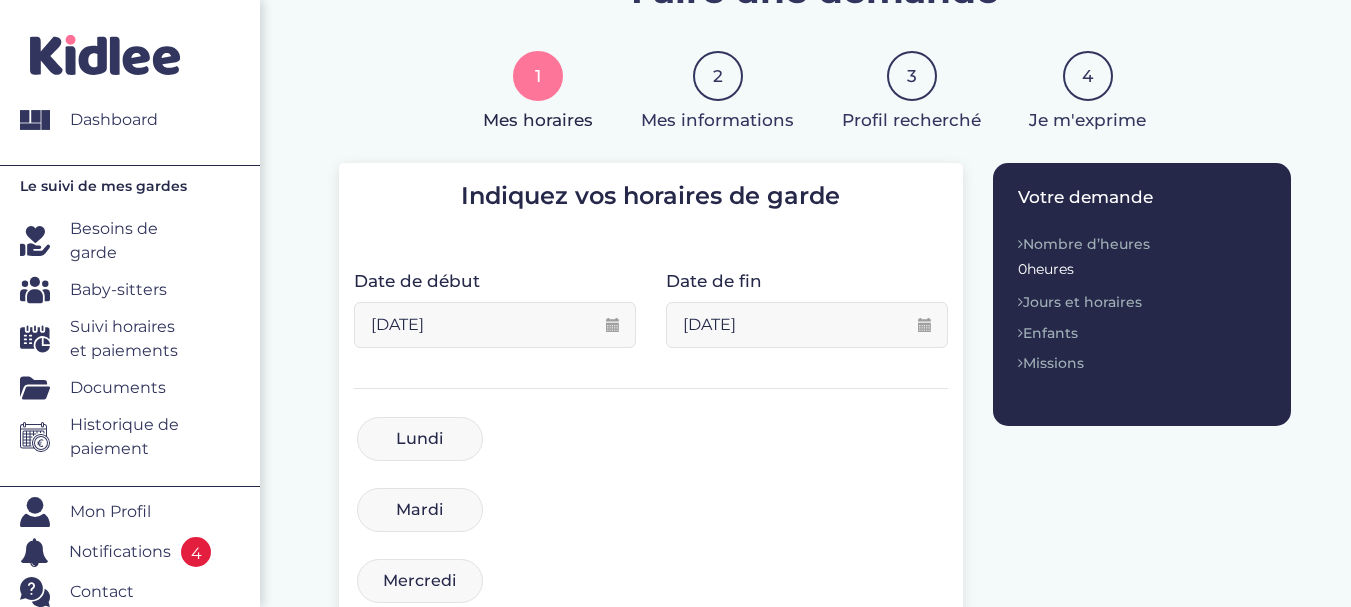 click on "03-07-2025" at bounding box center [495, 325] 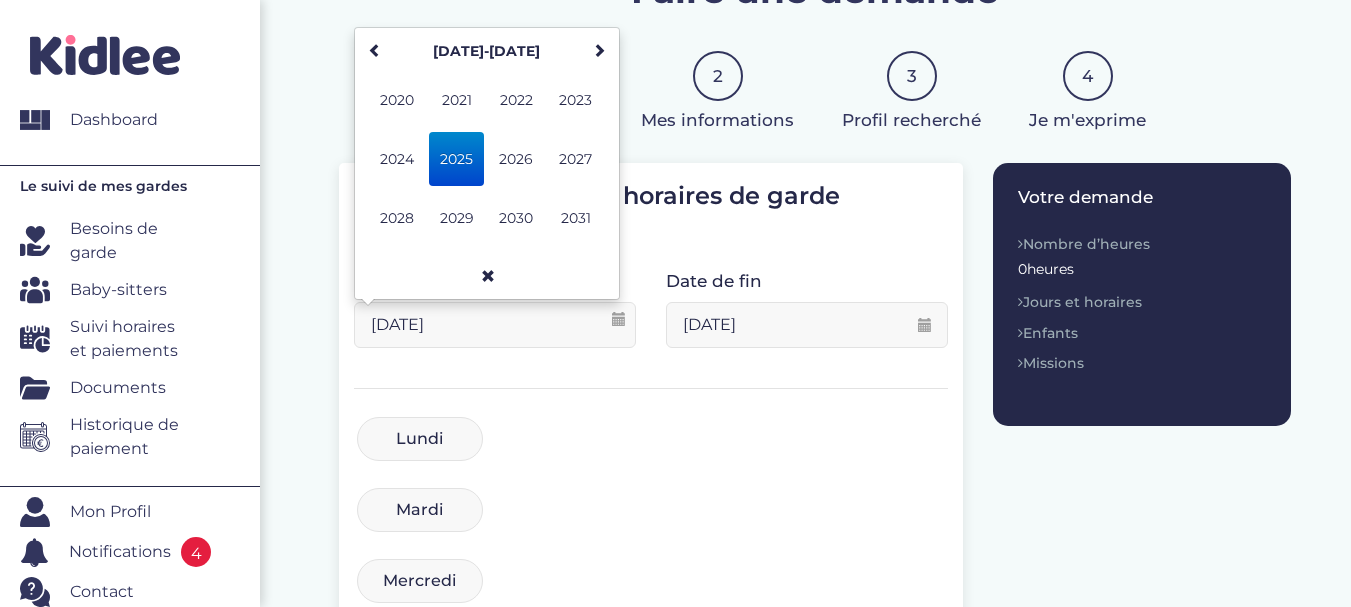 click on "2025" at bounding box center (456, 159) 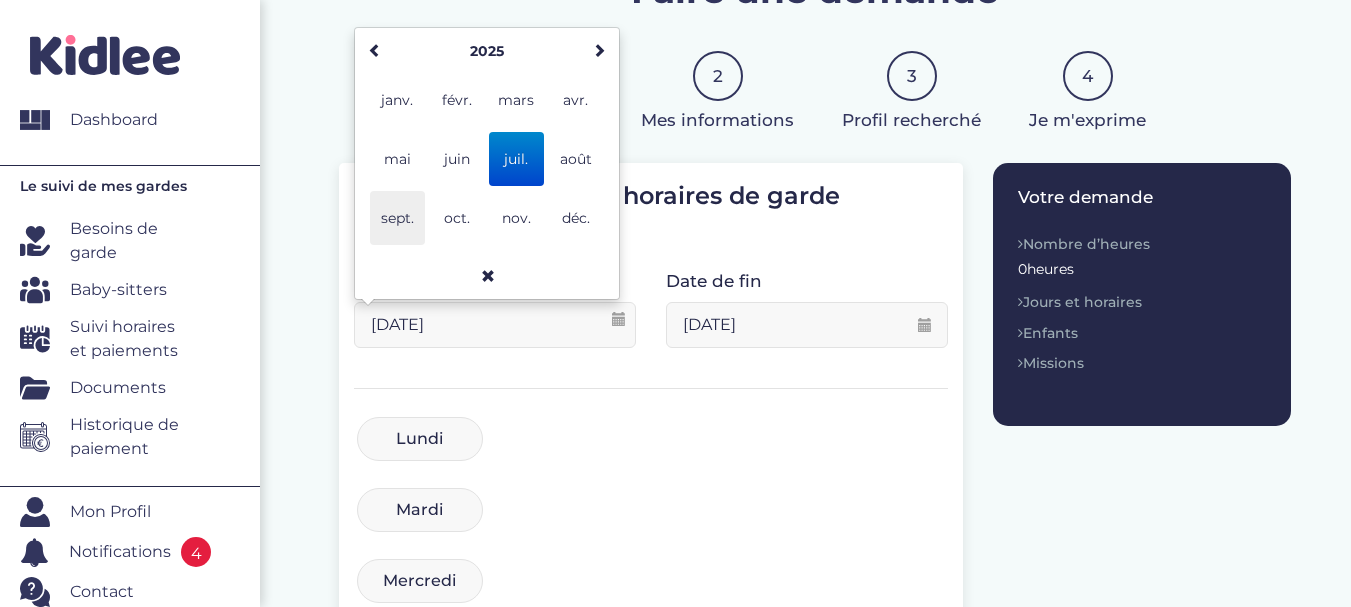 click on "sept." at bounding box center [397, 218] 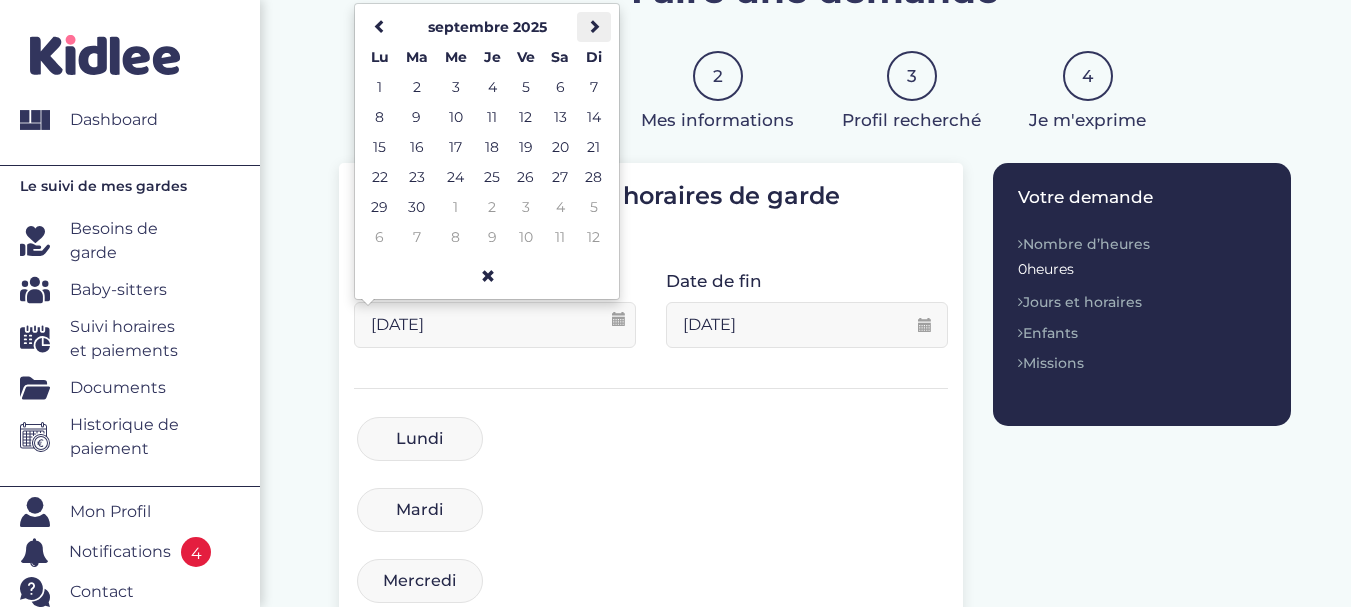 click at bounding box center (594, 26) 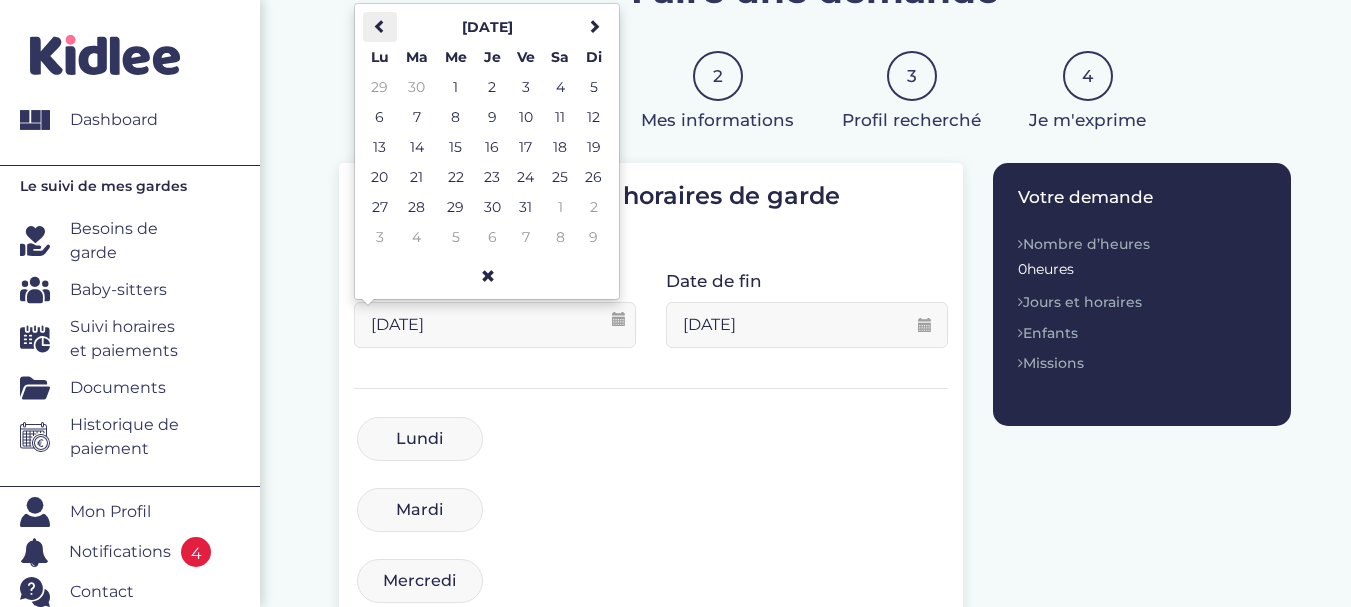 click at bounding box center [380, 26] 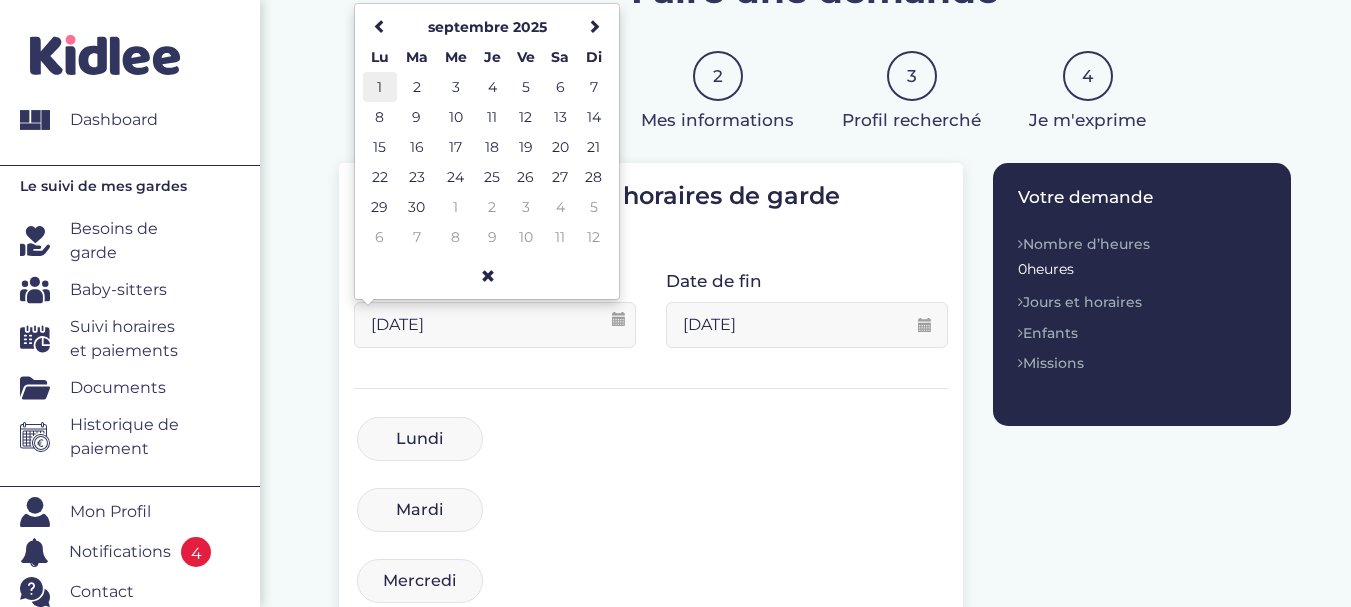 click on "1" at bounding box center (380, 87) 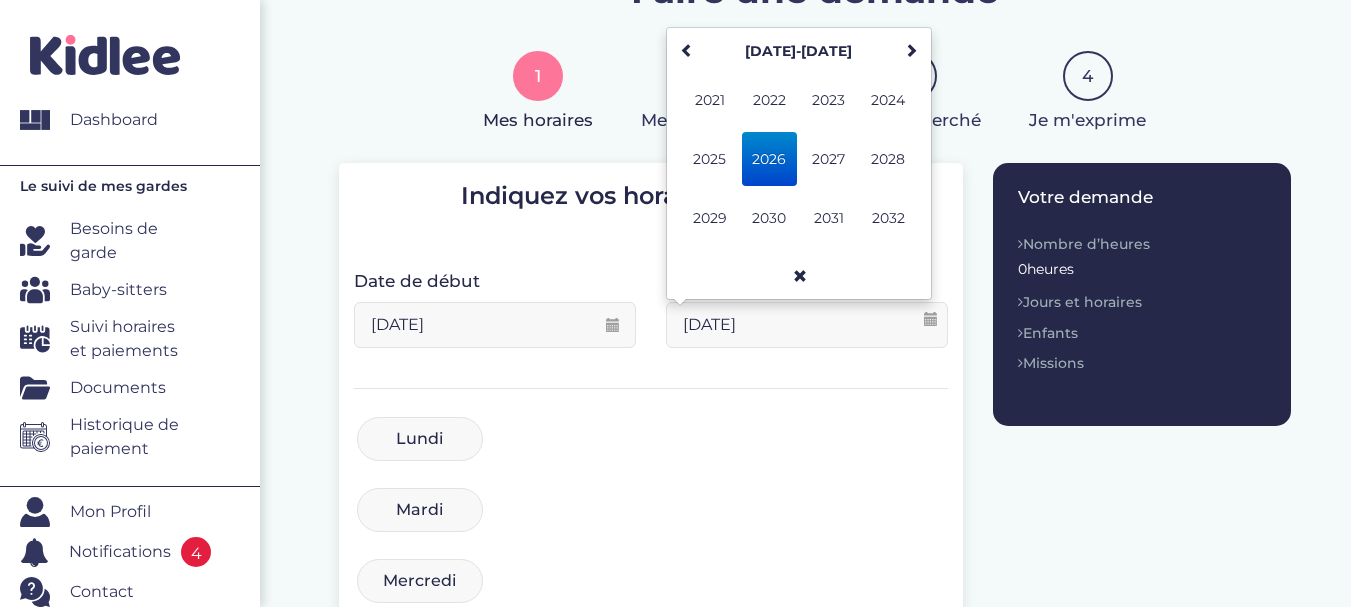 click on "31-07-2026" at bounding box center (807, 325) 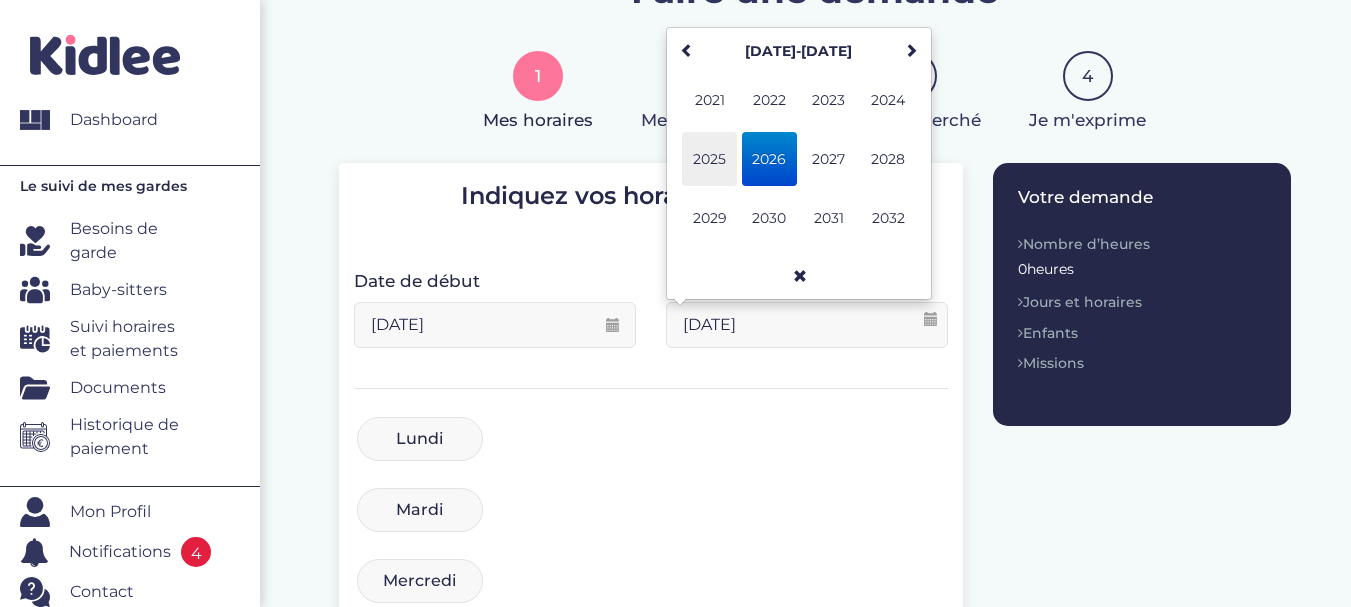 click on "2025" at bounding box center (709, 159) 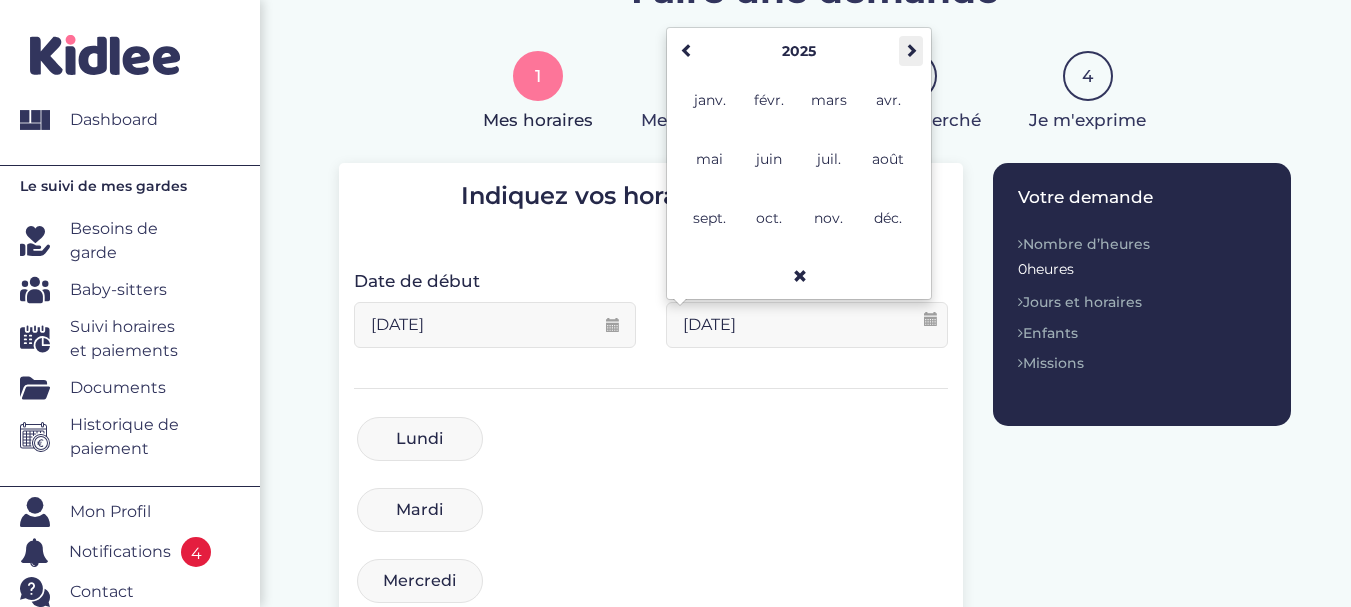 click at bounding box center (911, 50) 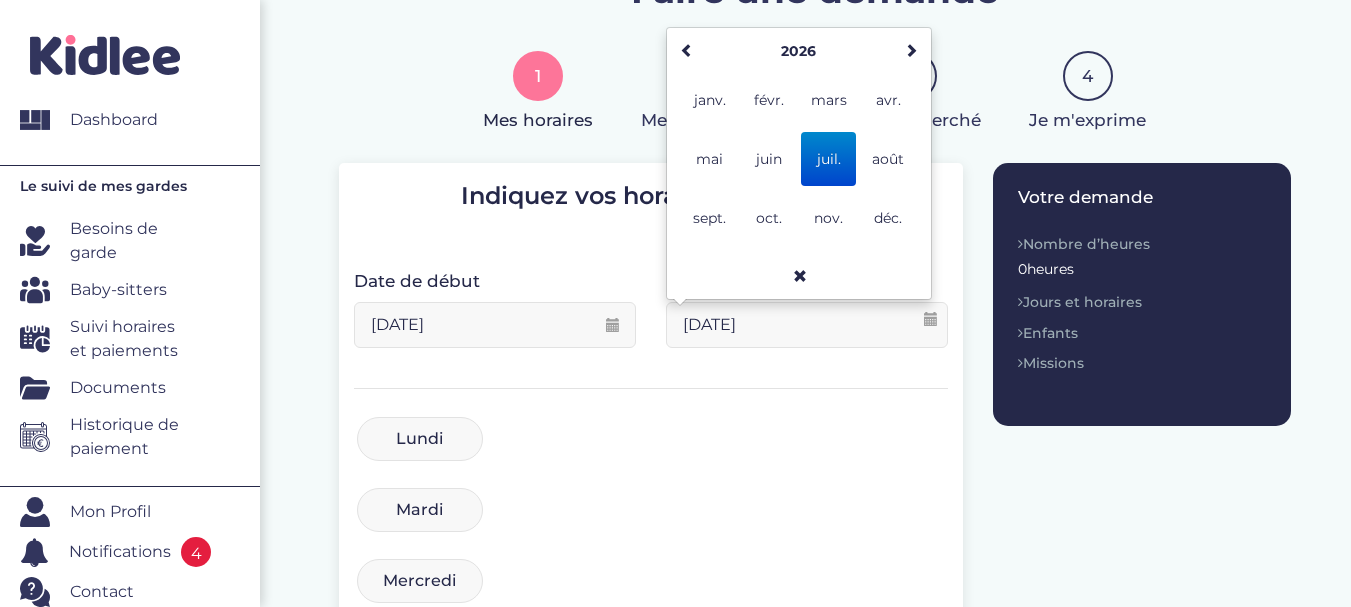 click on "juil." at bounding box center (828, 159) 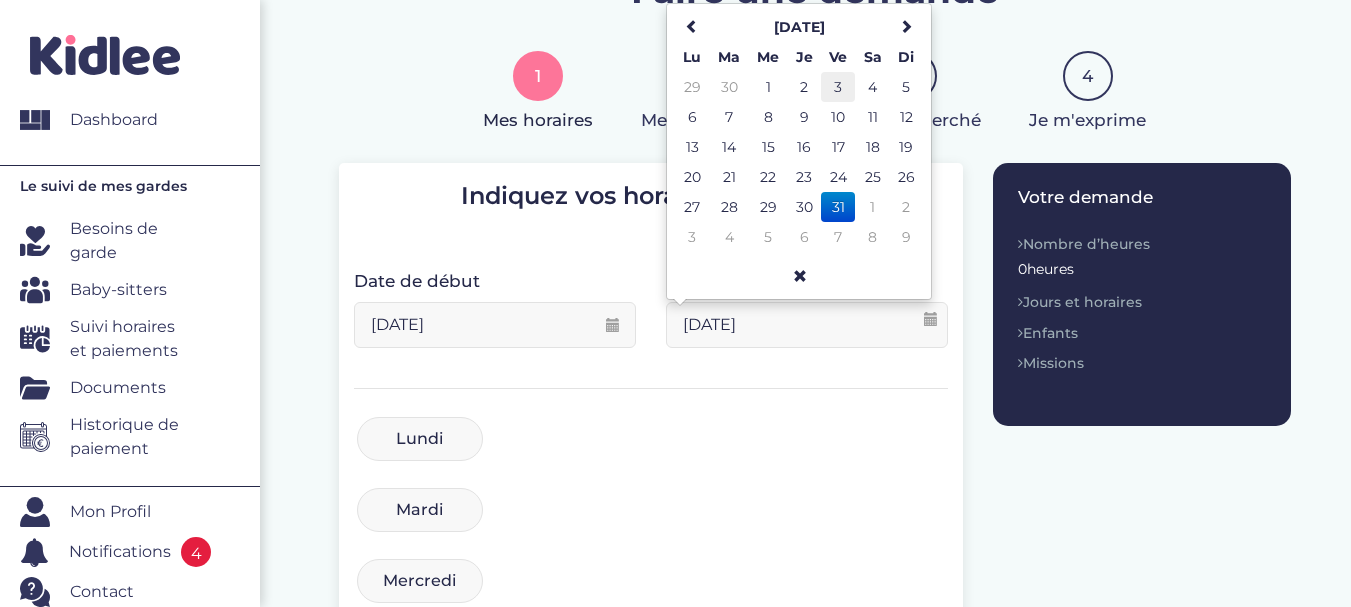 click on "3" at bounding box center (838, 87) 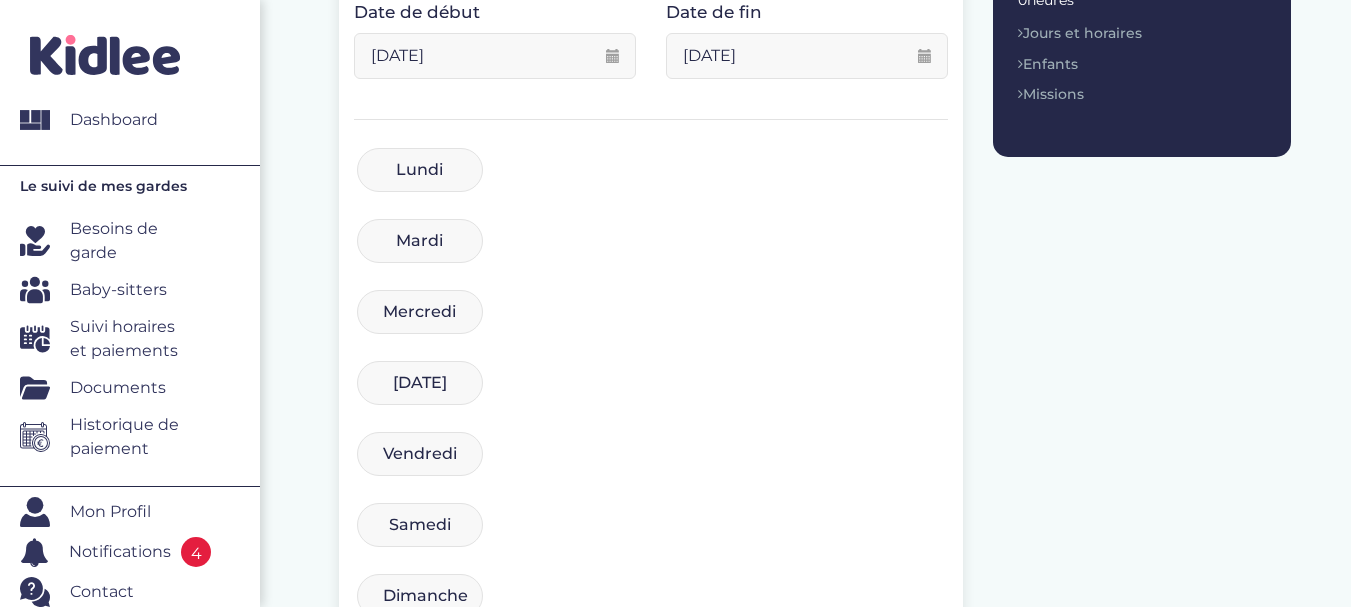 scroll, scrollTop: 429, scrollLeft: 0, axis: vertical 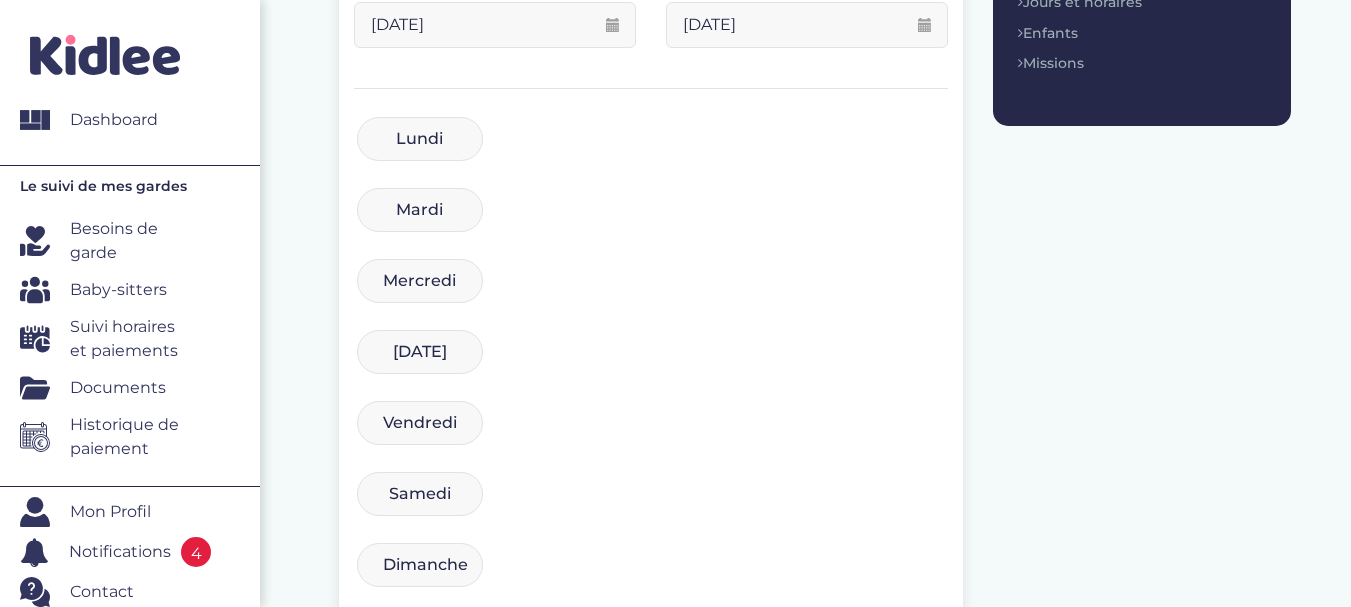 click on "Lundi" at bounding box center [420, 139] 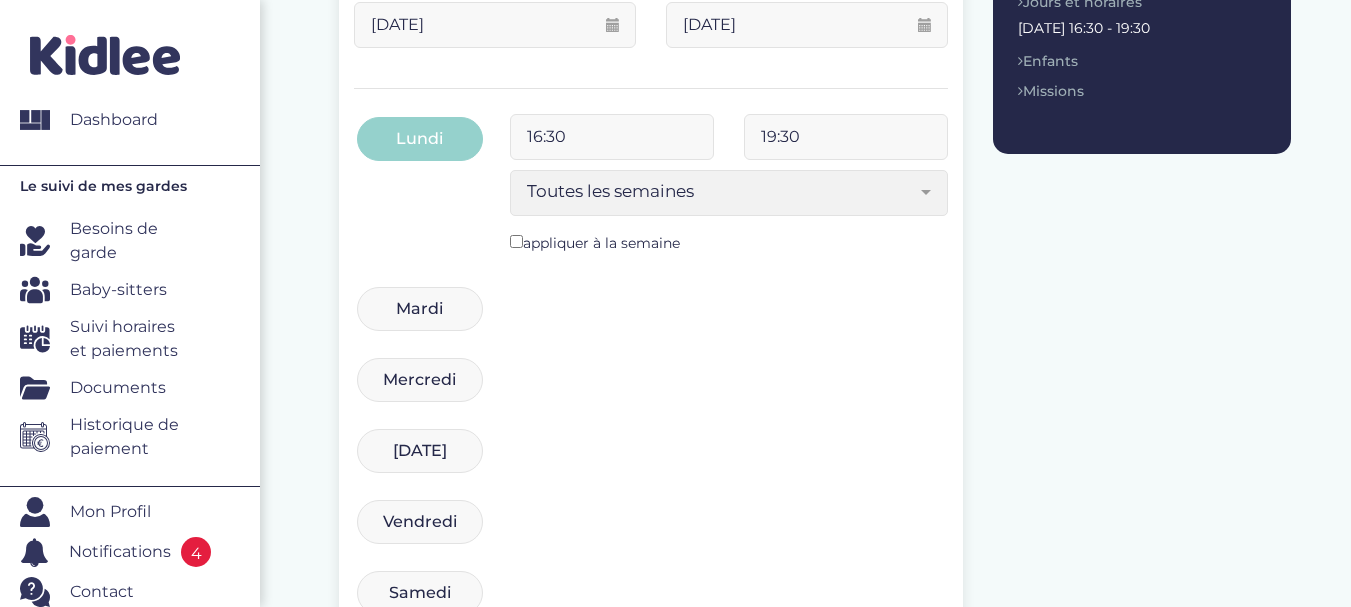 click on "19:30" at bounding box center (846, 137) 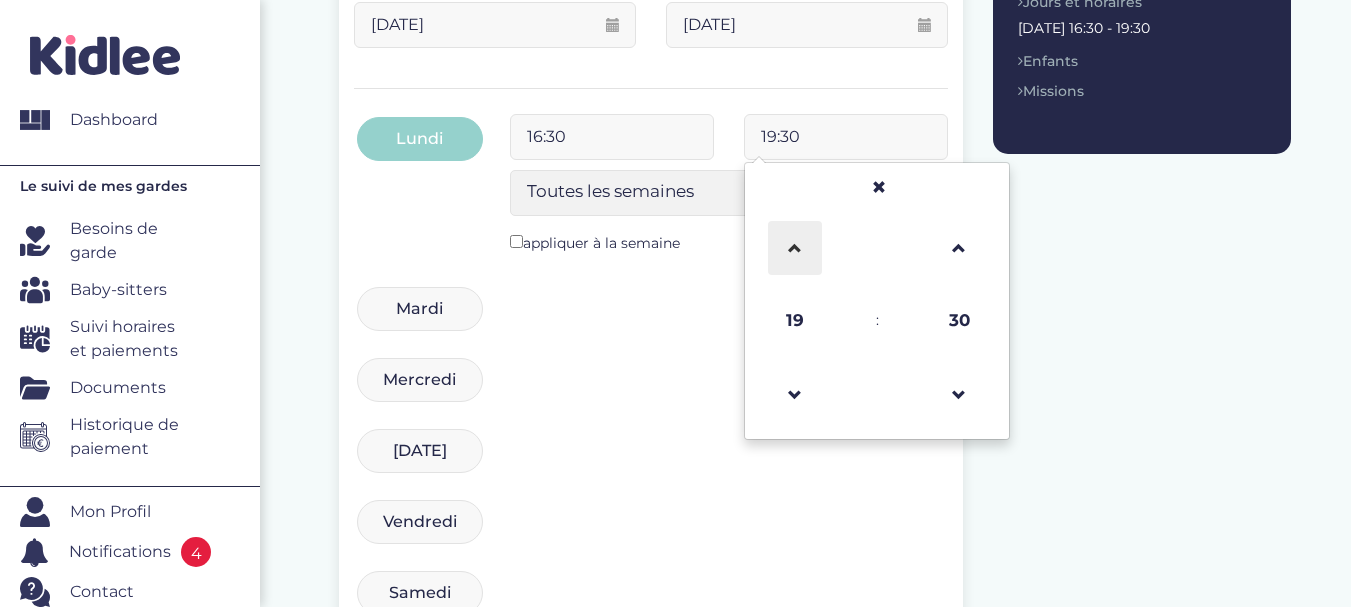 click at bounding box center [795, 248] 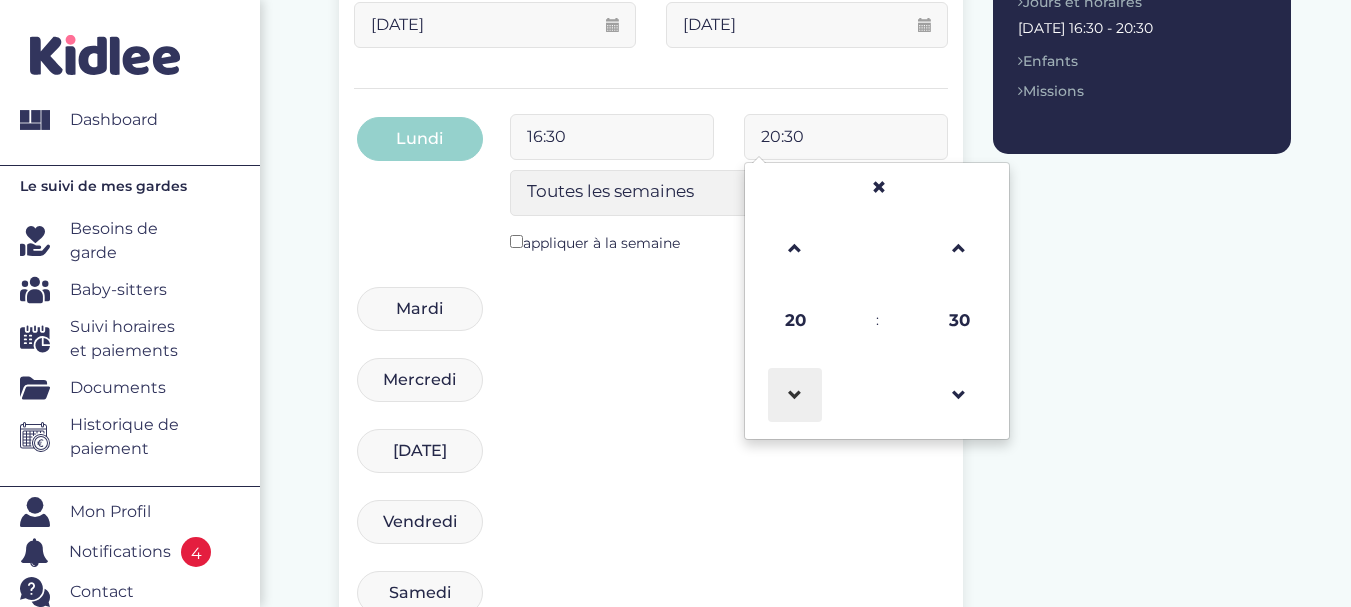 click at bounding box center (795, 395) 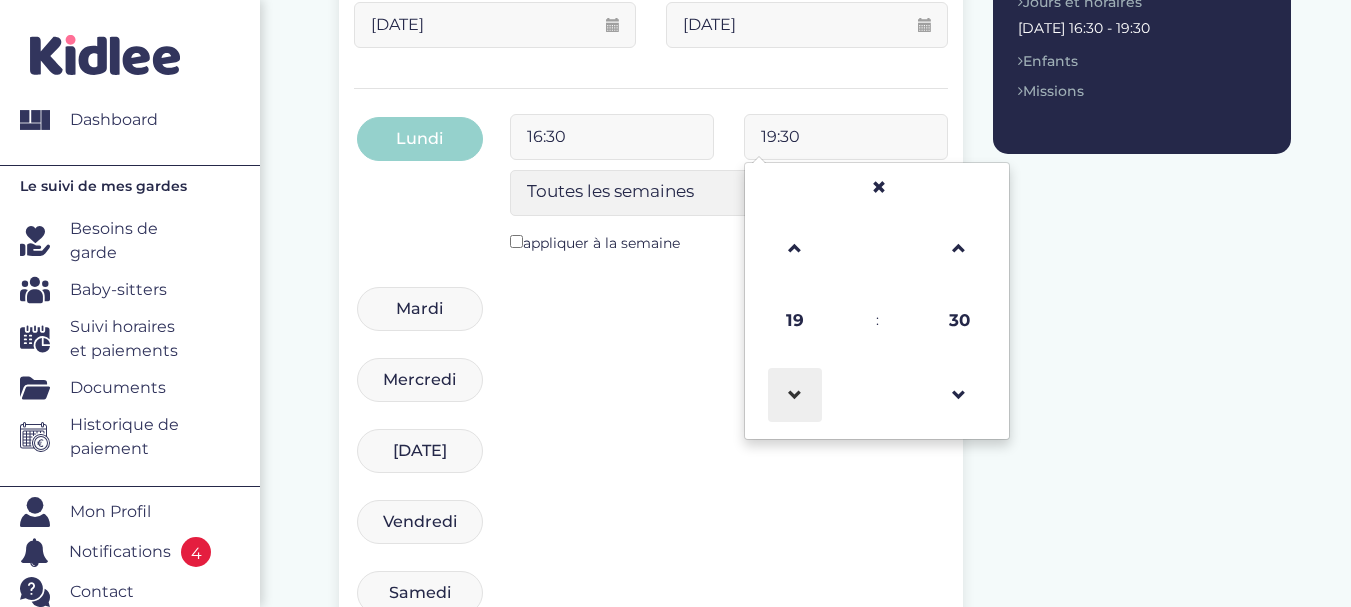 click at bounding box center [795, 395] 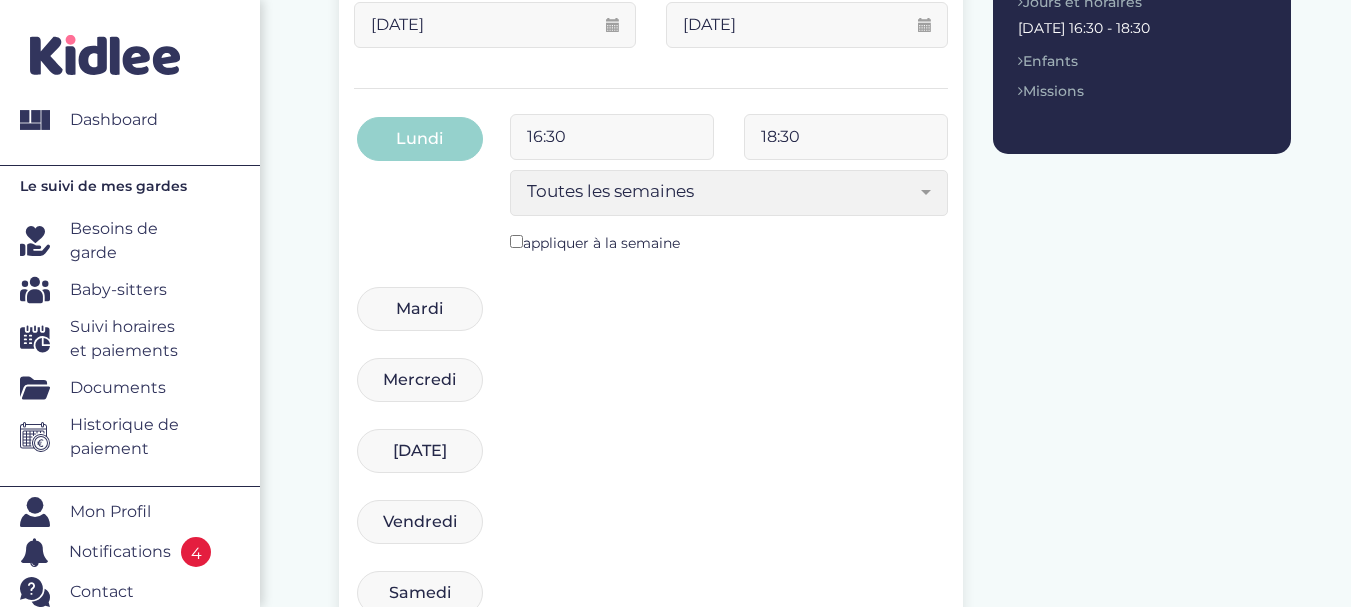 click on "Mardi
16:30   19:30   Toutes les semaines
Toutes les 2
semaines
Tous les mois Toutes les semaines" at bounding box center (651, 319) 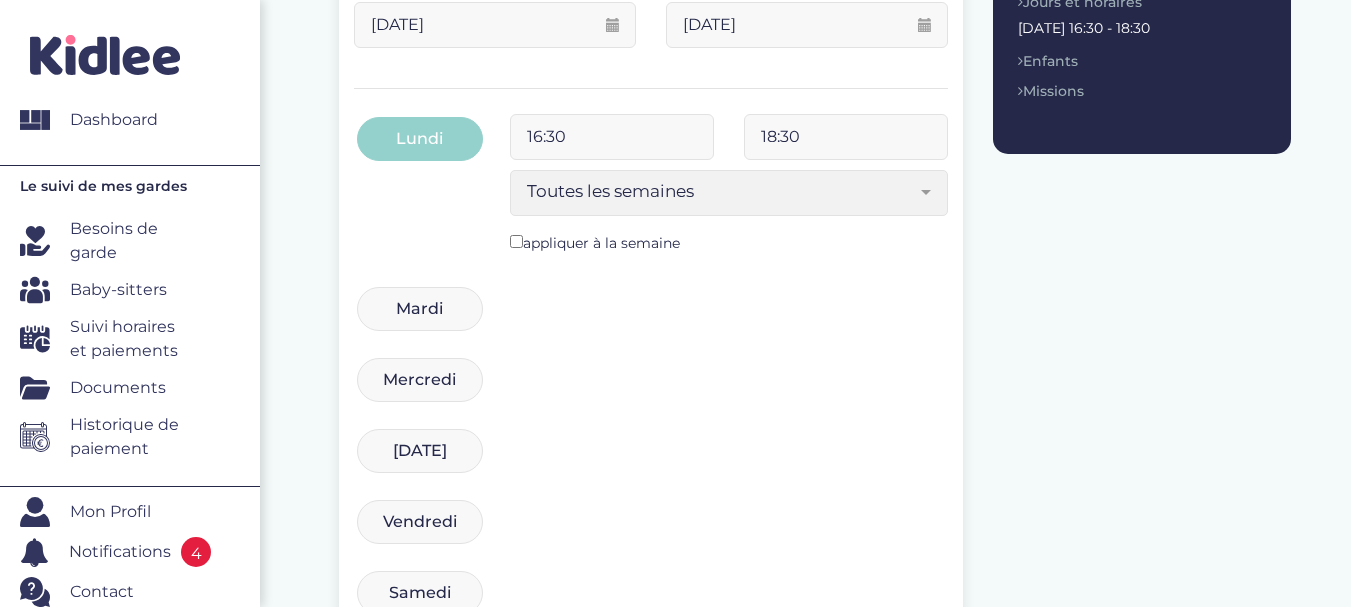 click on "Mardi" at bounding box center [420, 309] 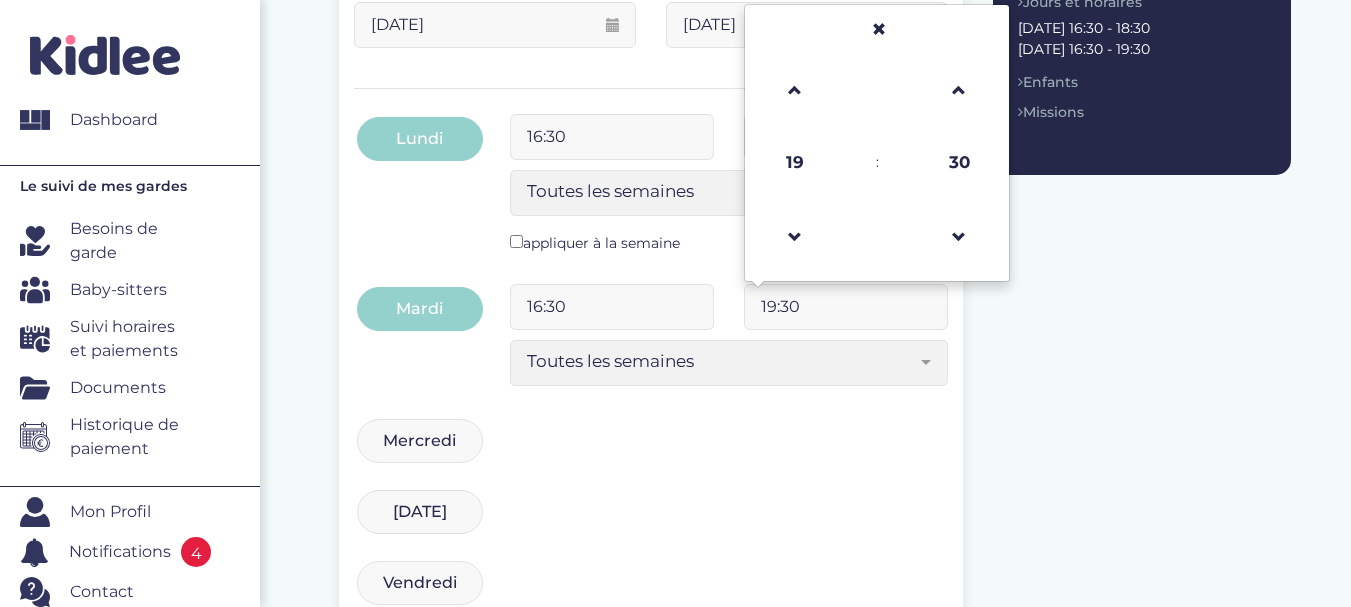 click on "19:30" at bounding box center (846, 307) 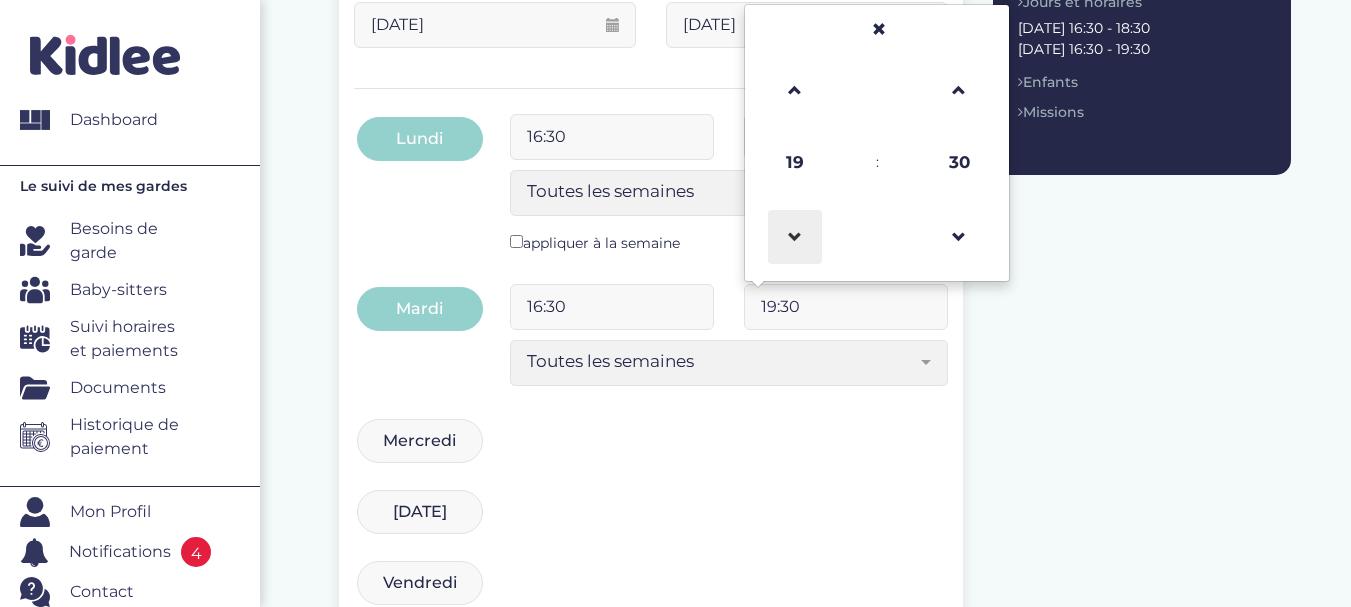 click at bounding box center [795, 237] 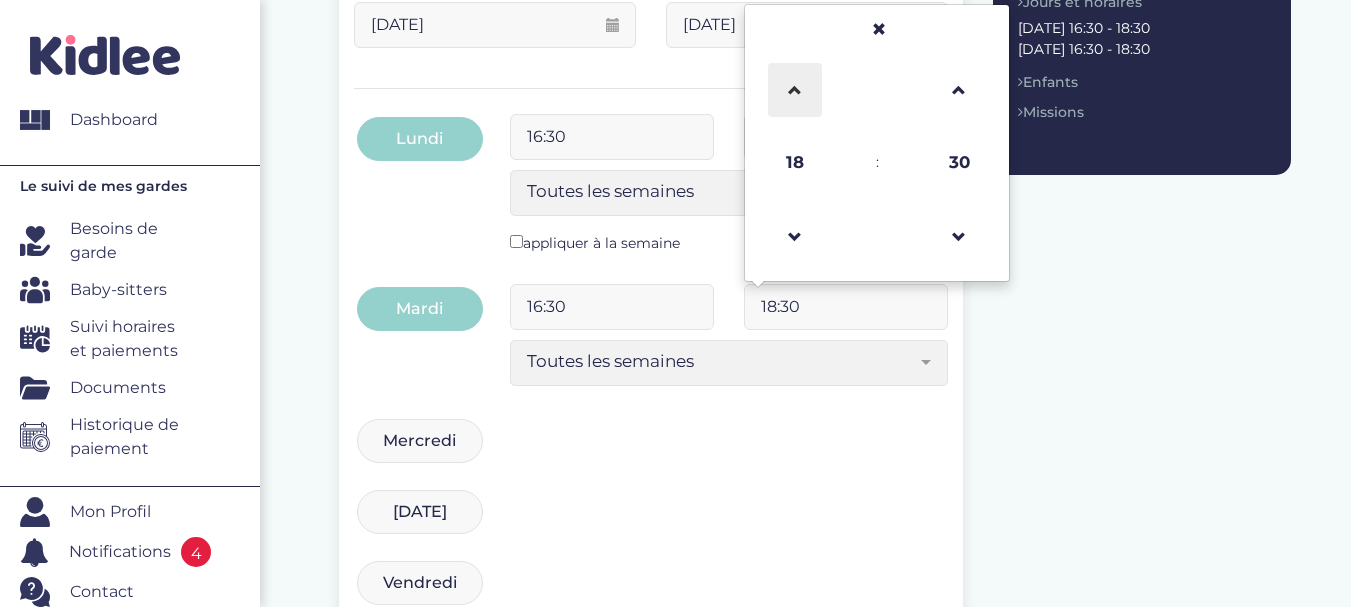 click at bounding box center (795, 90) 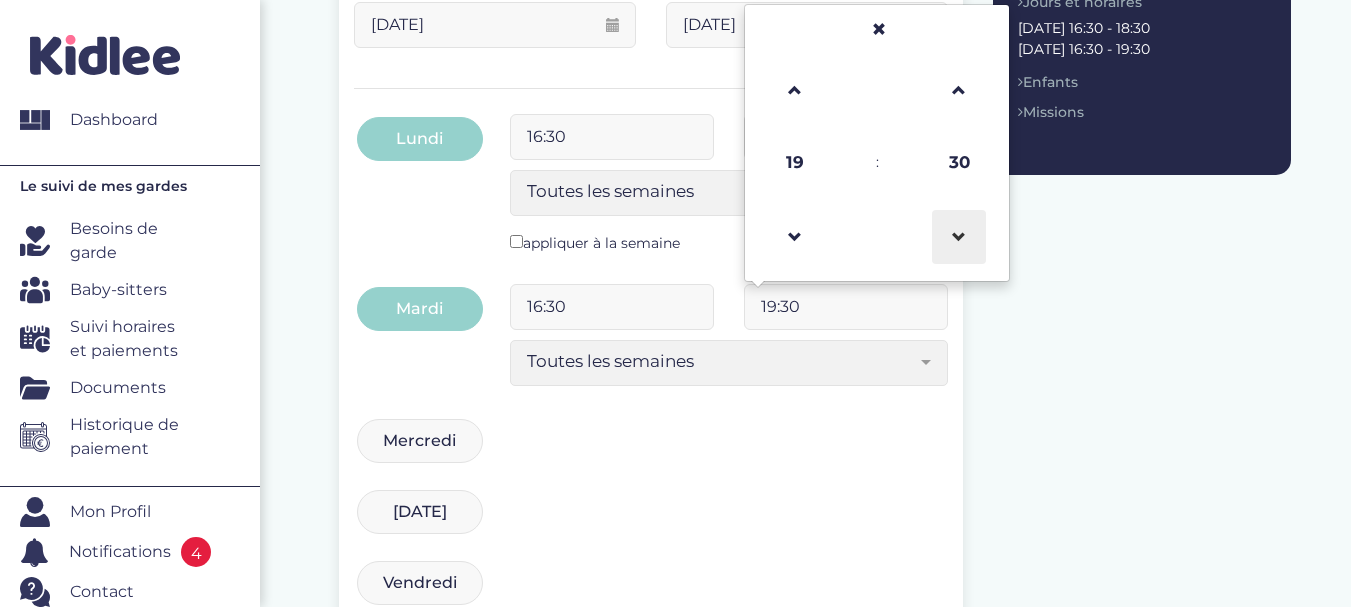 click at bounding box center [959, 237] 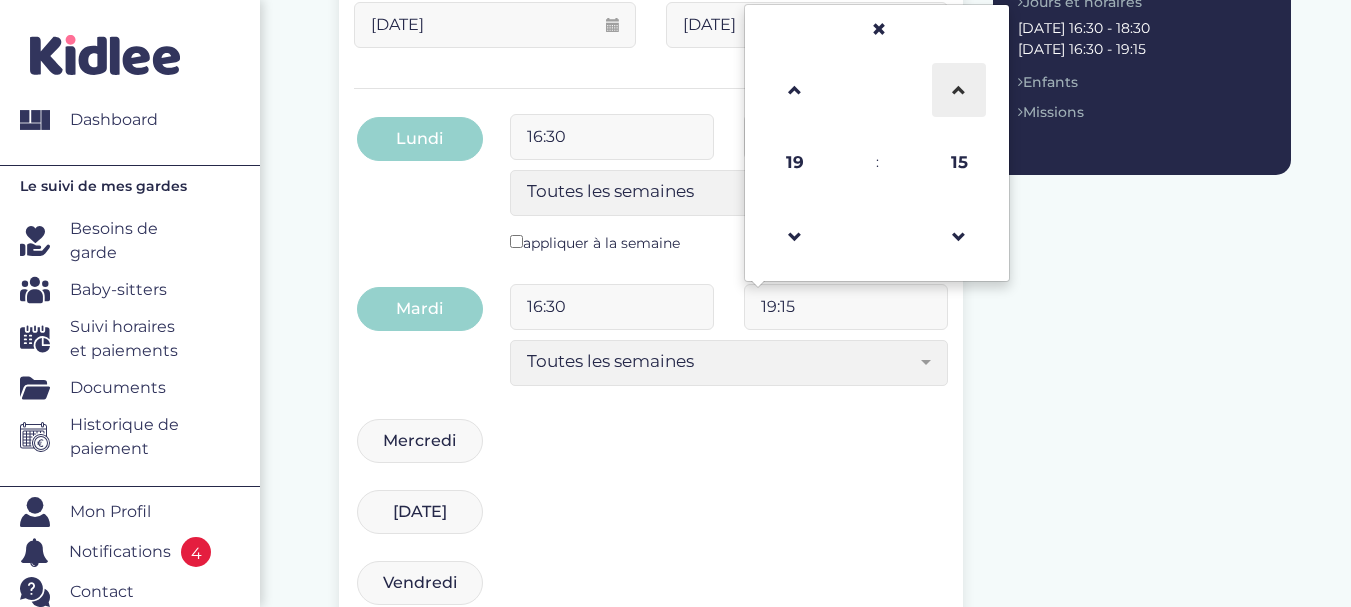 click at bounding box center (959, 90) 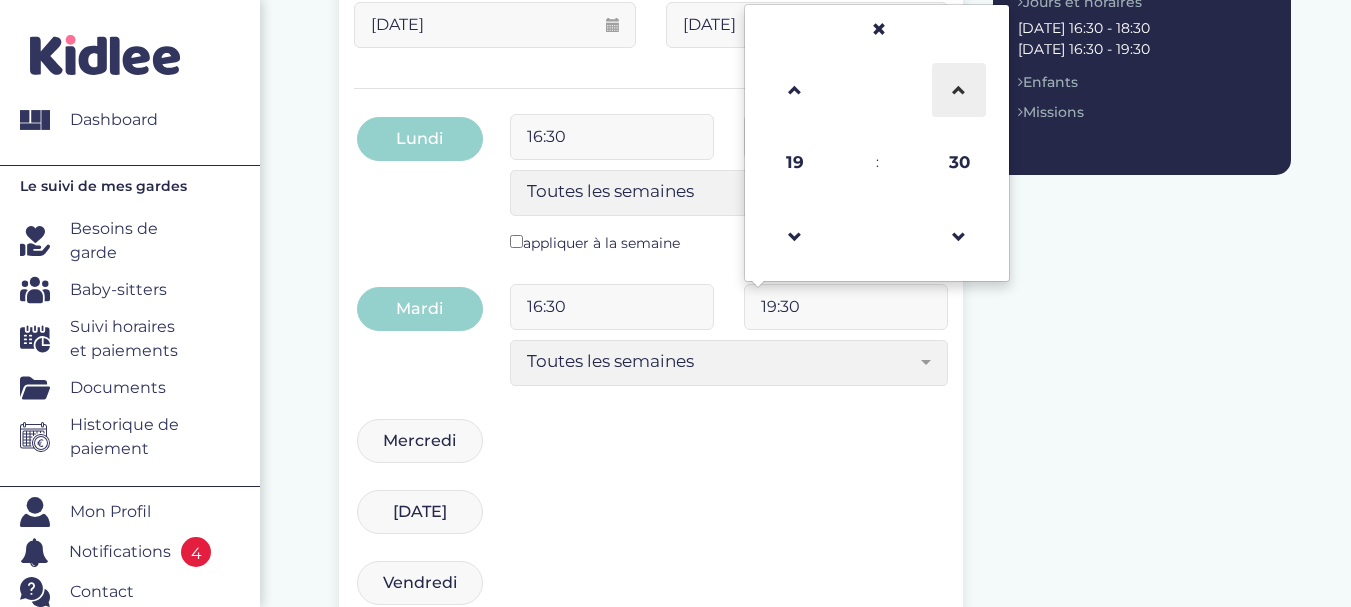 click at bounding box center [959, 90] 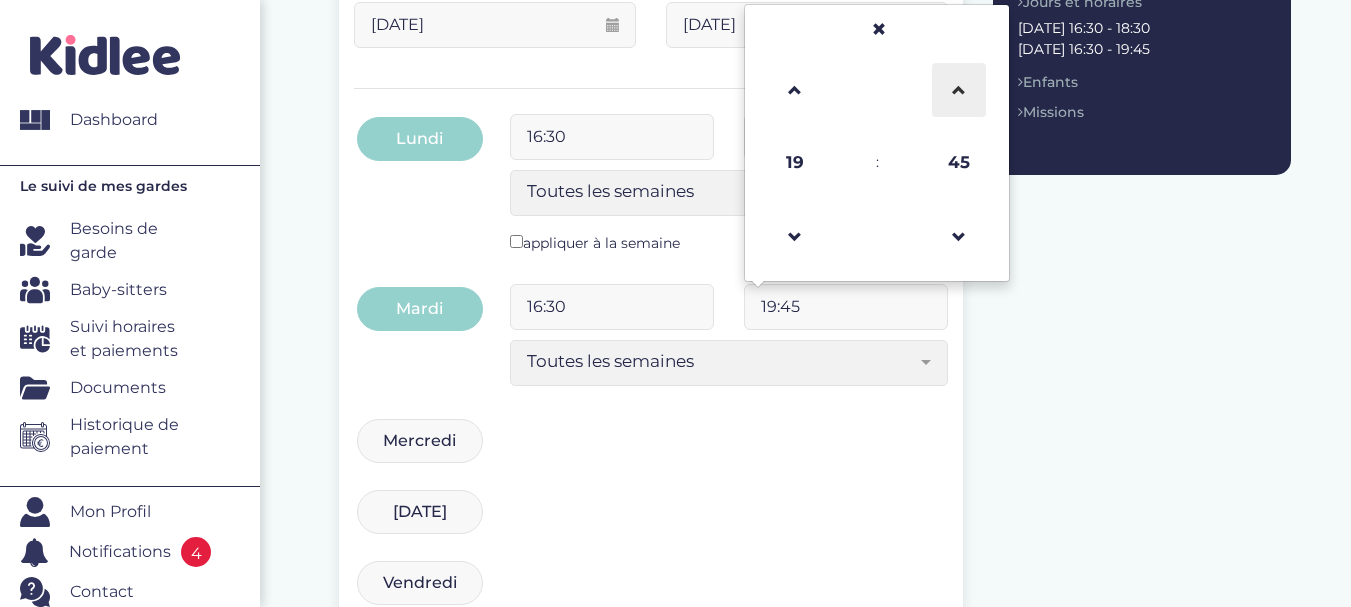 click at bounding box center (959, 90) 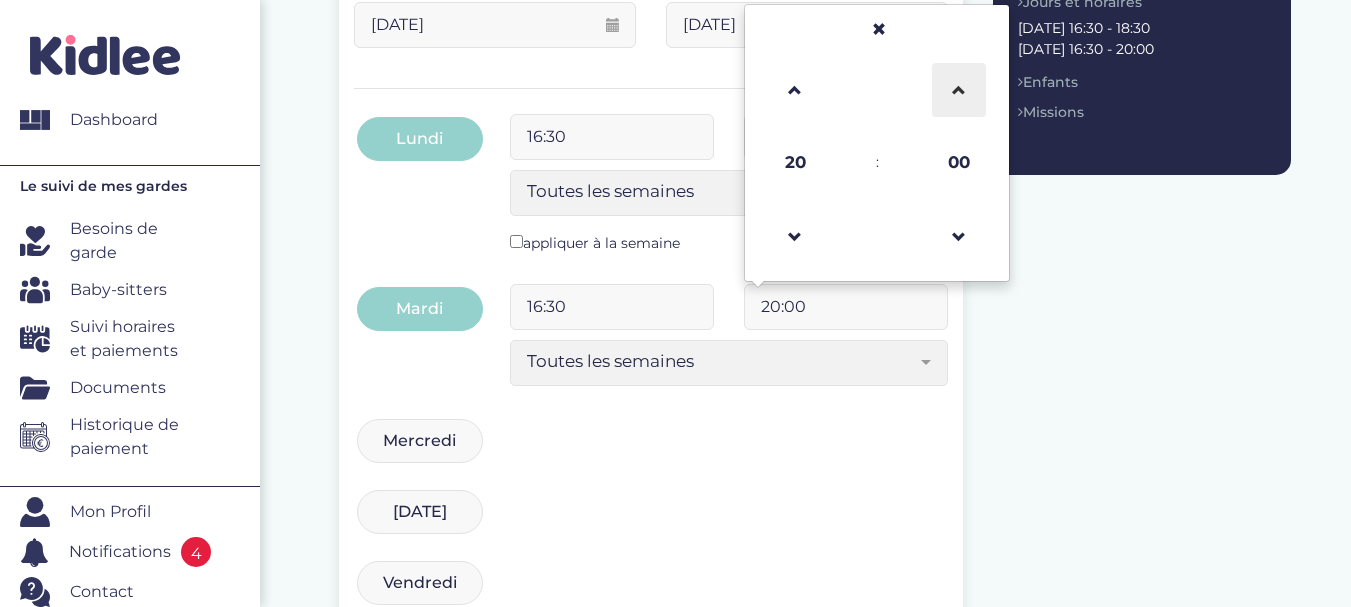 click at bounding box center [959, 90] 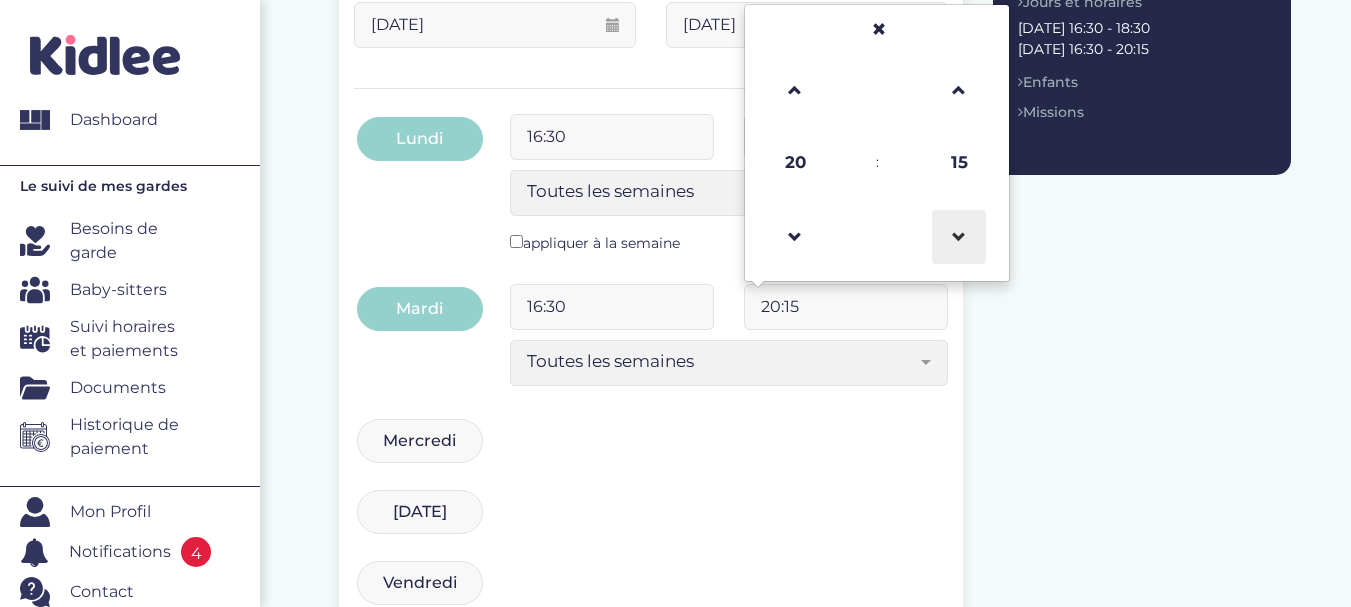 click at bounding box center (959, 237) 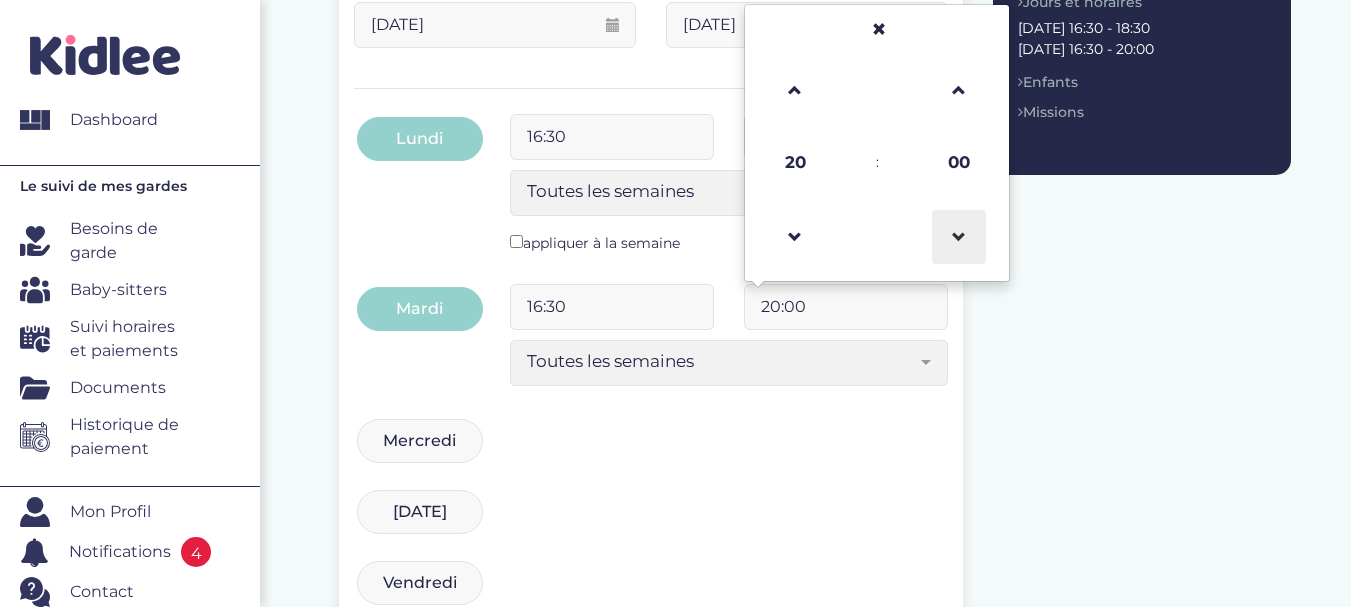 click at bounding box center (959, 237) 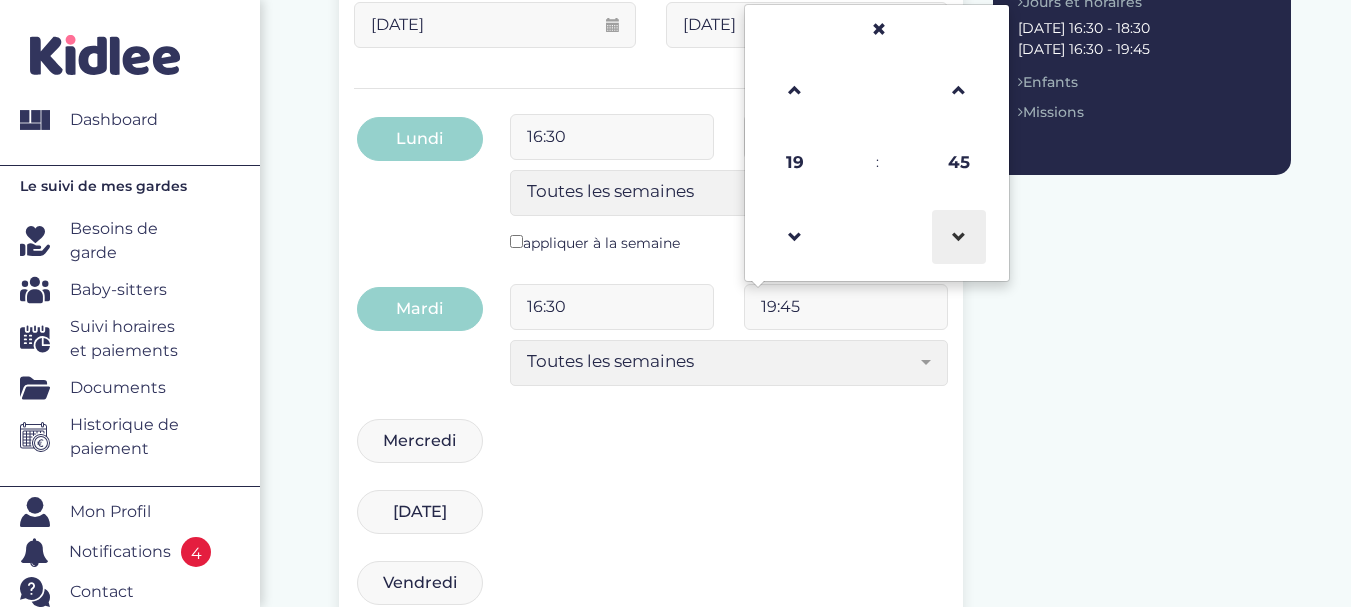 click at bounding box center [959, 237] 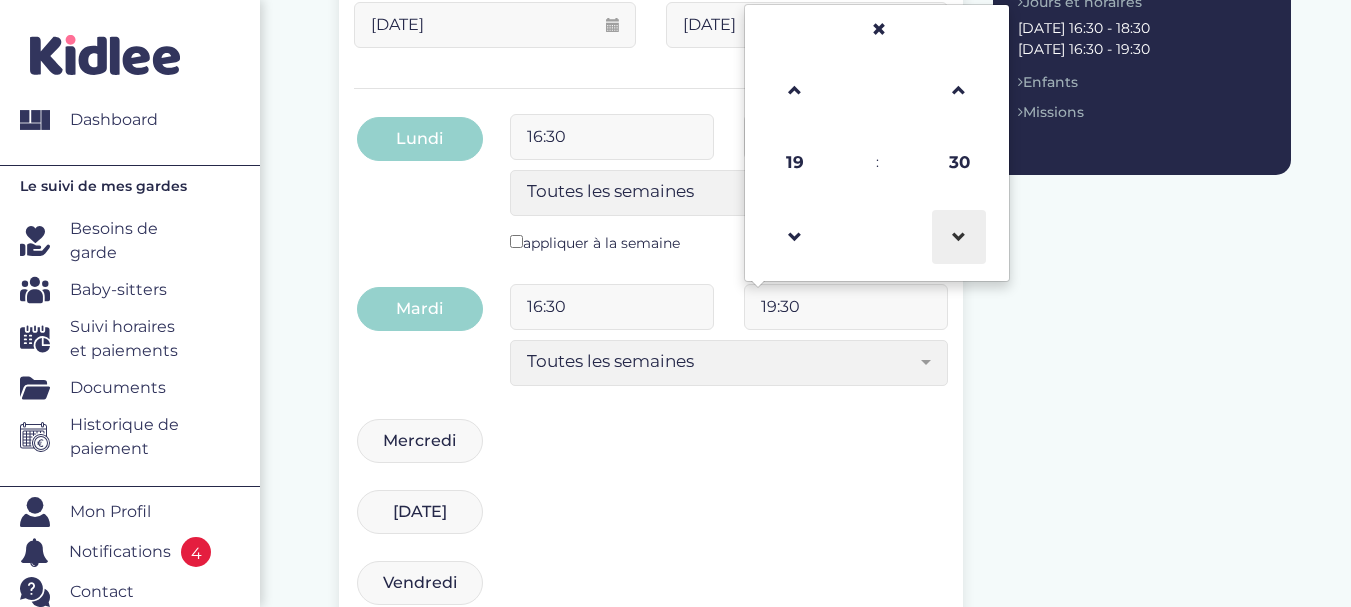 click at bounding box center (959, 237) 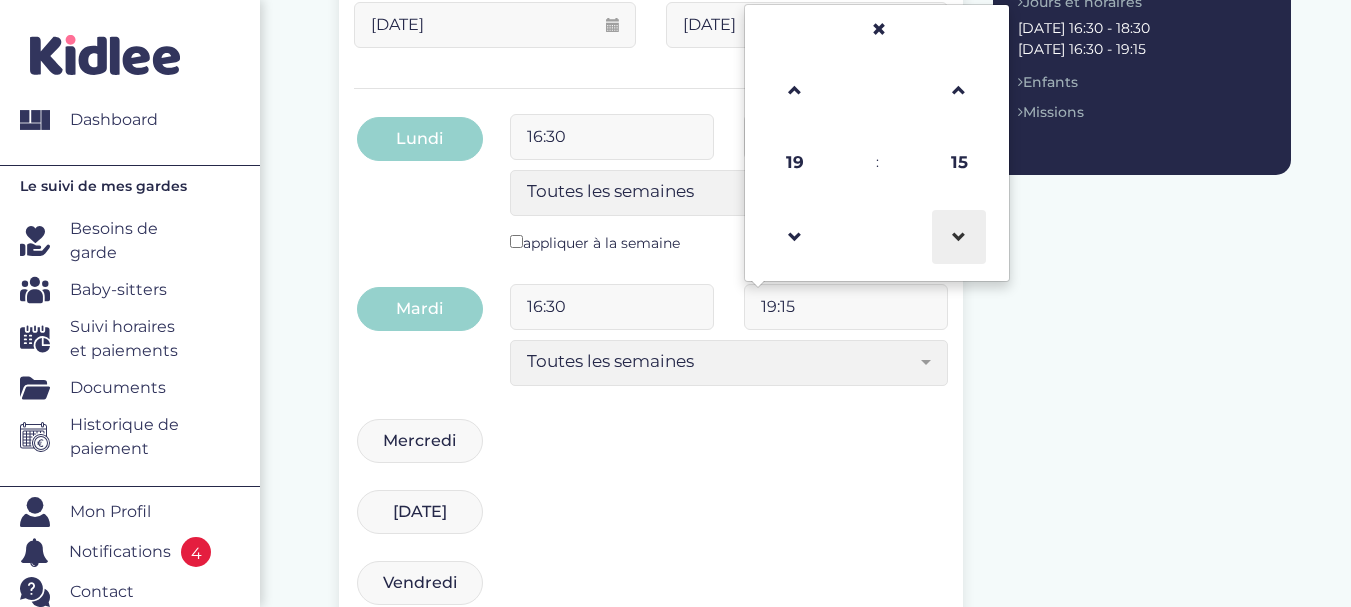 click at bounding box center (959, 237) 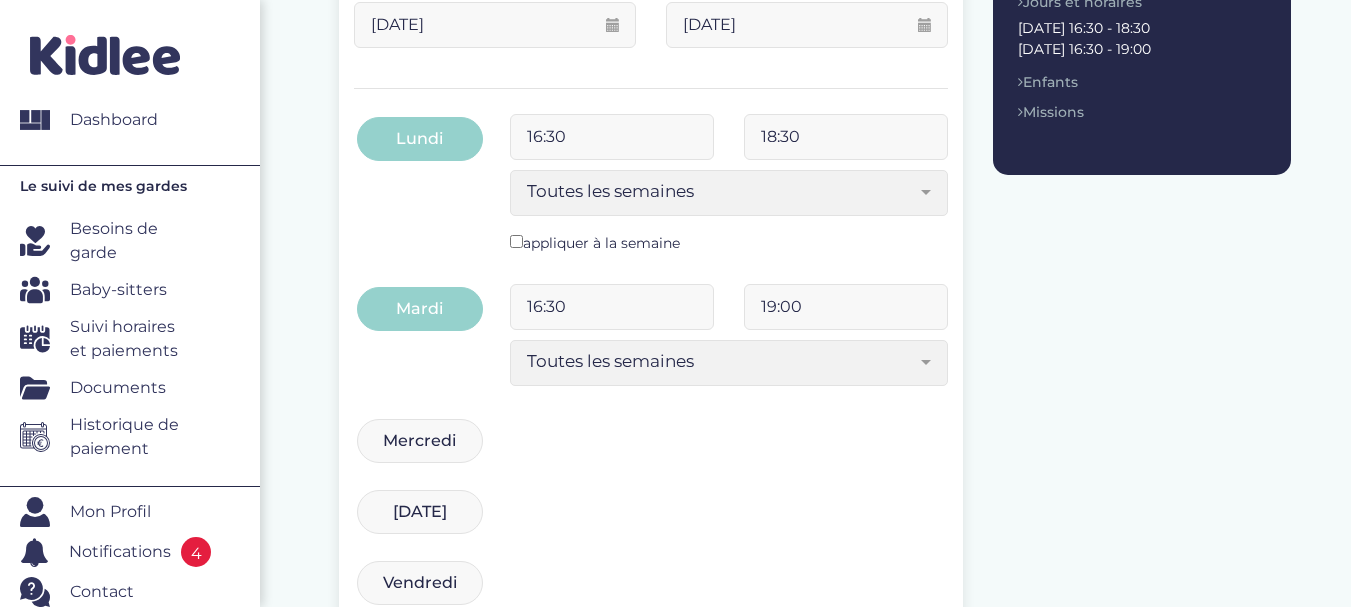 click on "Mercredi
11:30   19:30   Toutes les semaines
Toutes les 2
semaines
Tous les mois Toutes les semaines" at bounding box center [651, 451] 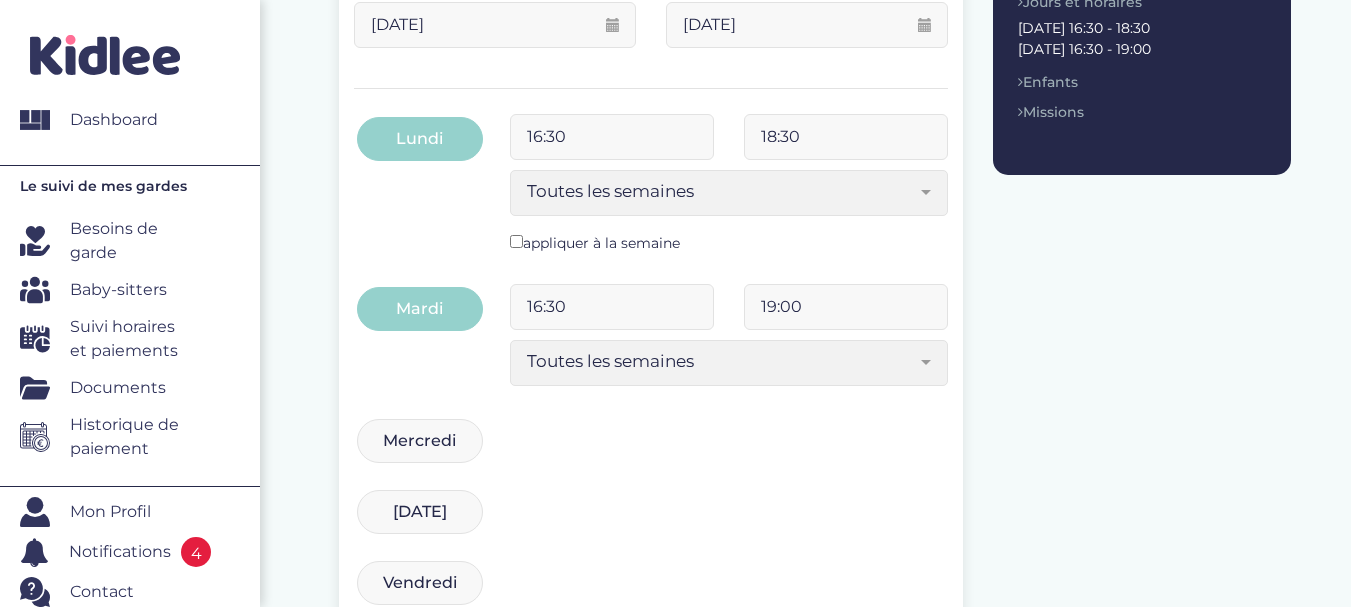 click on "Mercredi" at bounding box center (0, 0) 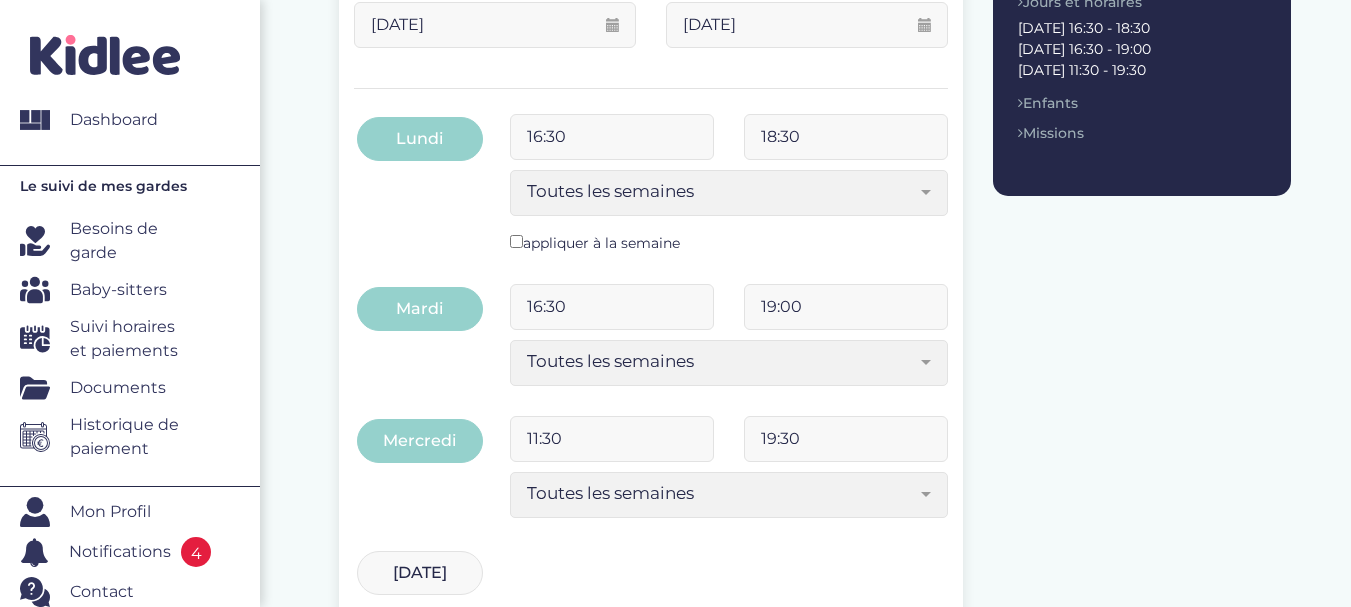 click on "11:30" at bounding box center (612, 439) 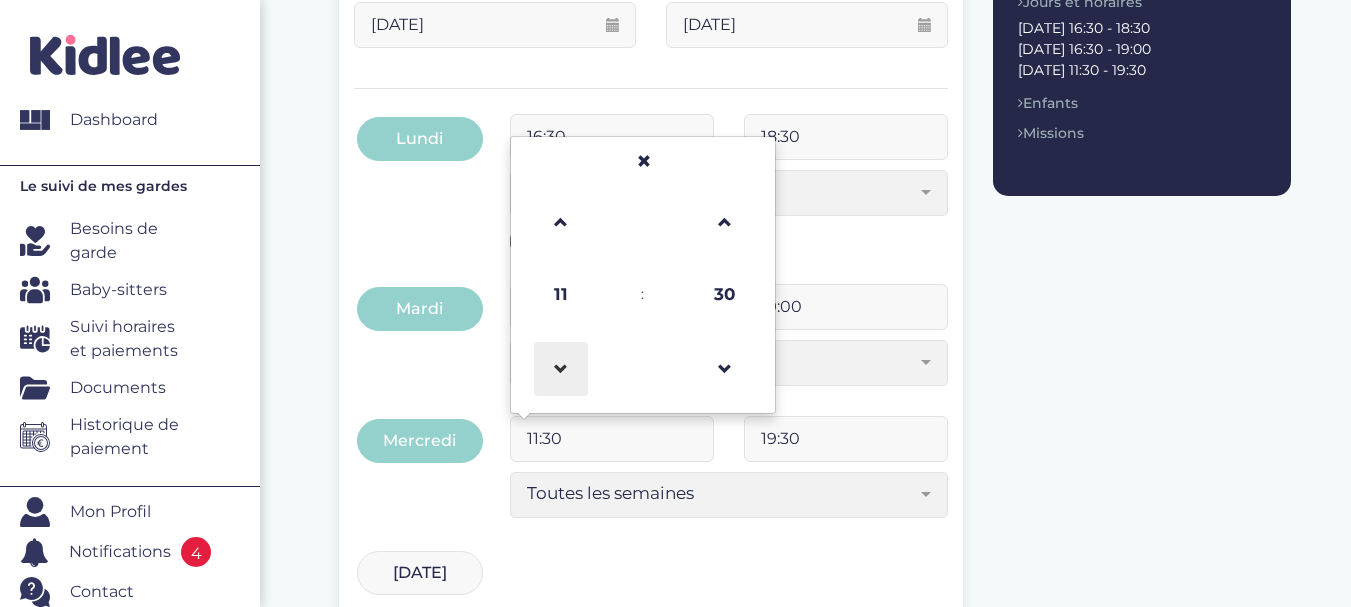 click at bounding box center (561, 369) 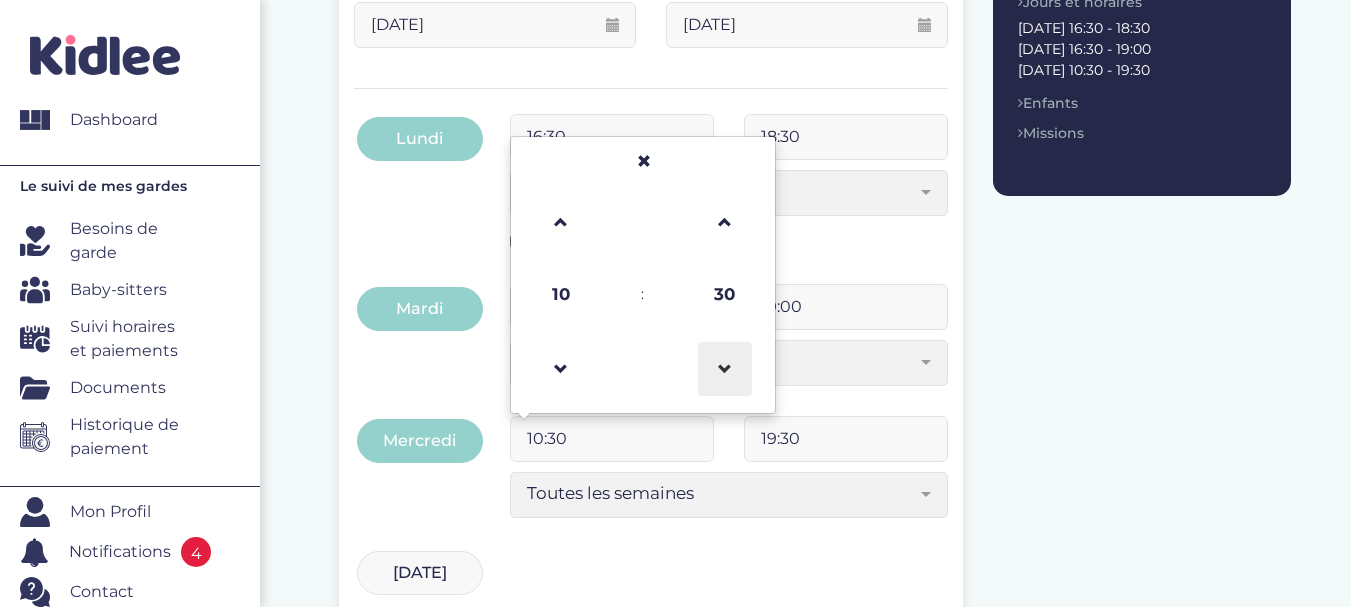 click at bounding box center [725, 369] 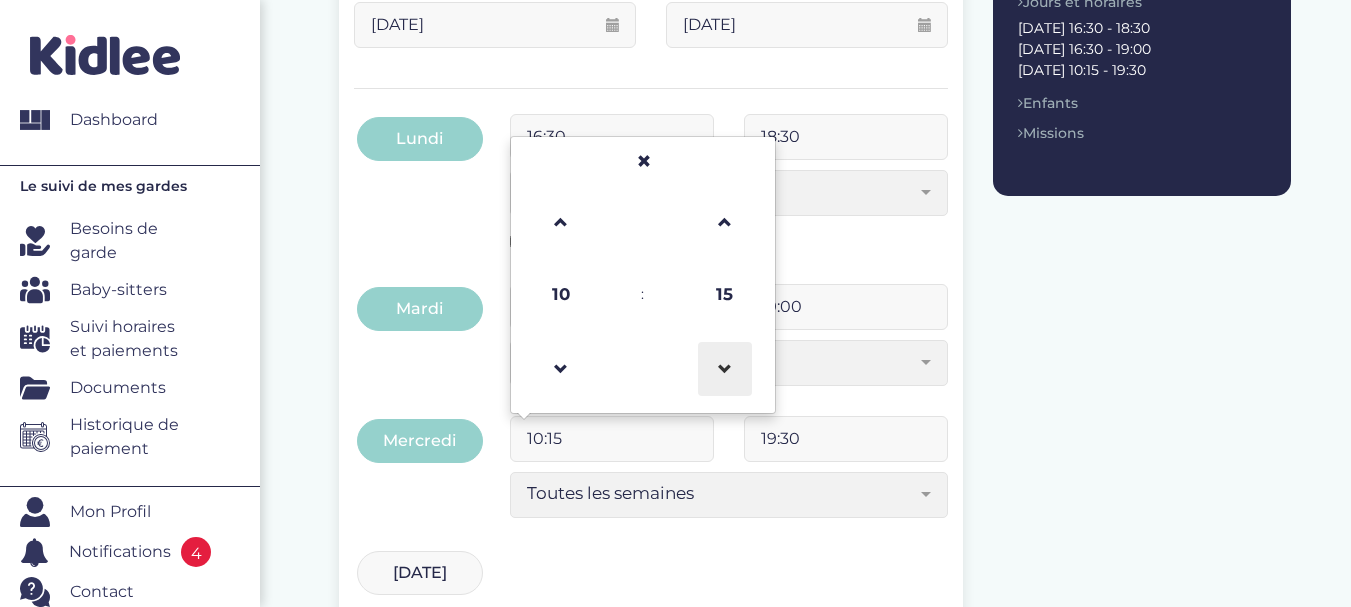 click at bounding box center [725, 369] 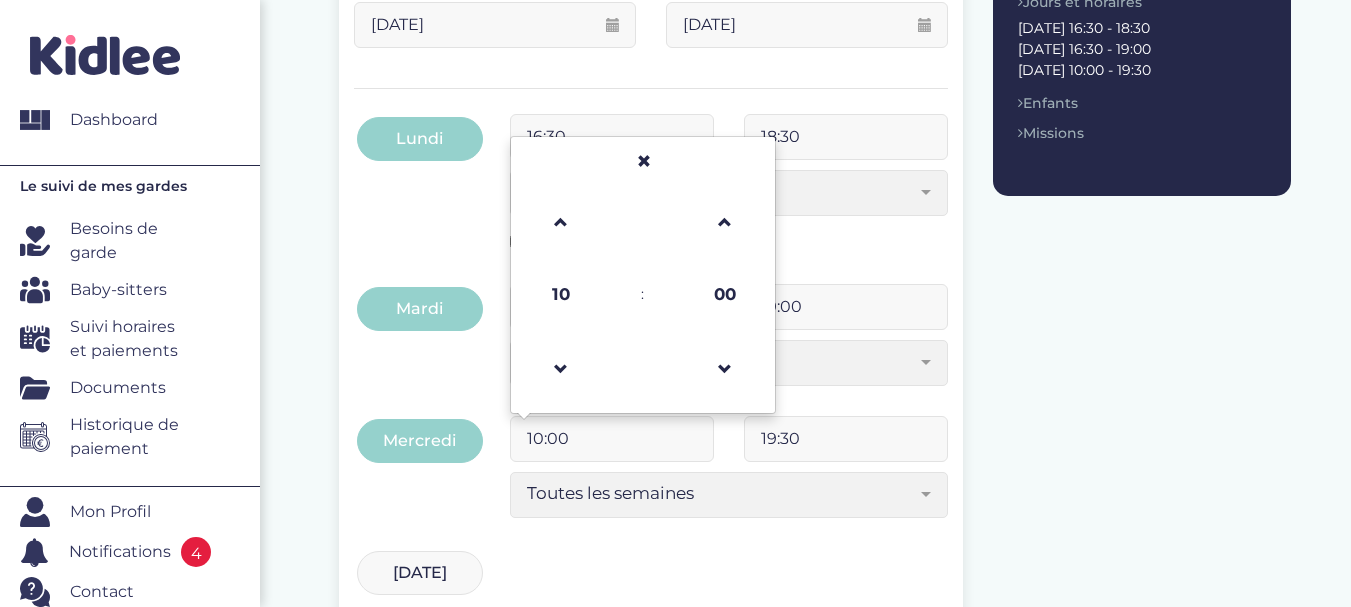 click on "19:30" at bounding box center (846, 439) 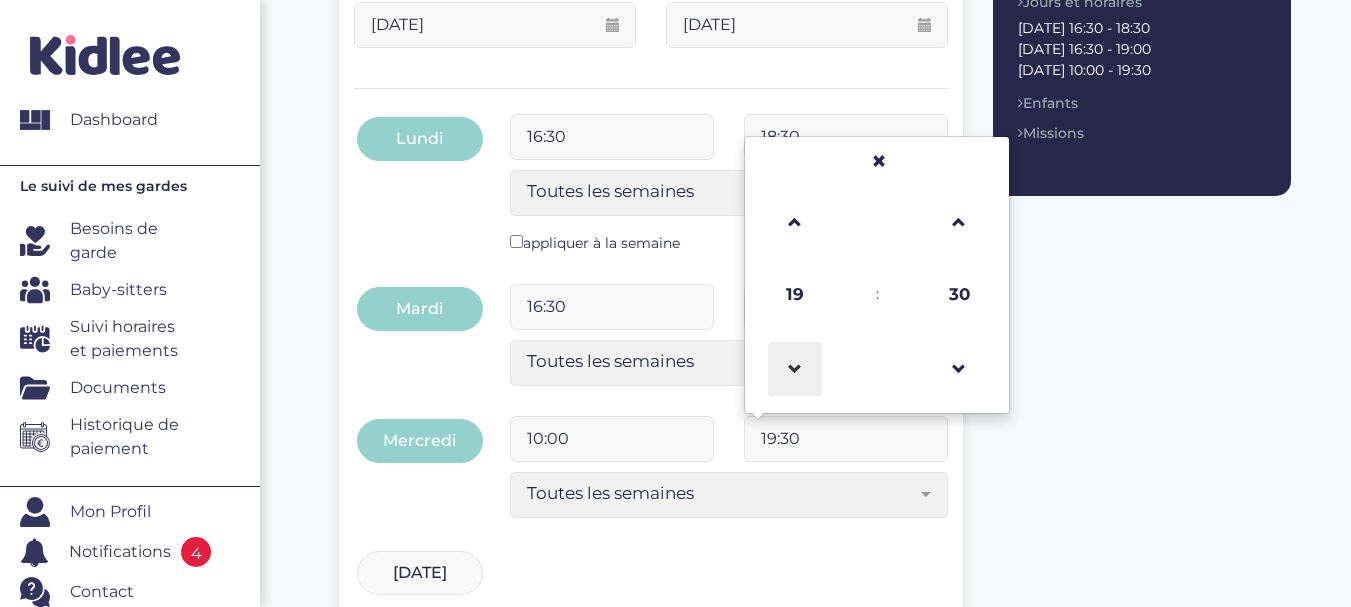 click at bounding box center (795, 369) 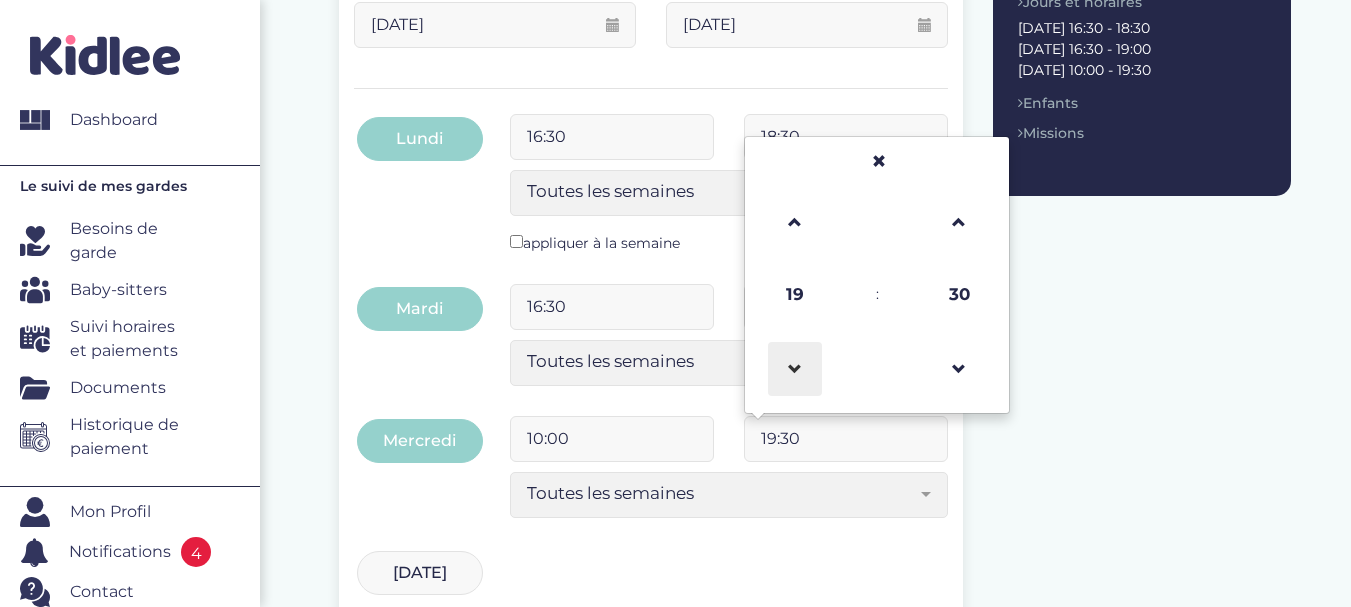 type on "18:30" 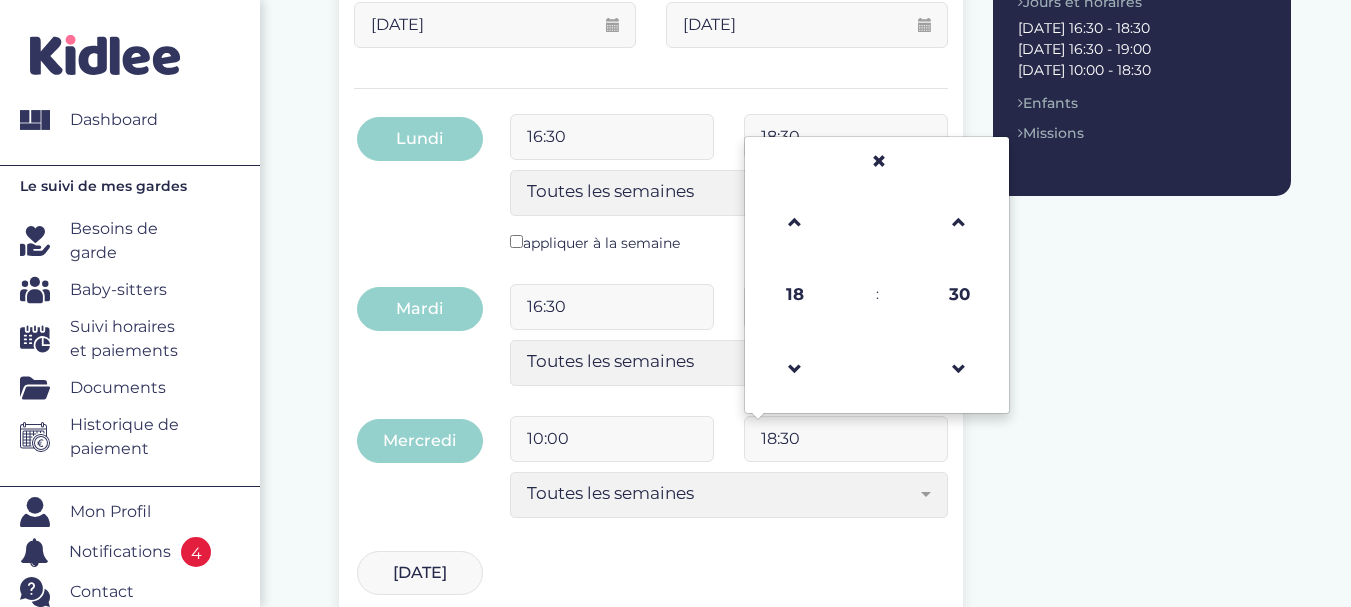 click on "16:30   19:30   Toutes les semaines
Toutes les 2
semaines
Tous les mois Toutes les semaines" at bounding box center (729, 548) 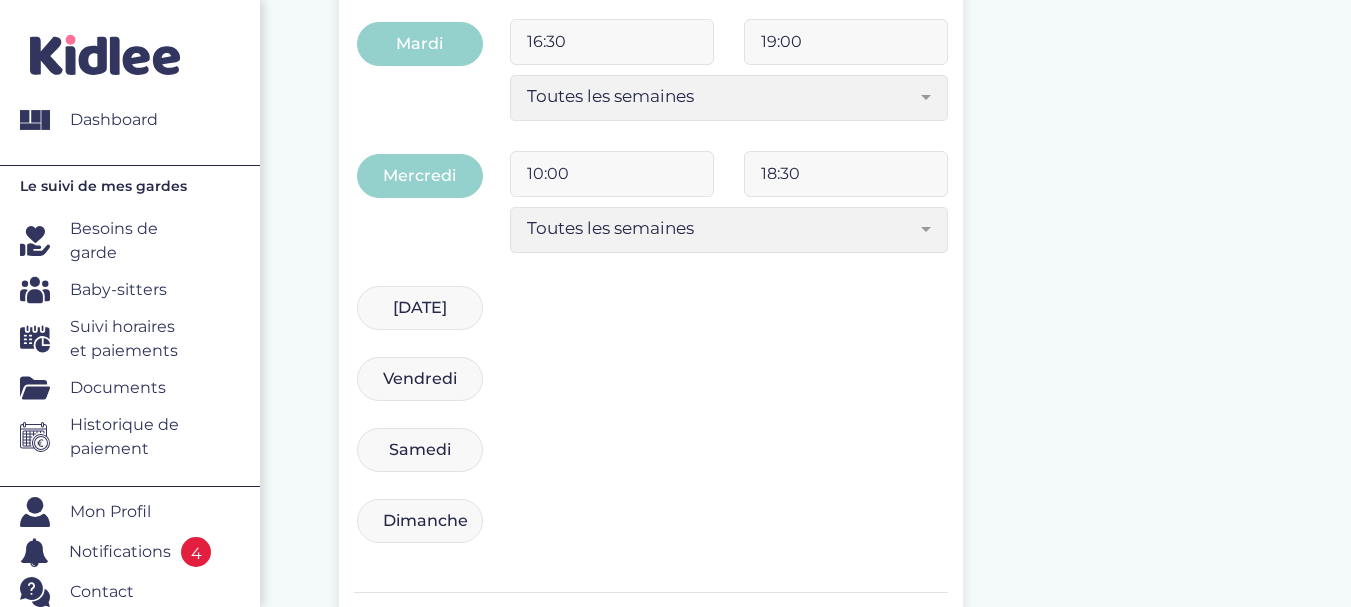 scroll, scrollTop: 729, scrollLeft: 0, axis: vertical 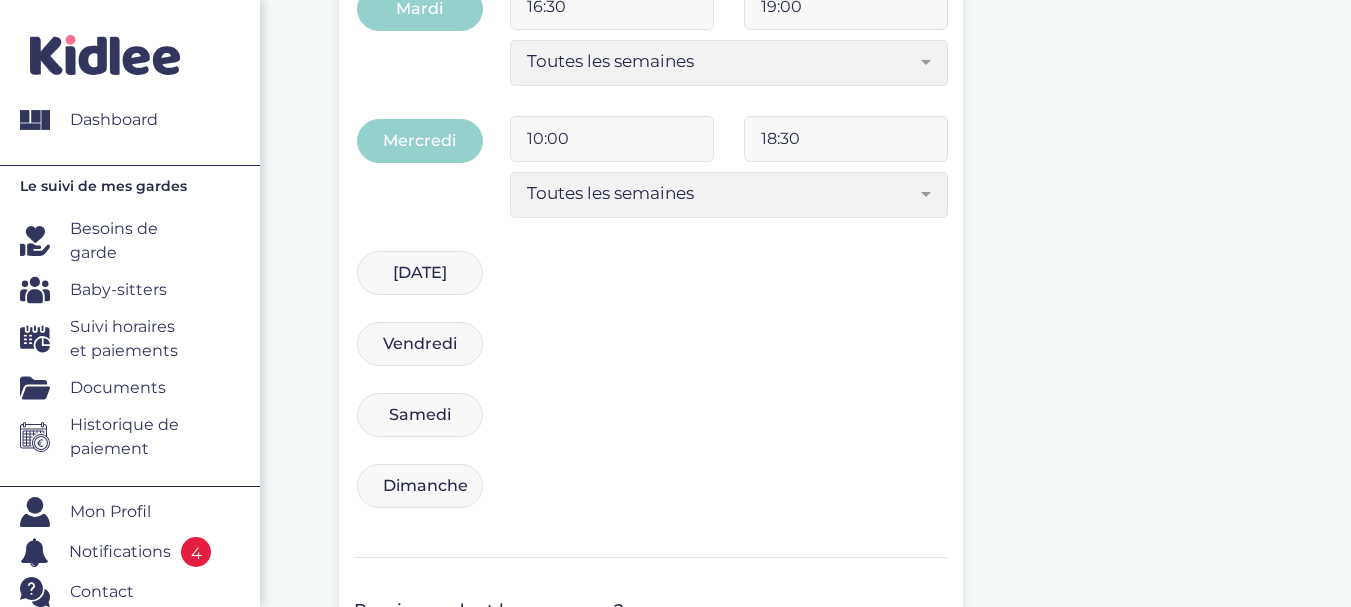 click on "Jeudi
16:30   19:30   Toutes les semaines
Toutes les 2
semaines
Tous les mois Toutes les semaines" at bounding box center (651, 283) 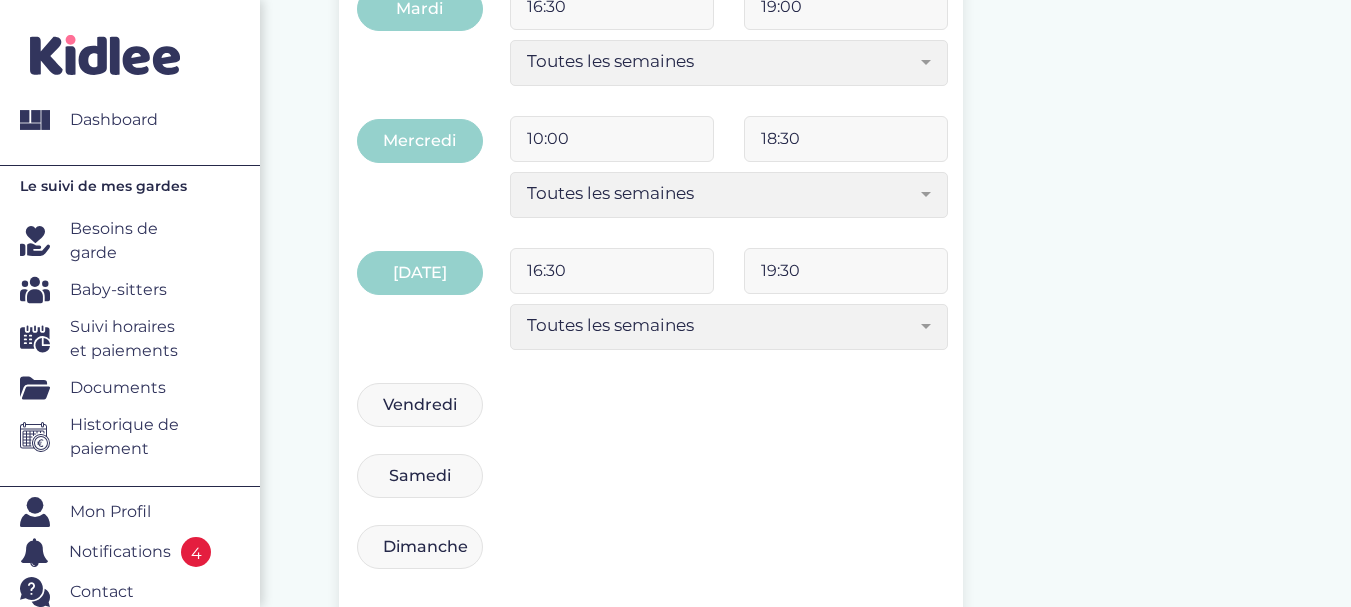 click on "19:30" at bounding box center (846, 271) 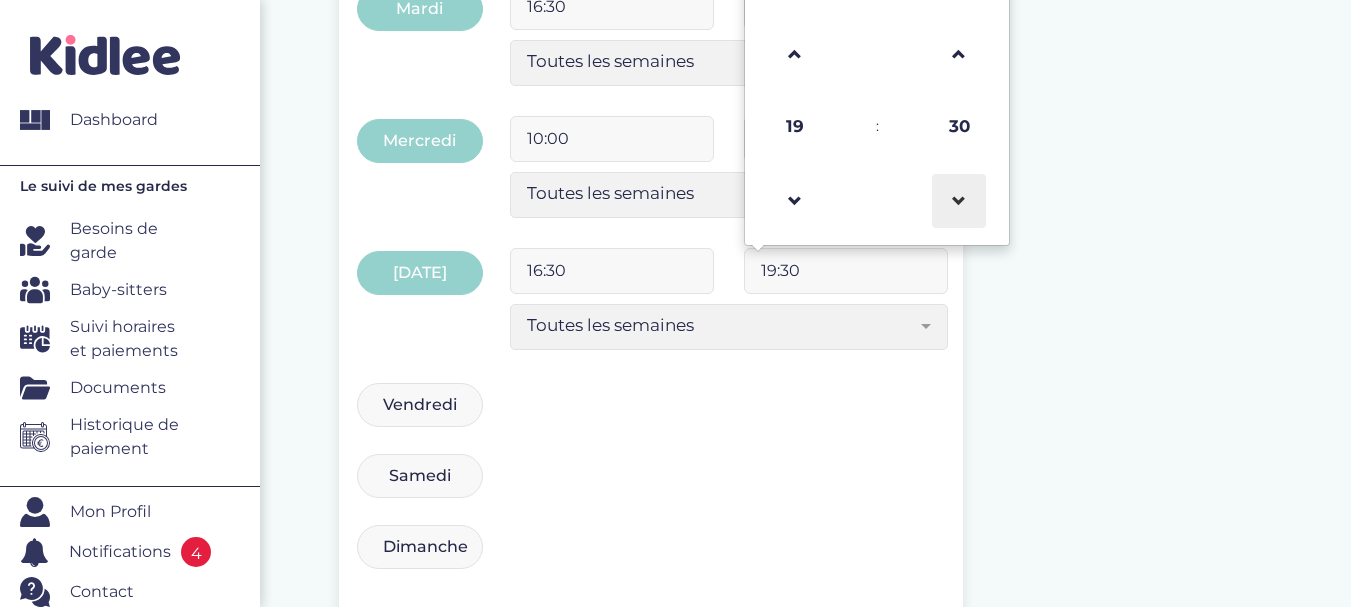 click at bounding box center [959, 201] 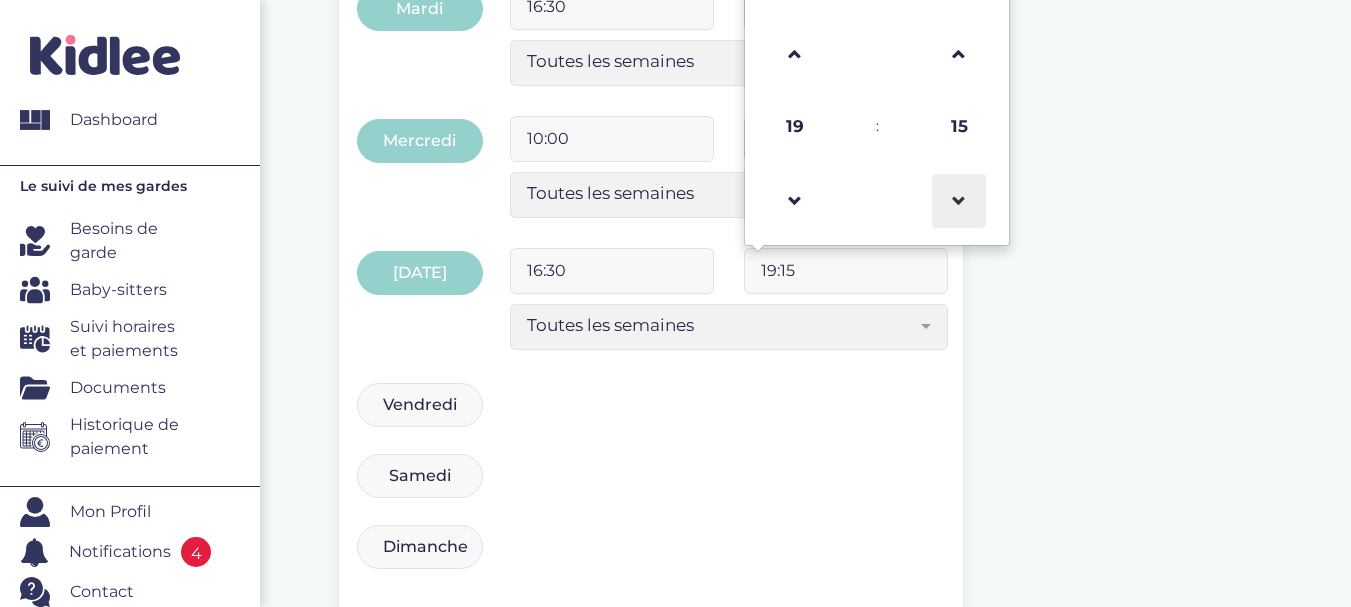 click at bounding box center (959, 201) 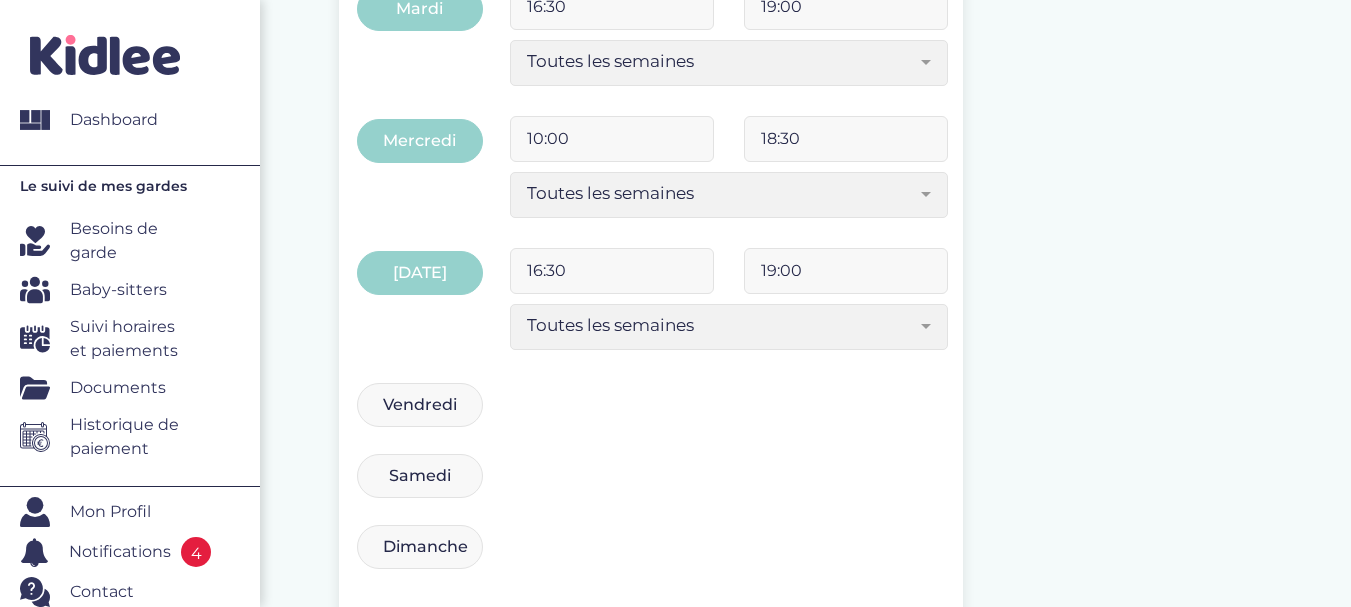 click on "Vendredi
16:30   19:30   Toutes les semaines
Toutes les 2
semaines
Tous les mois Toutes les semaines" at bounding box center (651, 415) 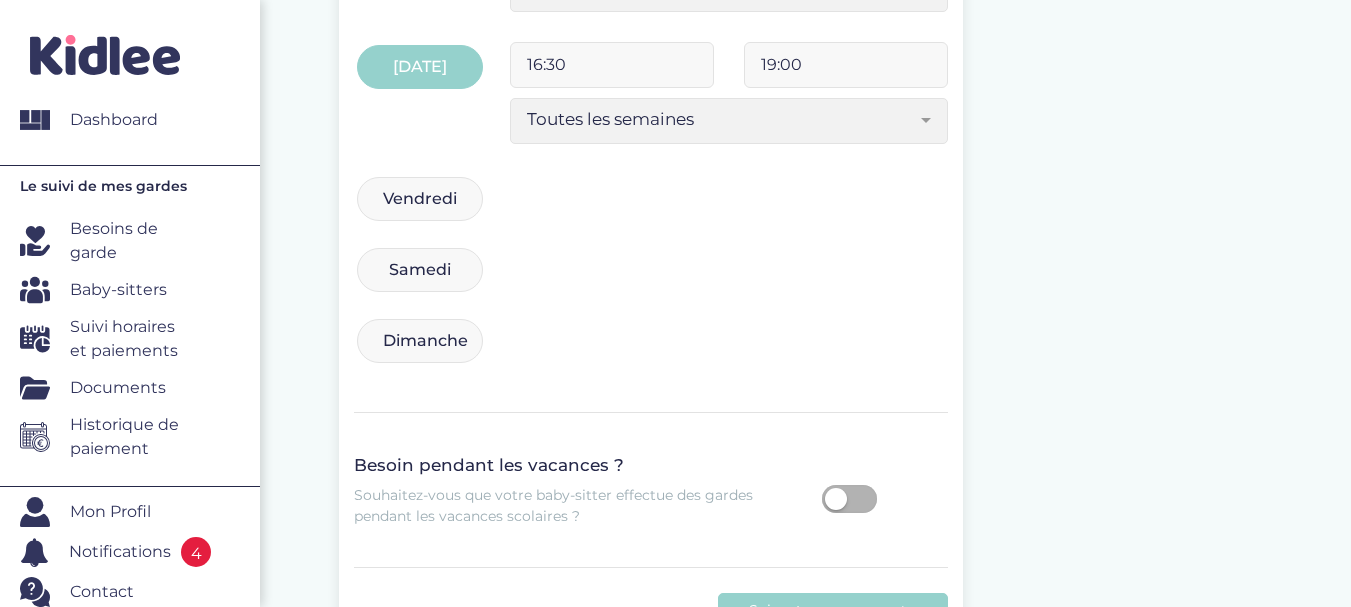 scroll, scrollTop: 1029, scrollLeft: 0, axis: vertical 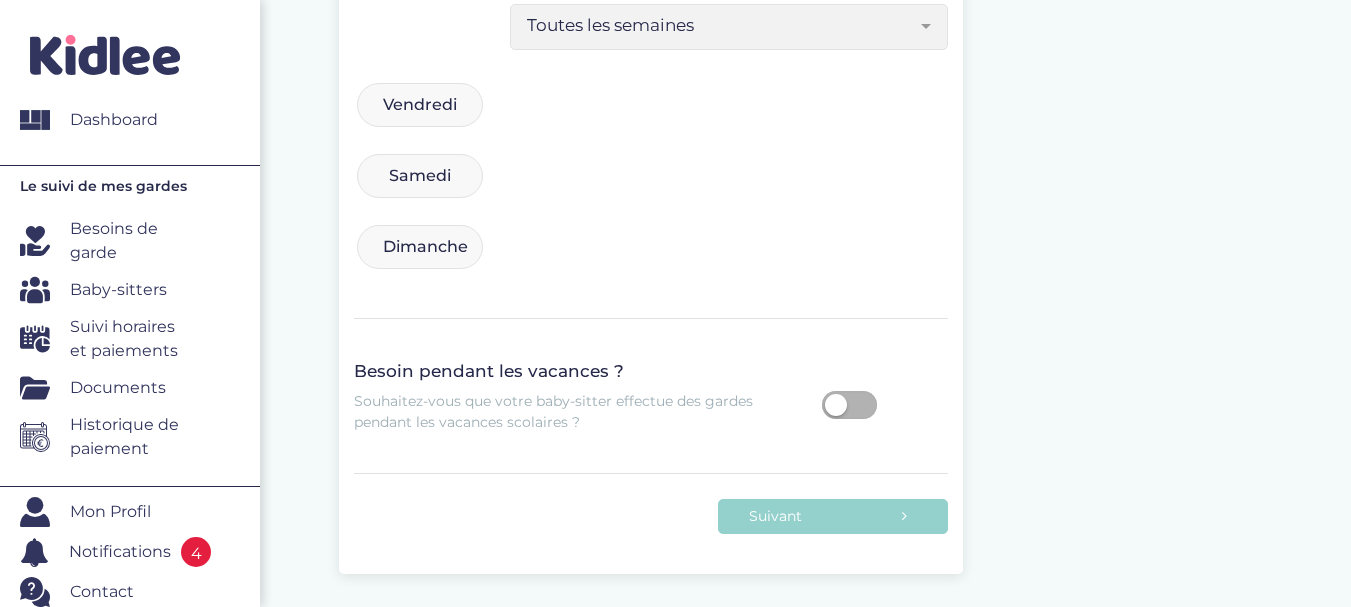 drag, startPoint x: 888, startPoint y: 486, endPoint x: 876, endPoint y: 515, distance: 31.38471 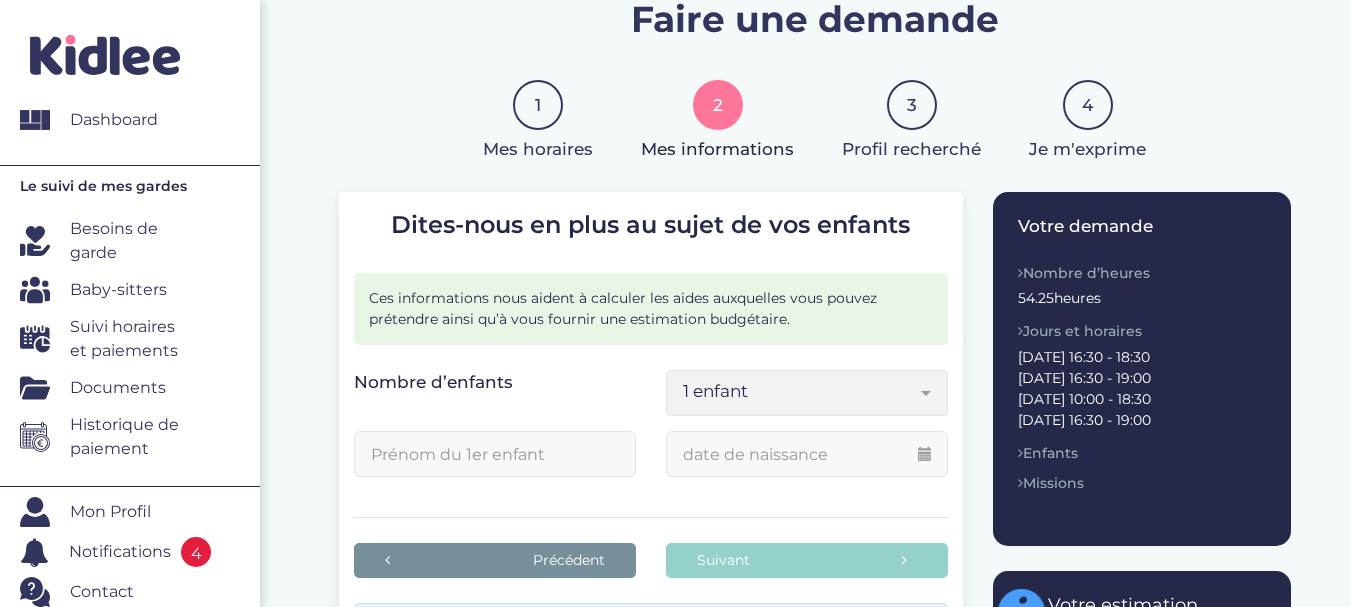 scroll, scrollTop: 200, scrollLeft: 0, axis: vertical 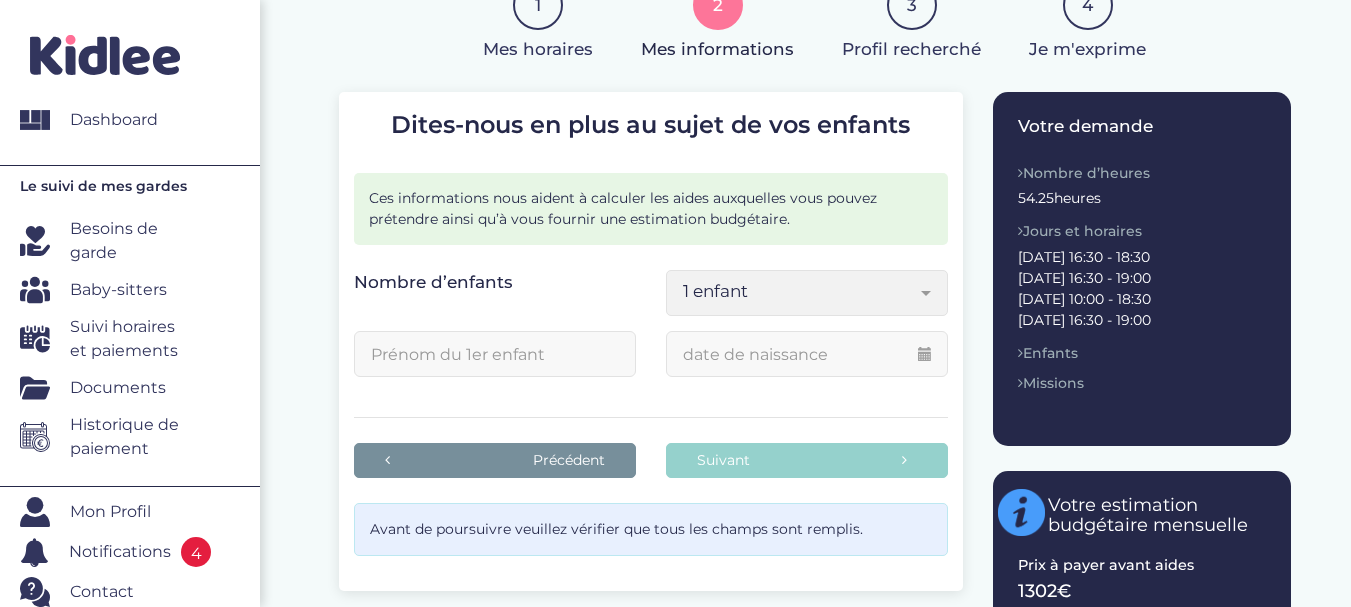 click at bounding box center (926, 293) 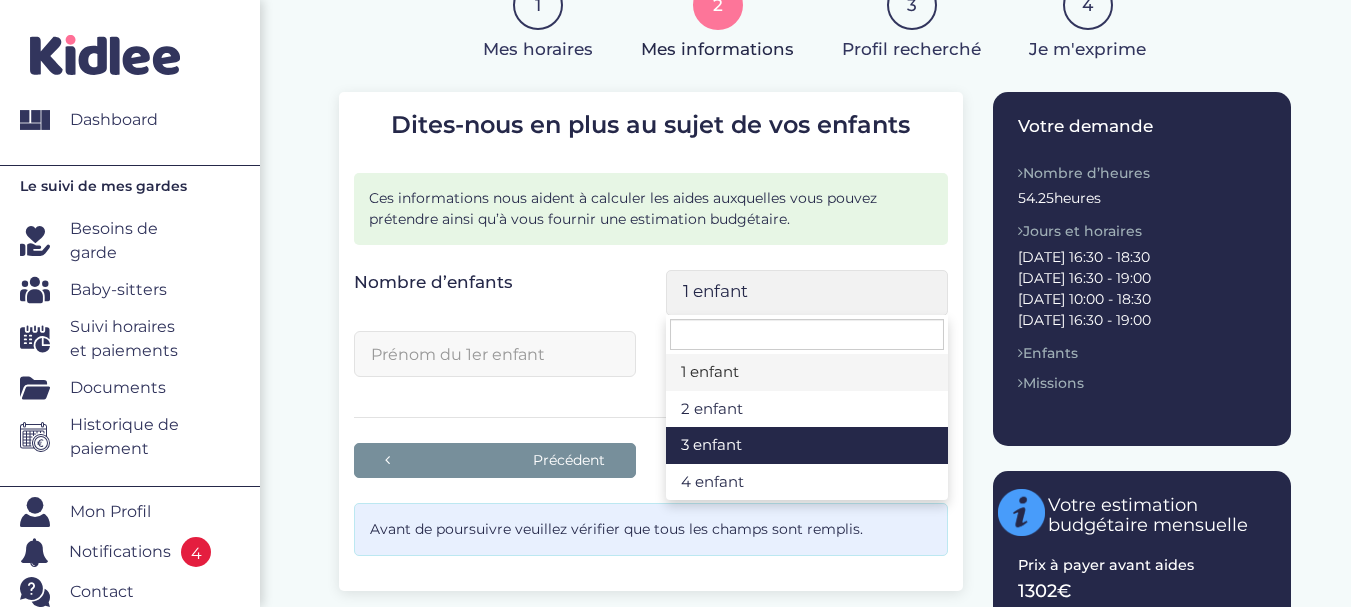select on "3" 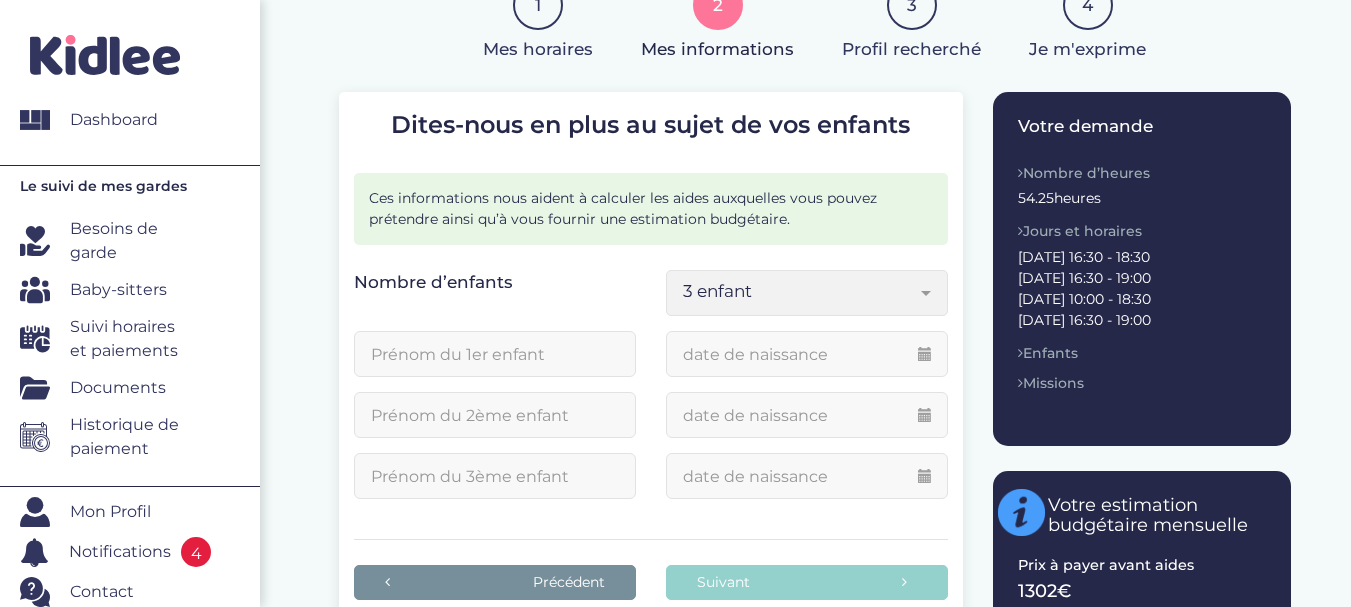 click at bounding box center [495, 354] 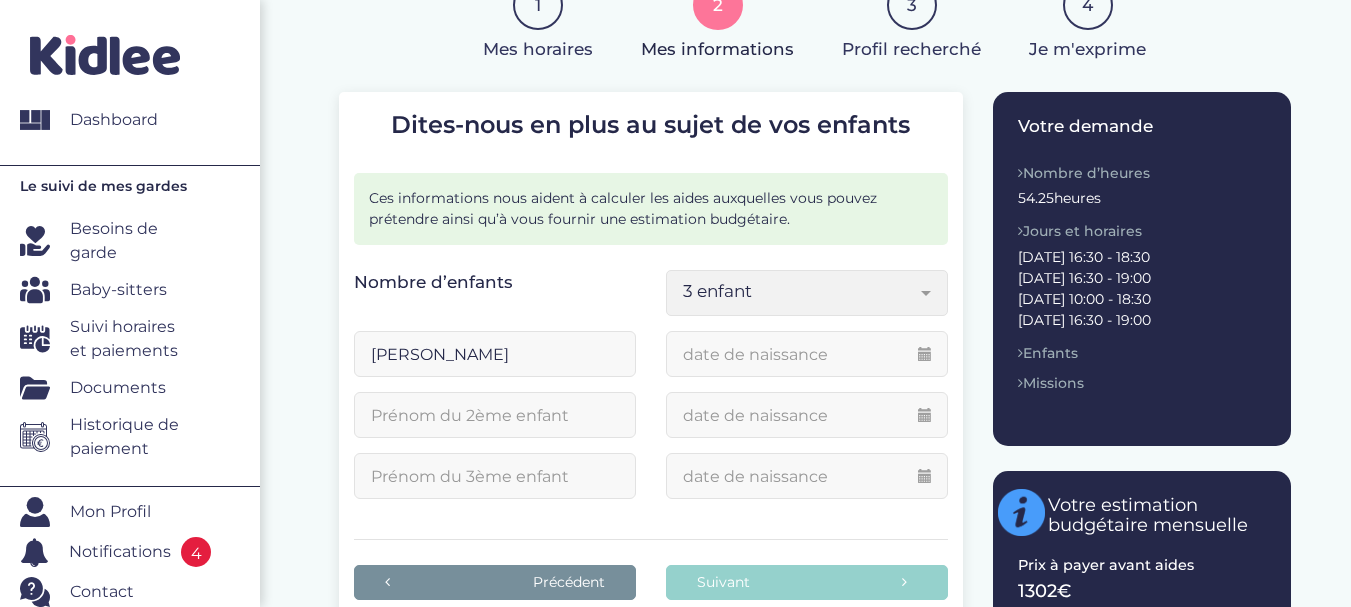 type on "Joséphine" 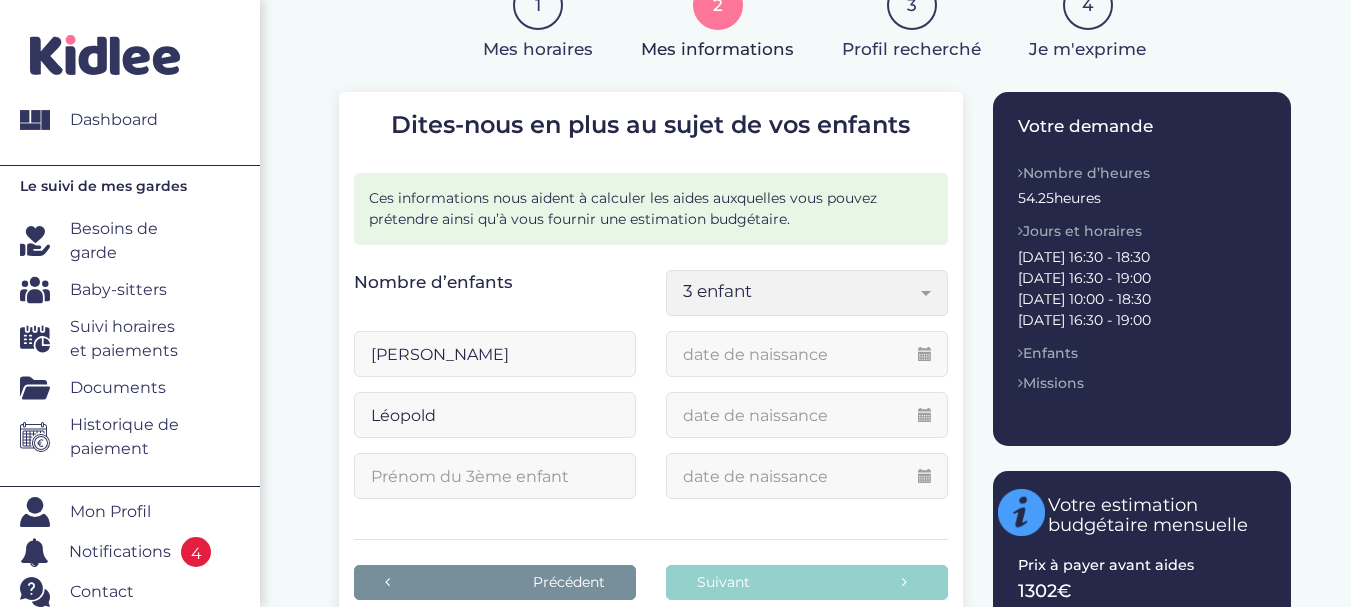 type on "Léopold" 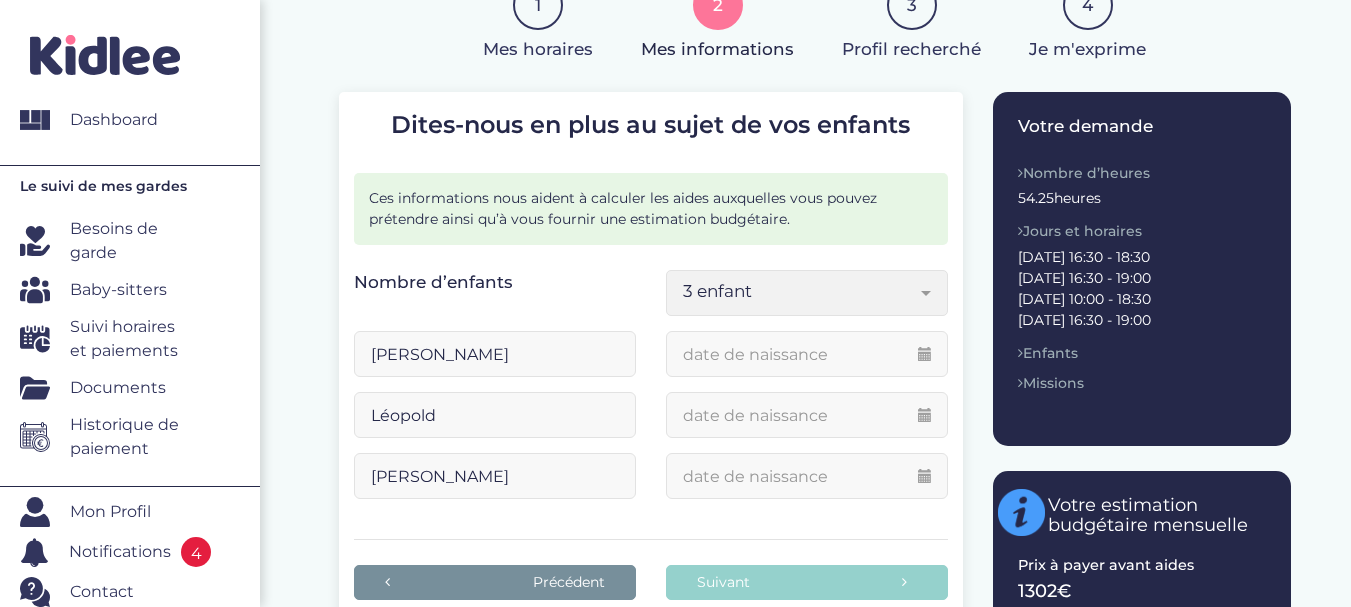 type on "Domitille" 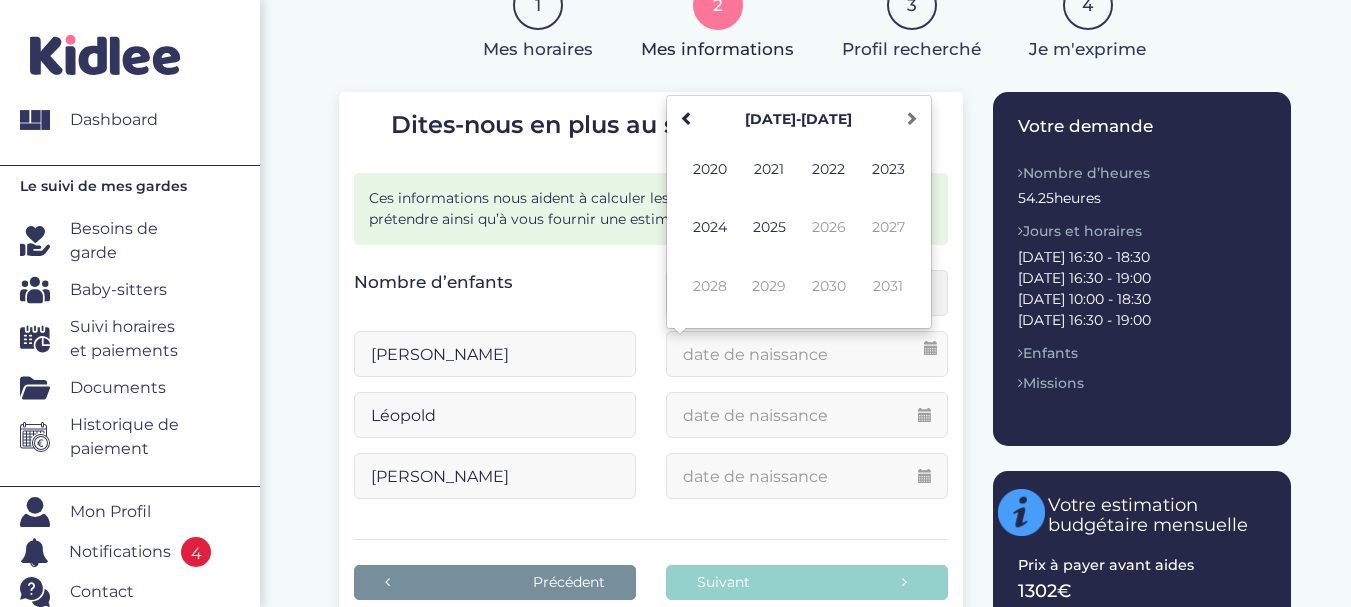 click at bounding box center [807, 354] 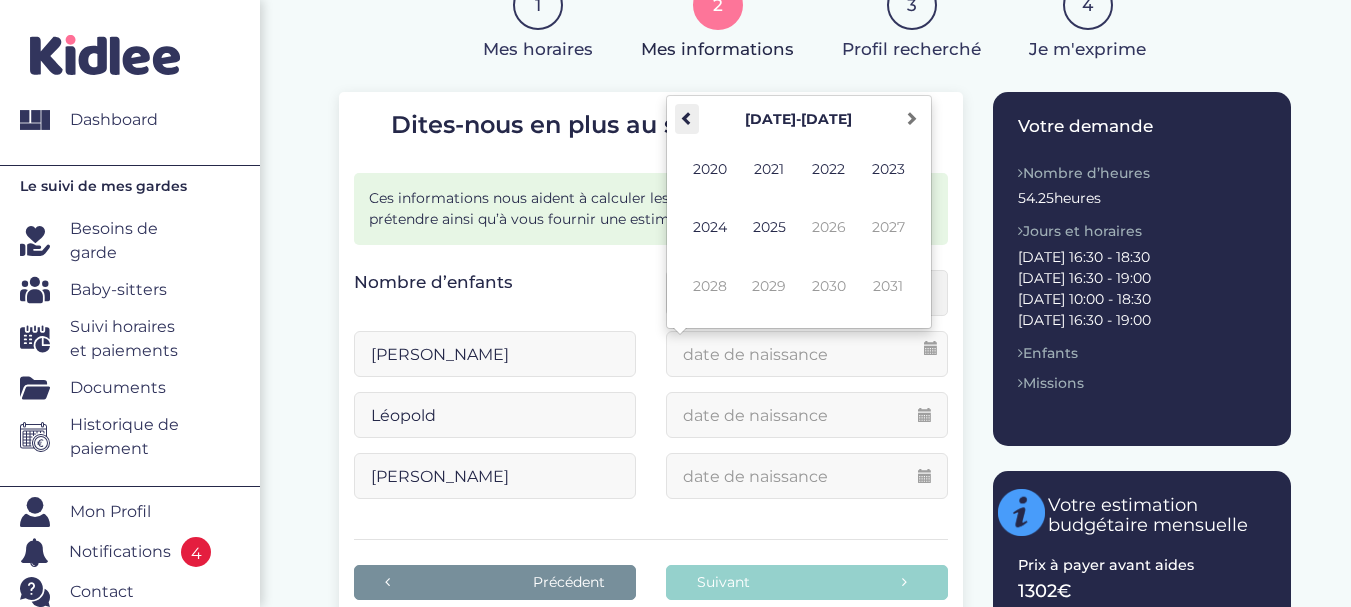 click at bounding box center [687, 118] 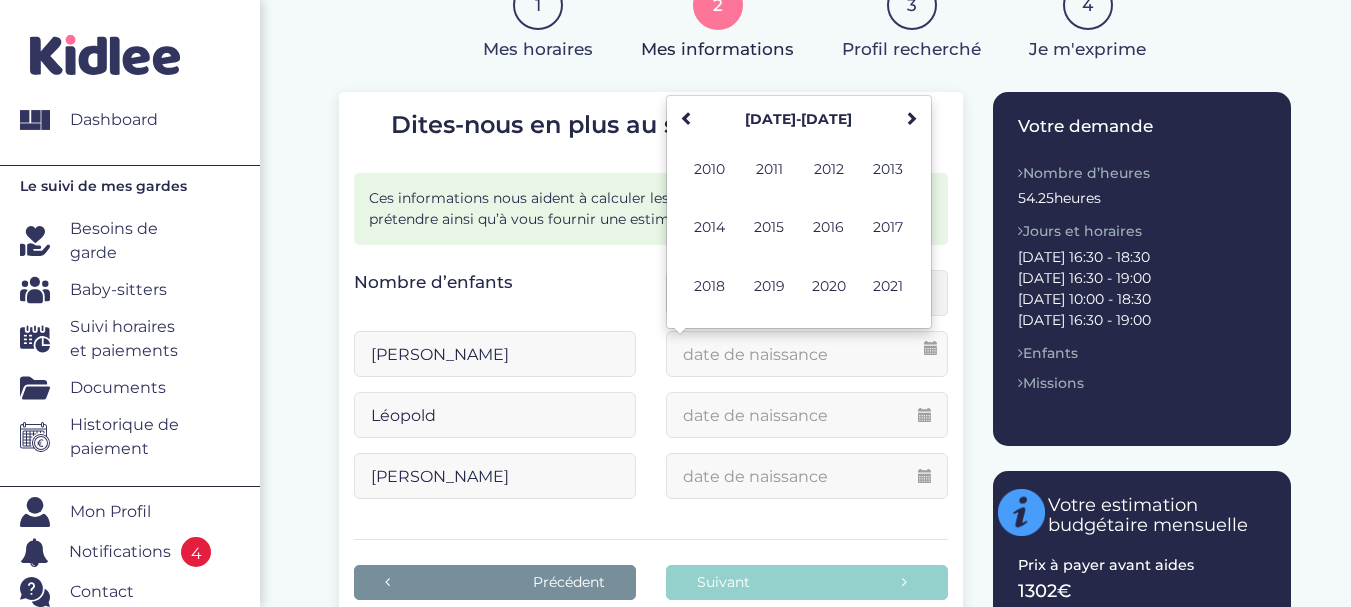 click on "2013" at bounding box center (888, 169) 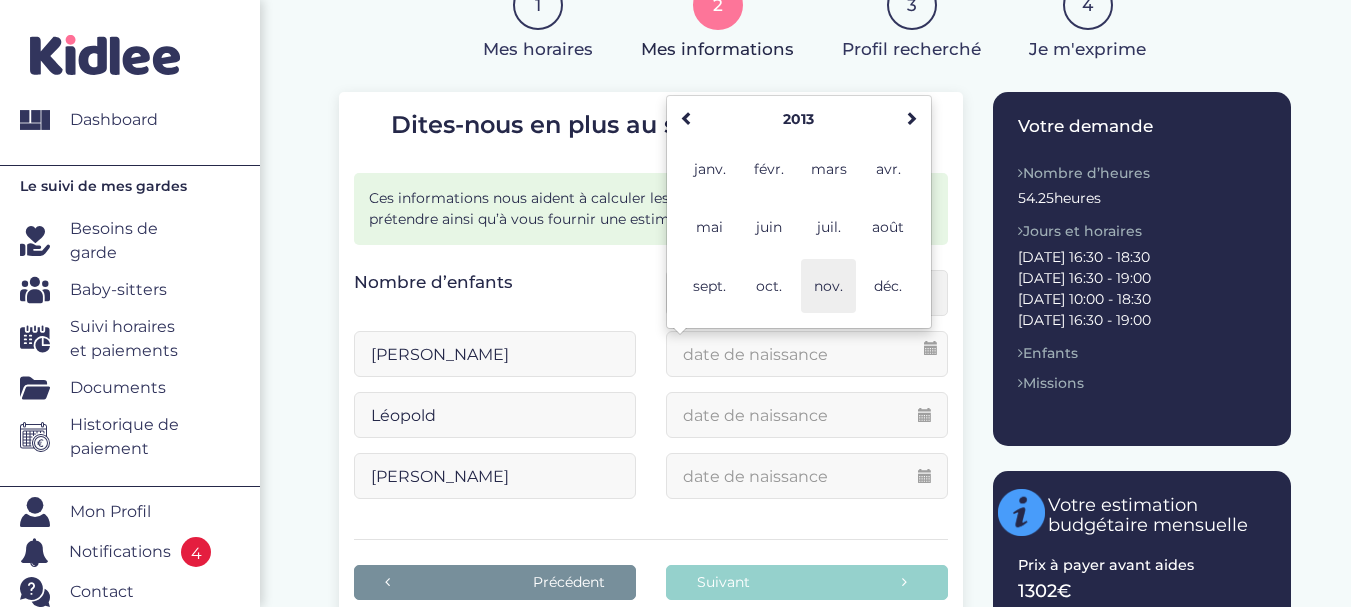 click on "nov." at bounding box center (828, 286) 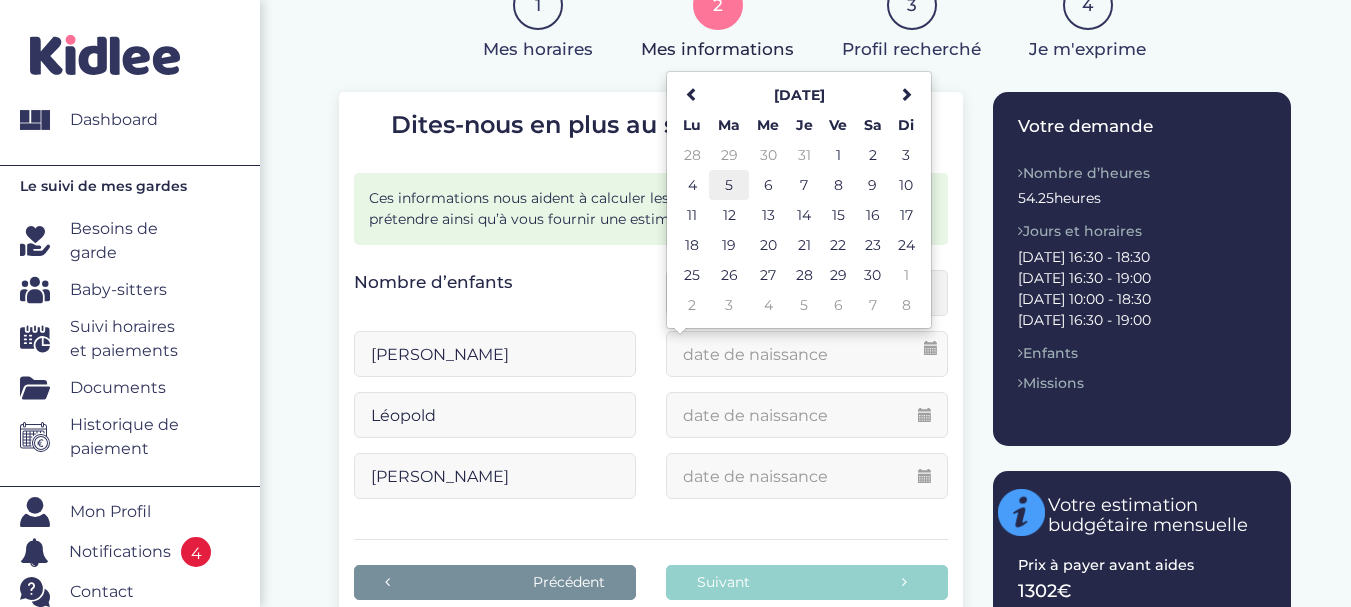 click on "5" at bounding box center (728, 185) 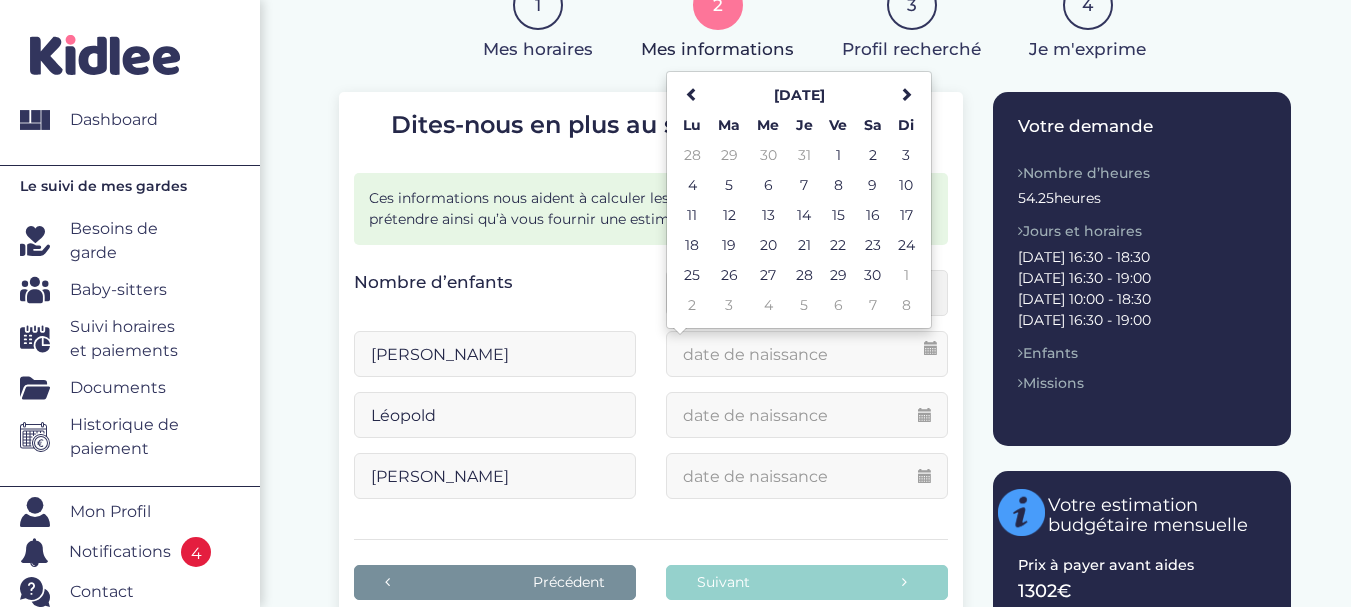 type on "05-11-2013" 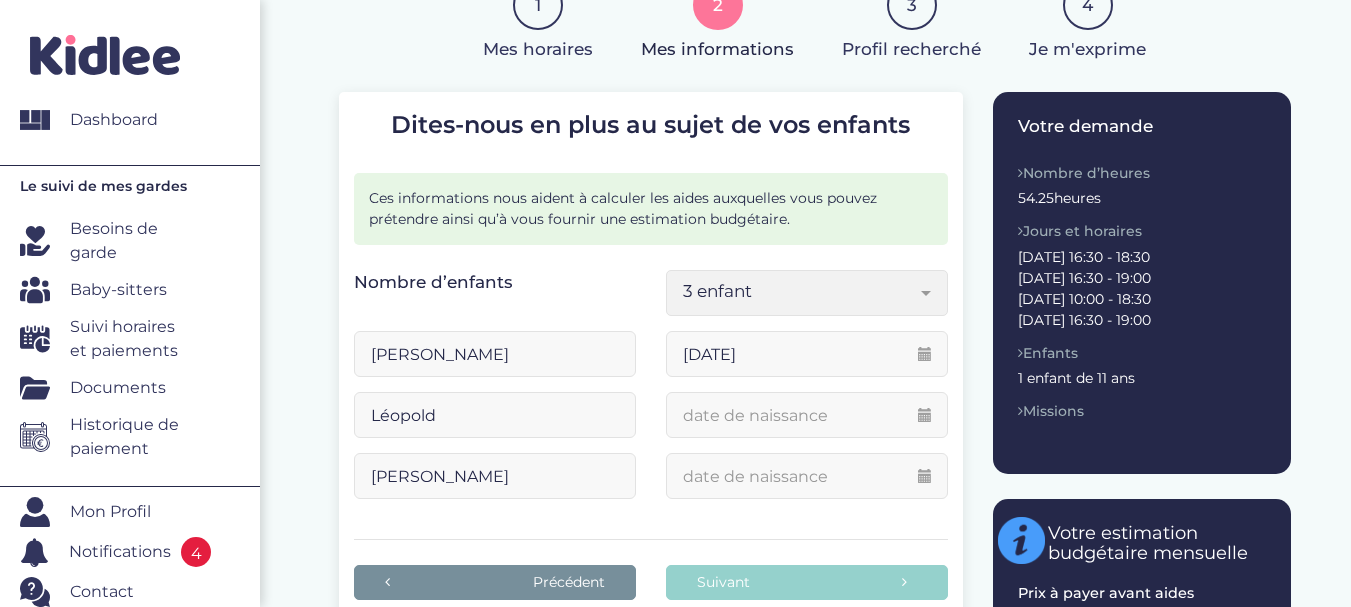 click at bounding box center [807, 415] 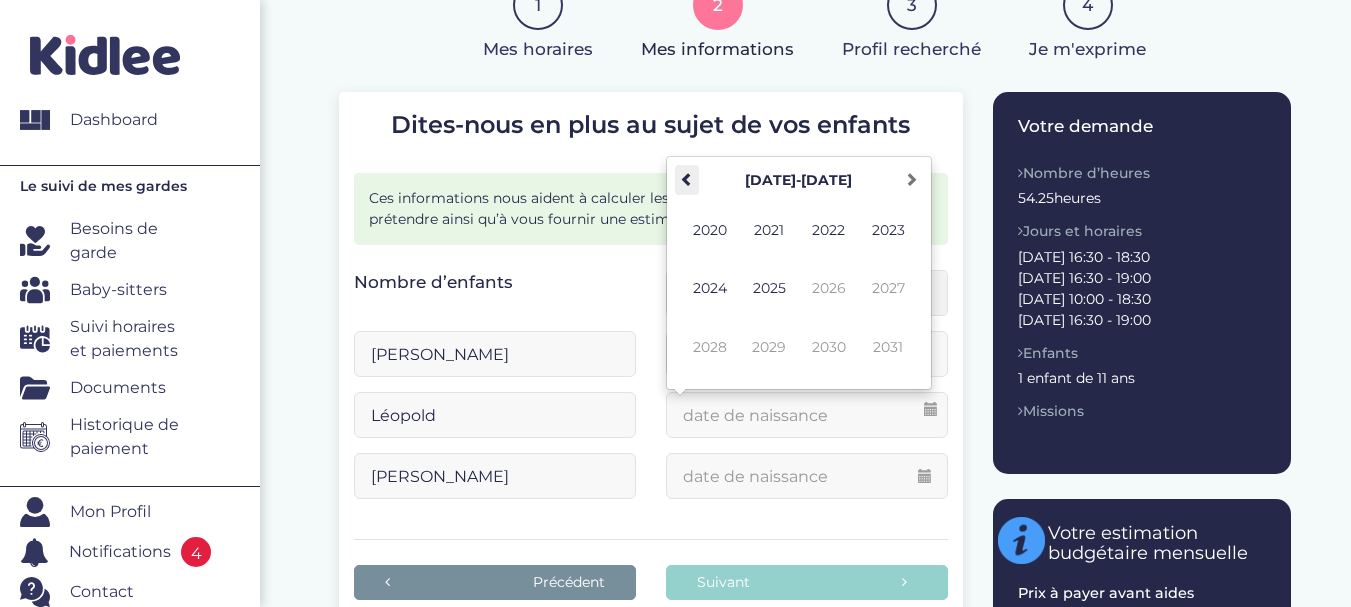 click at bounding box center (687, 180) 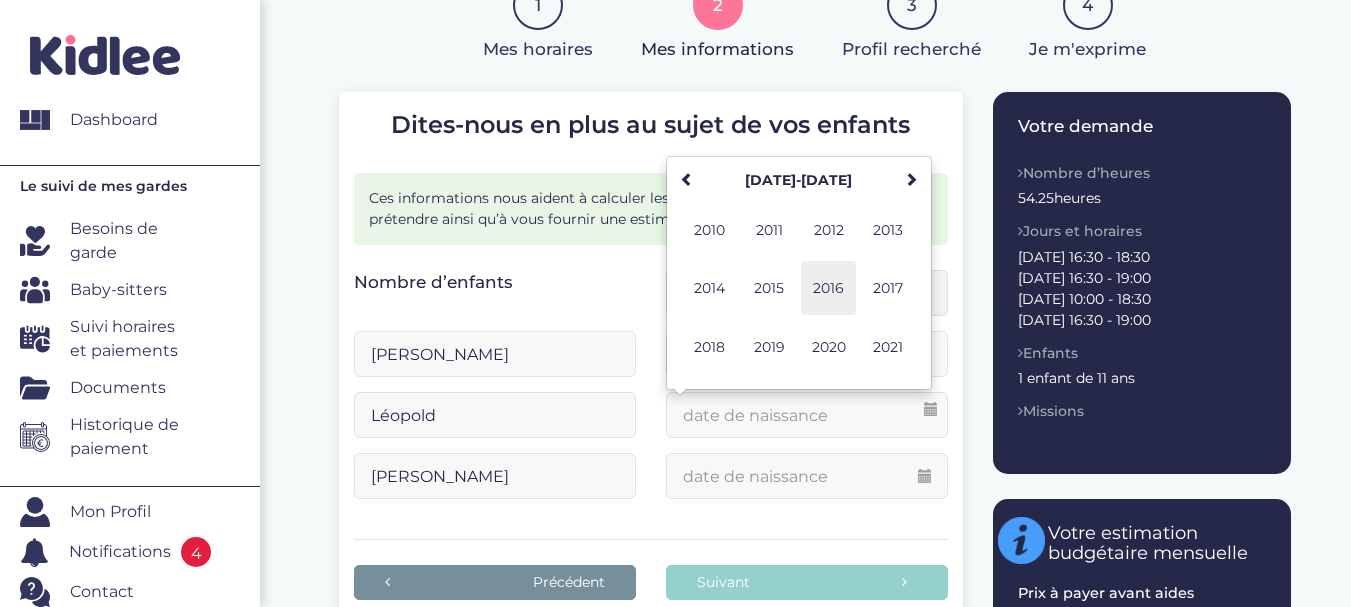 click on "2016" at bounding box center [828, 288] 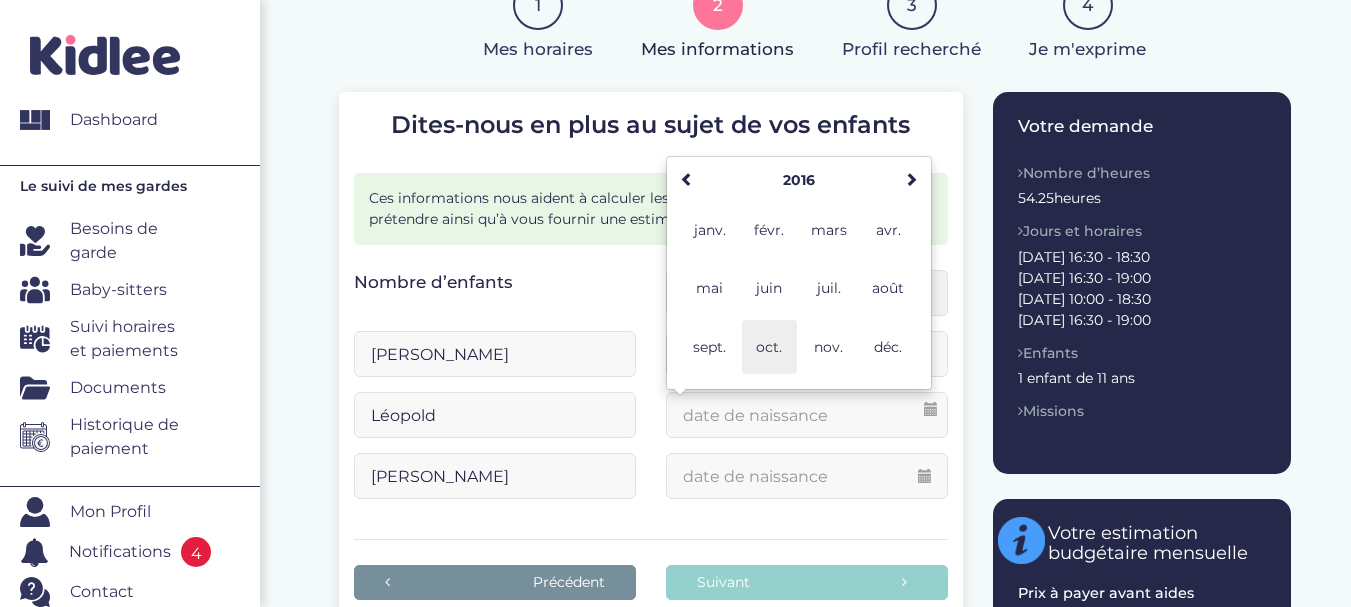 click on "oct." at bounding box center (769, 347) 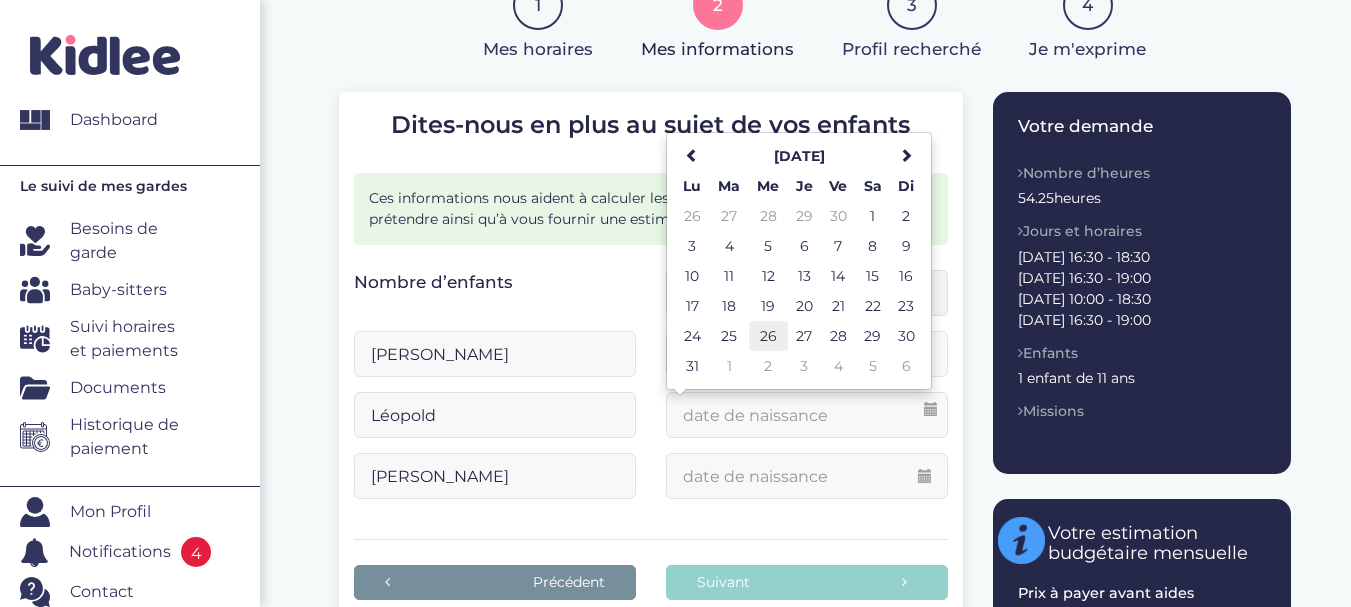 click on "26" at bounding box center [768, 336] 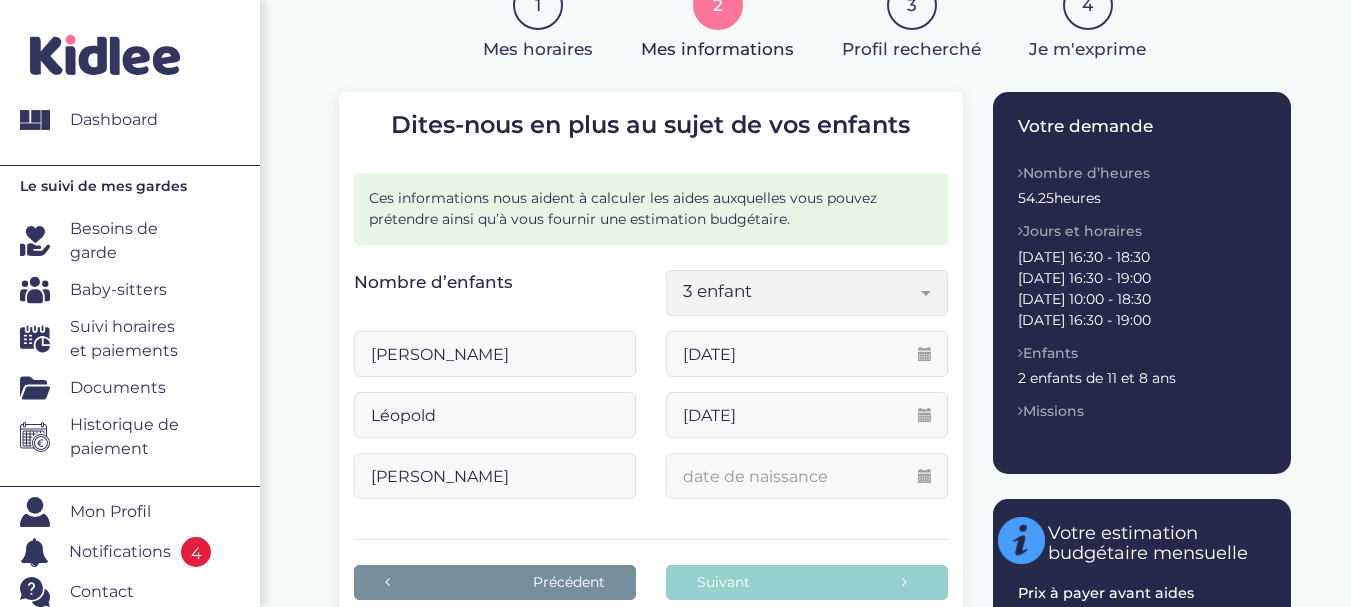 click at bounding box center (807, 476) 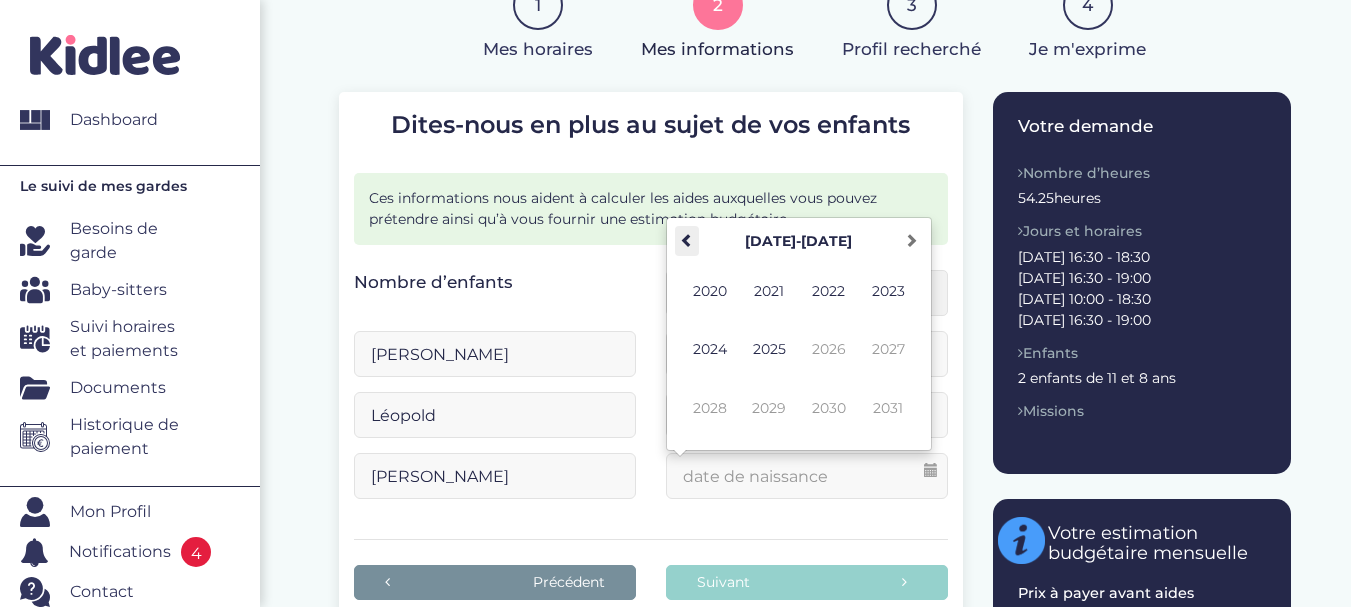 click at bounding box center [687, 240] 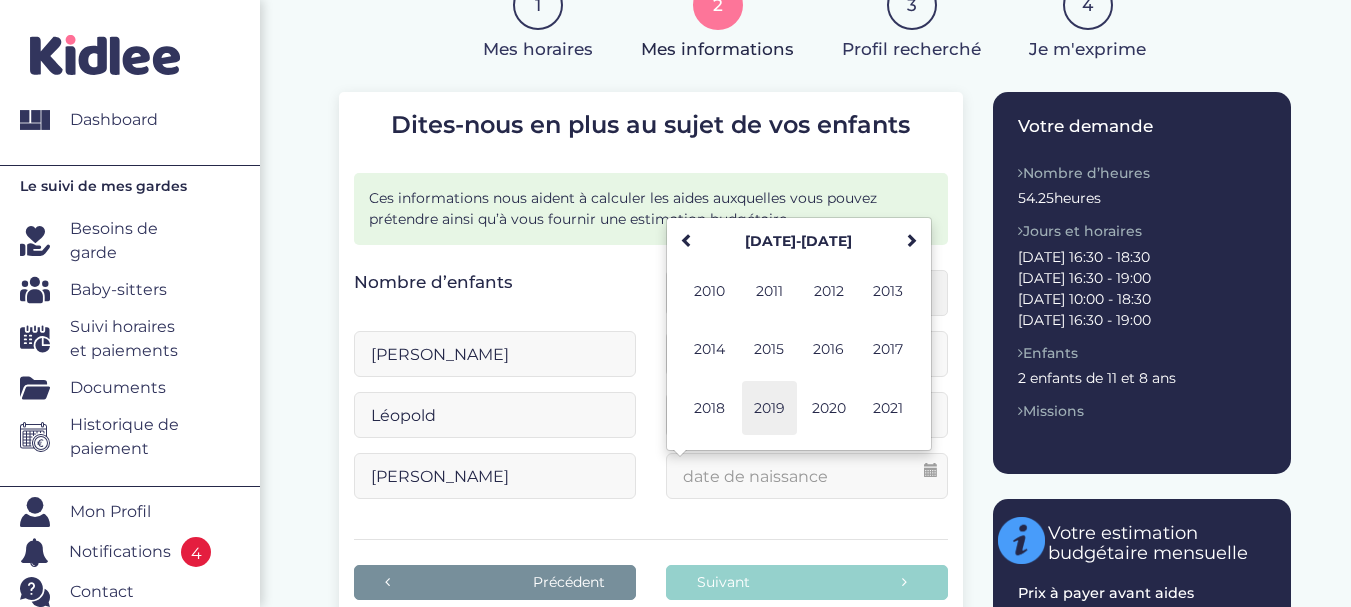 click on "2019" at bounding box center [769, 408] 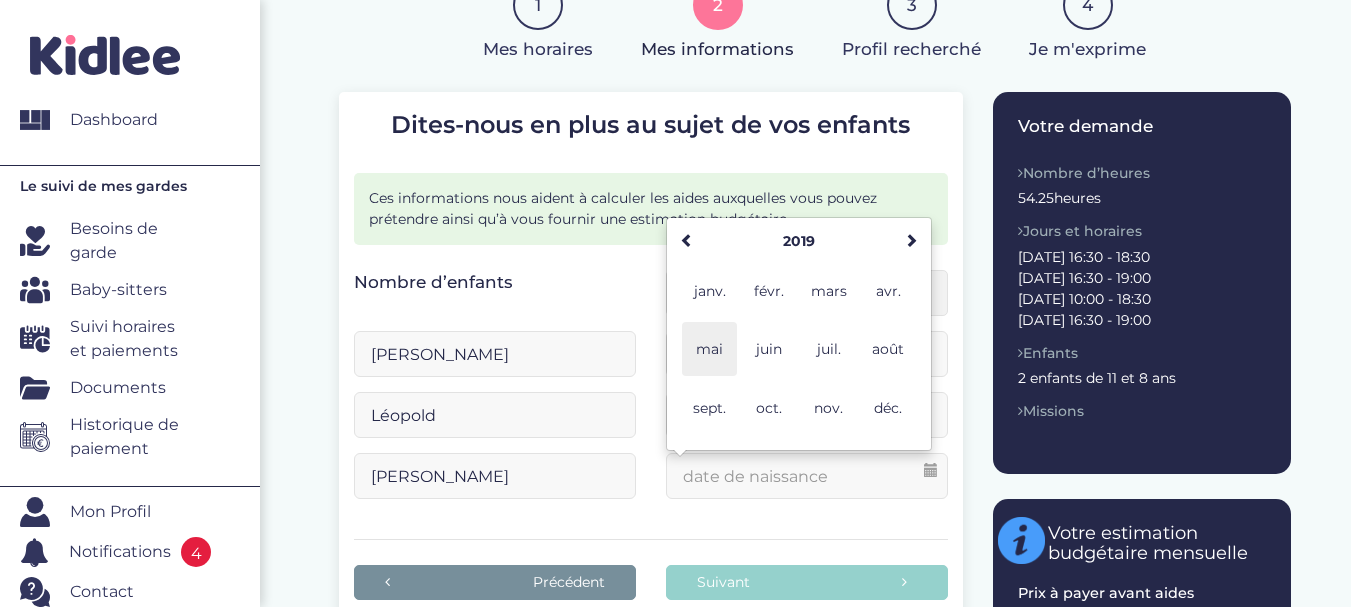 click on "mai" at bounding box center (709, 349) 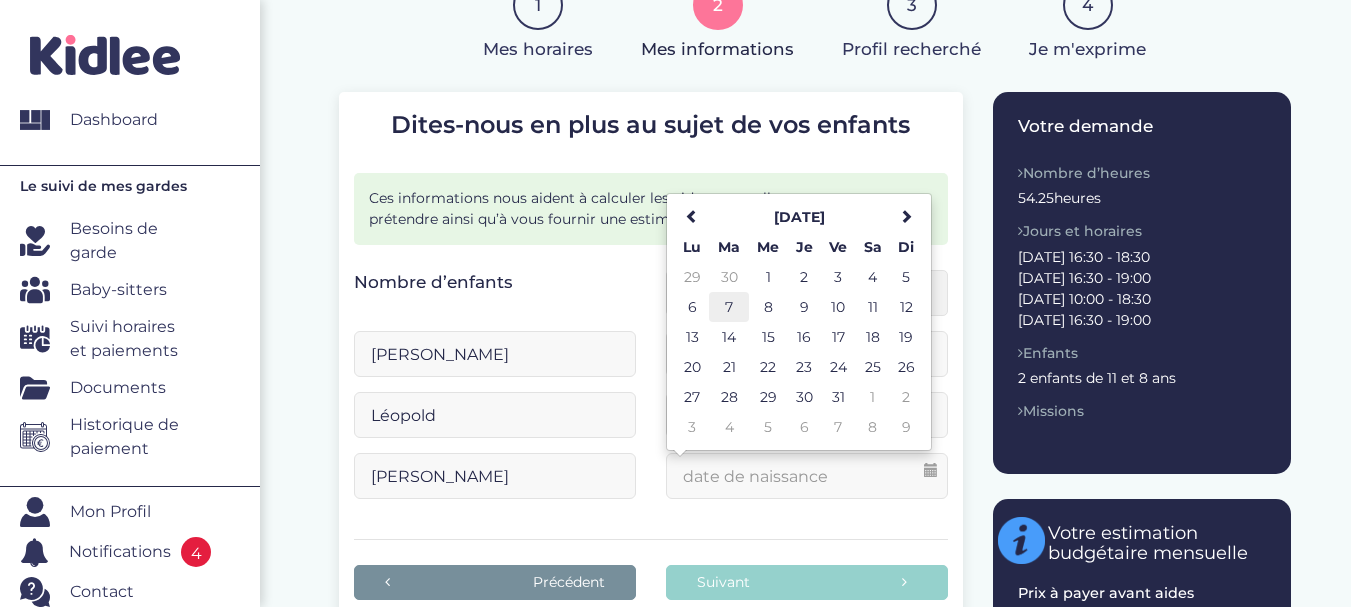 click on "7" at bounding box center [728, 307] 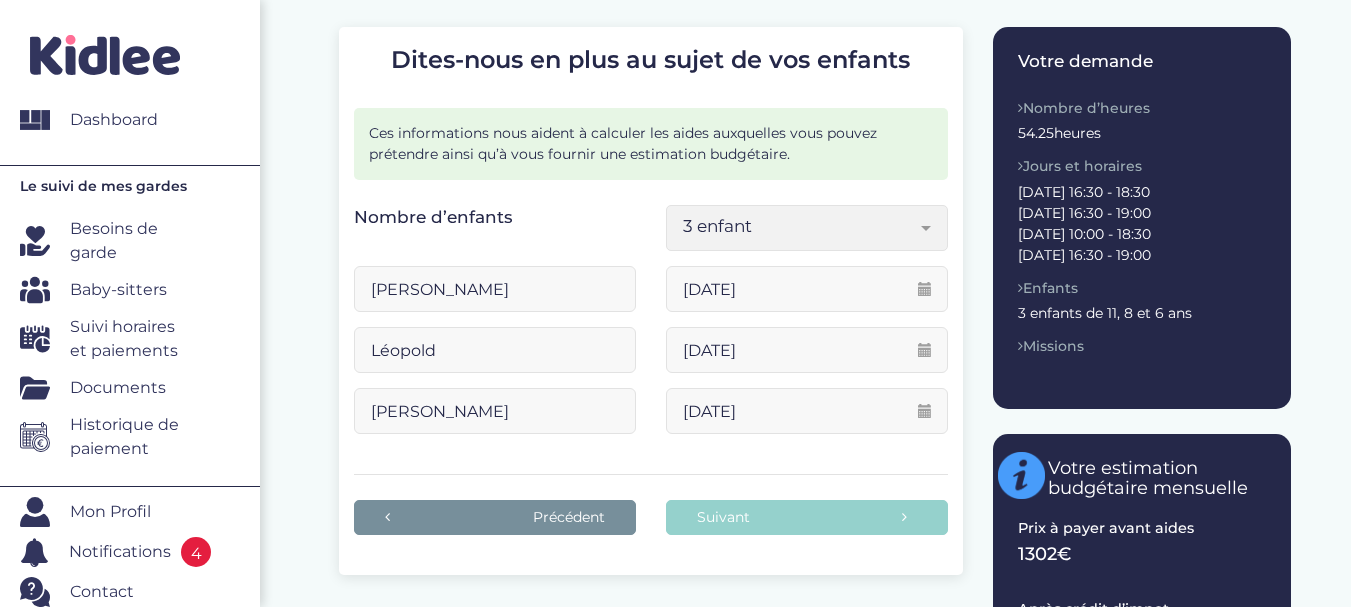 scroll, scrollTop: 300, scrollLeft: 0, axis: vertical 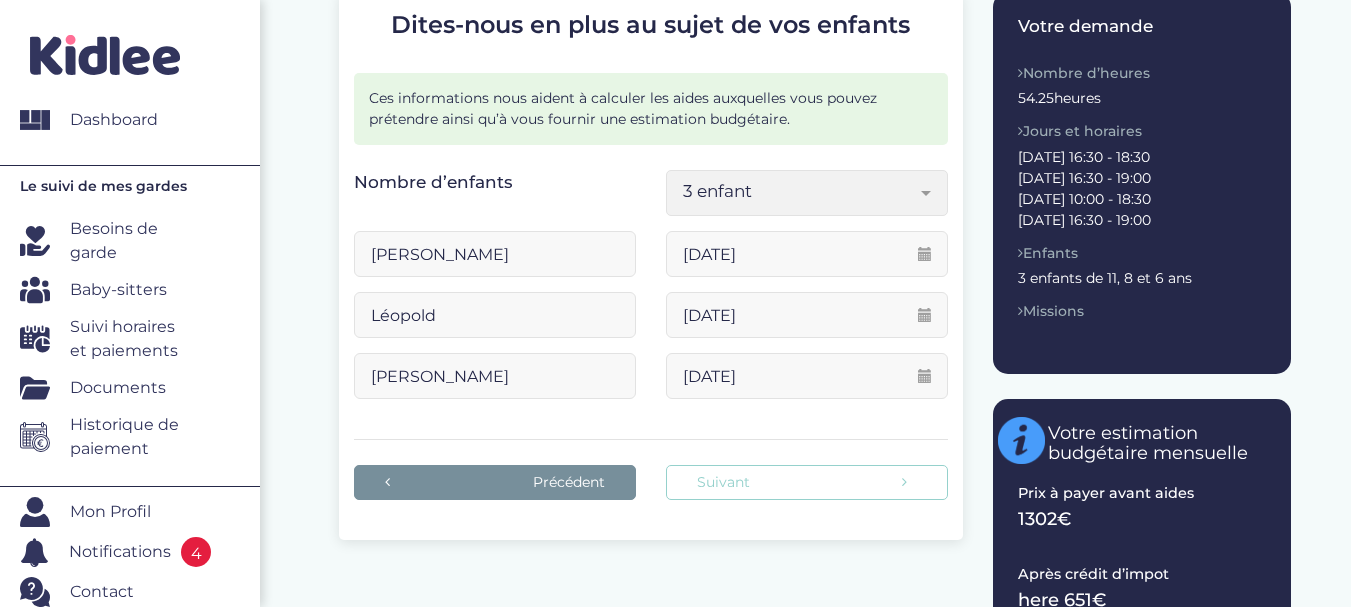click on "Suivant" at bounding box center [807, 482] 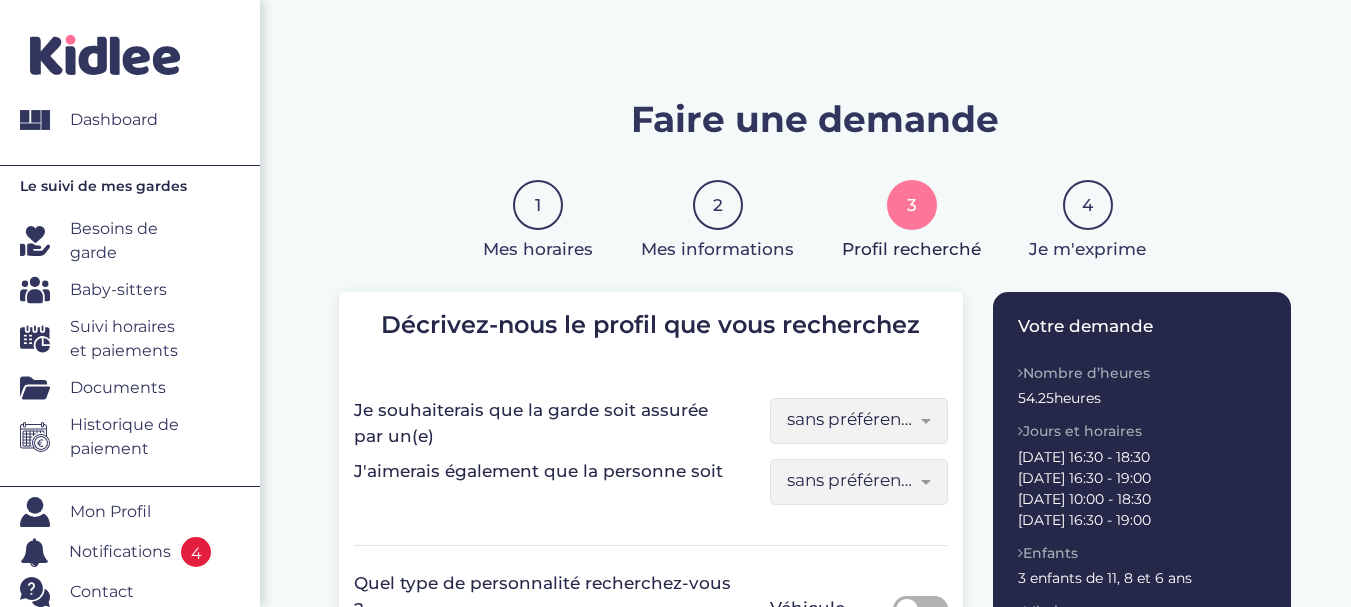scroll, scrollTop: 100, scrollLeft: 0, axis: vertical 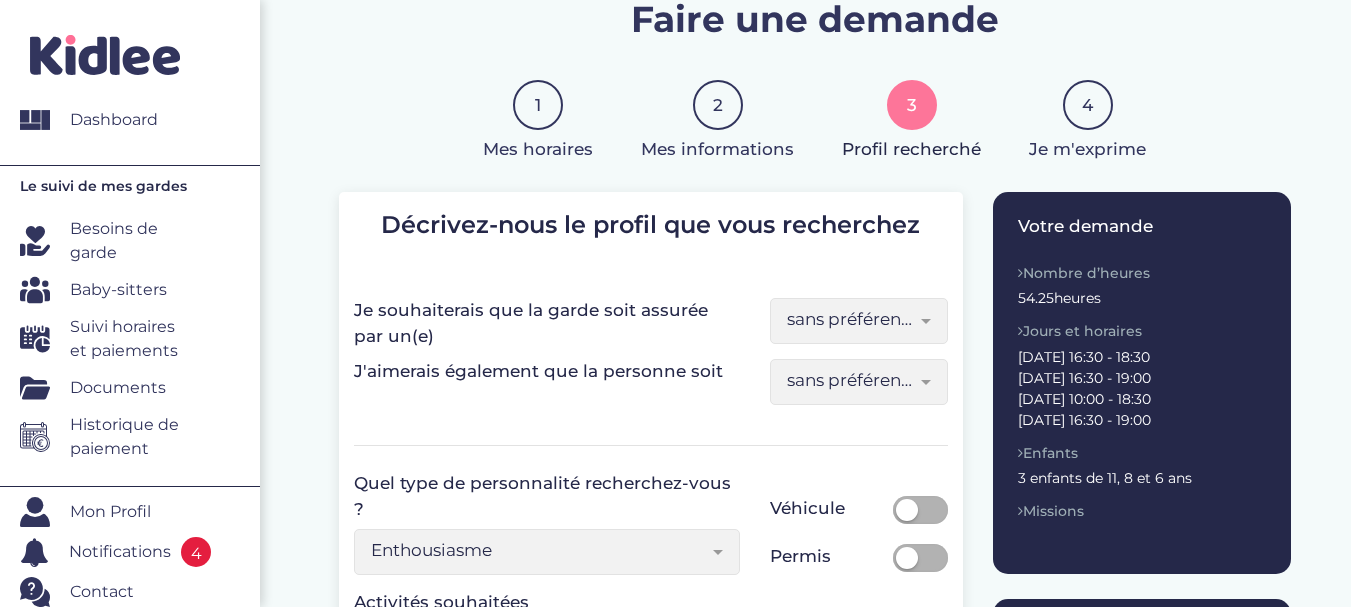 click on "sans préférence" at bounding box center (859, 321) 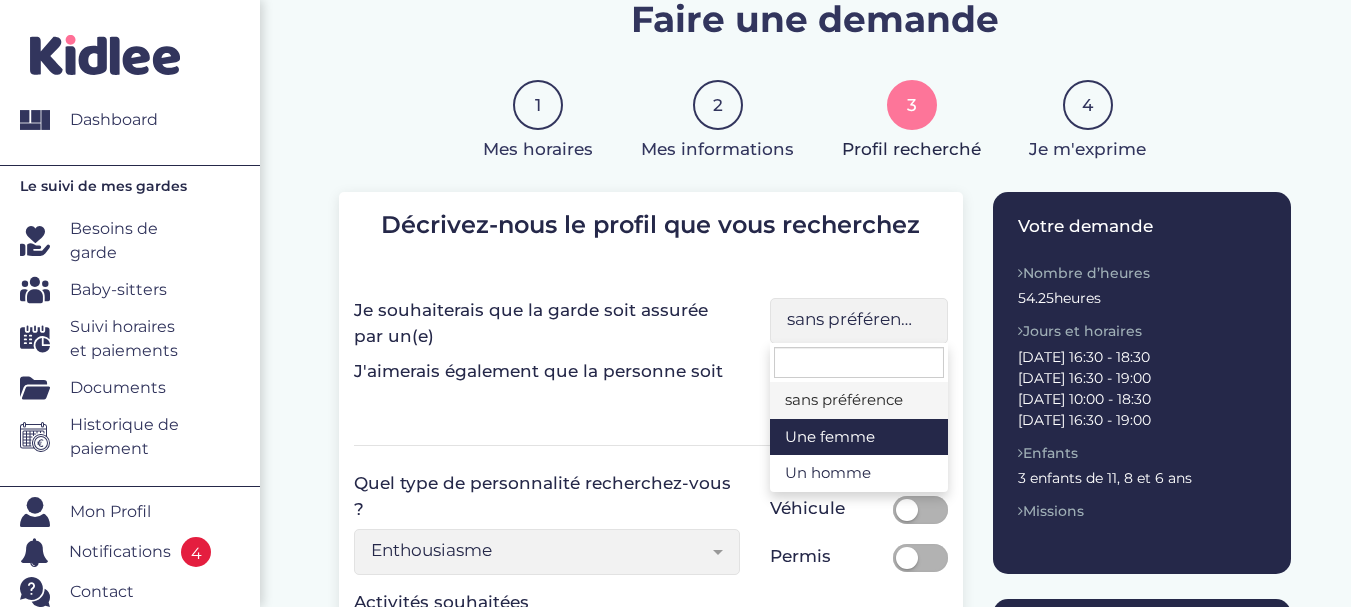 select on "1" 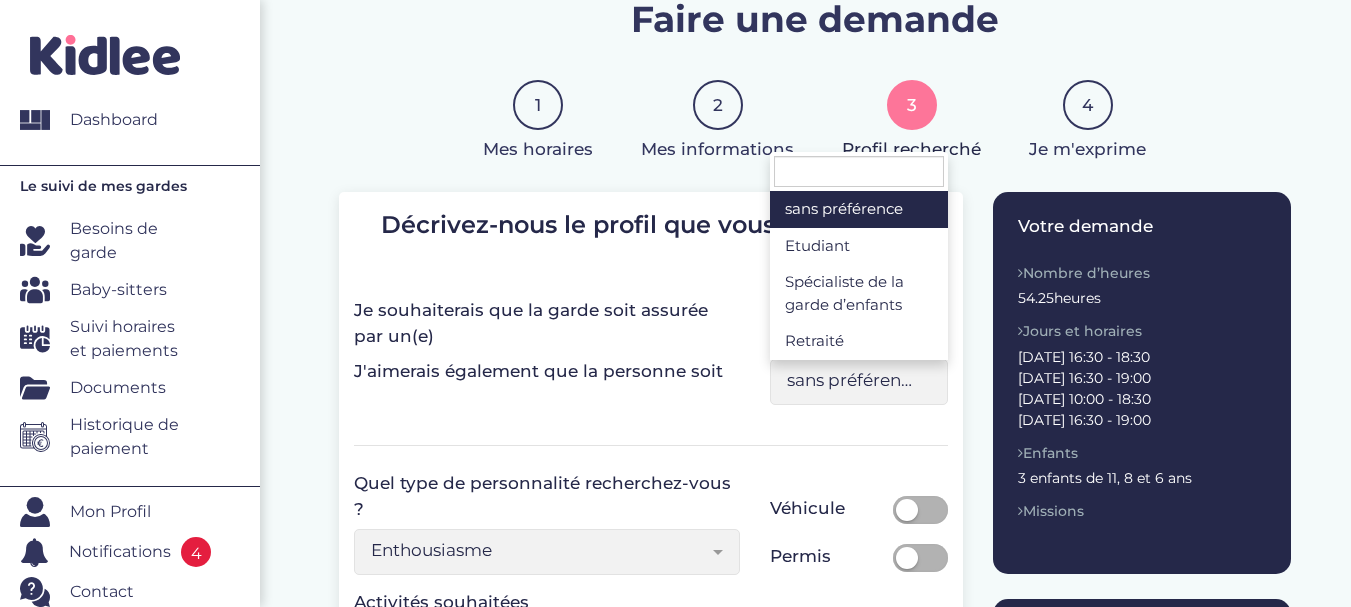 click on "sans préférence" at bounding box center (851, 380) 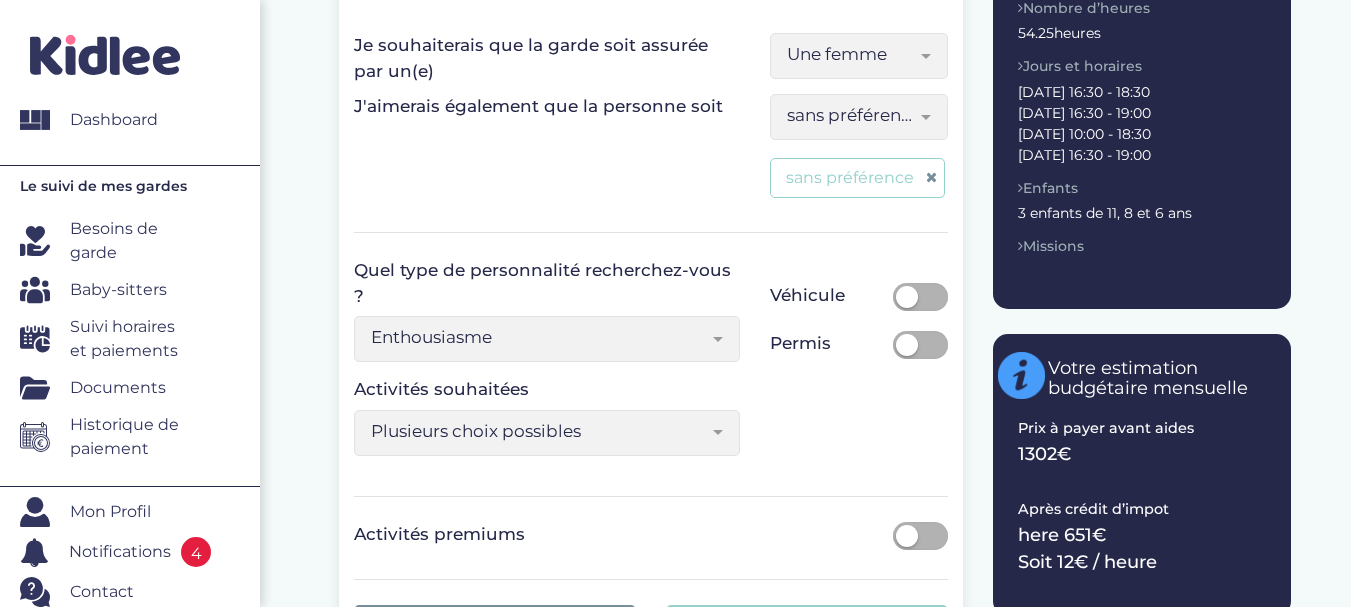 scroll, scrollTop: 400, scrollLeft: 0, axis: vertical 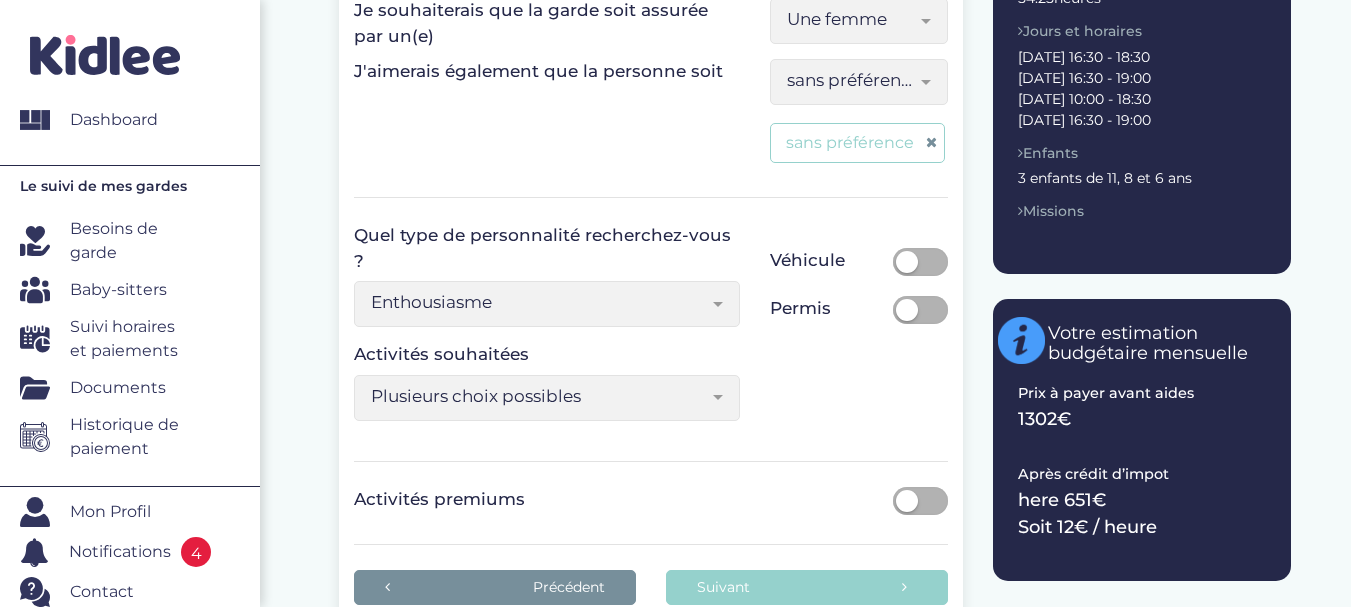 click at bounding box center (718, 304) 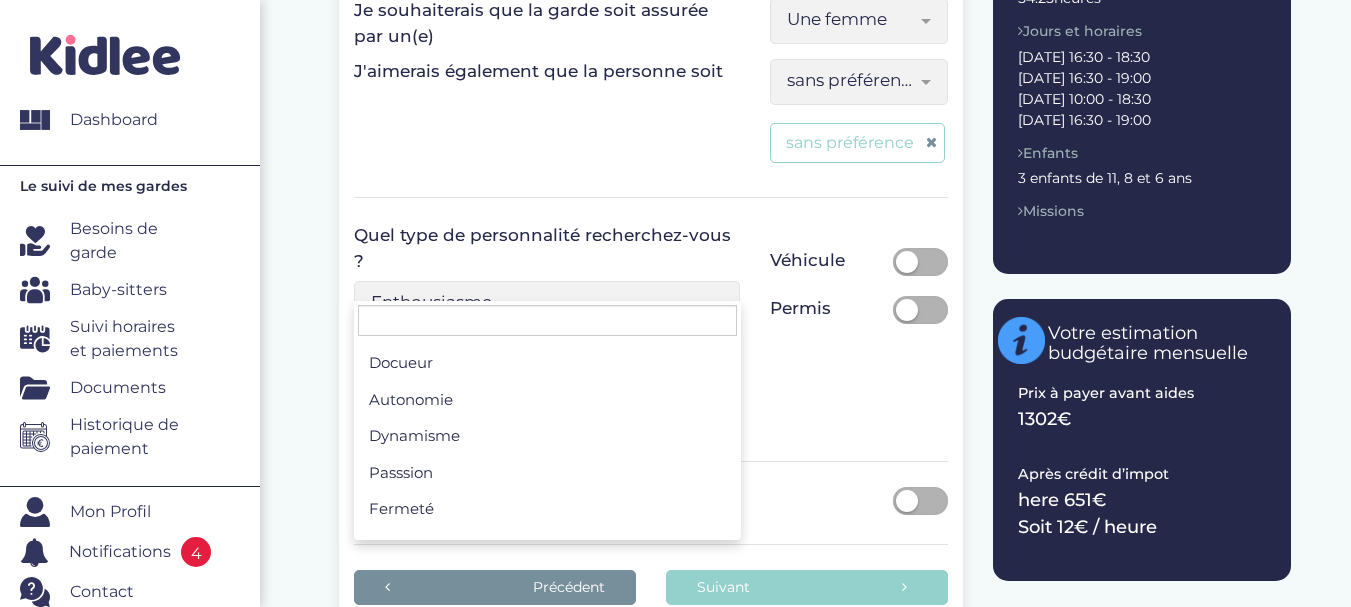scroll, scrollTop: 112, scrollLeft: 0, axis: vertical 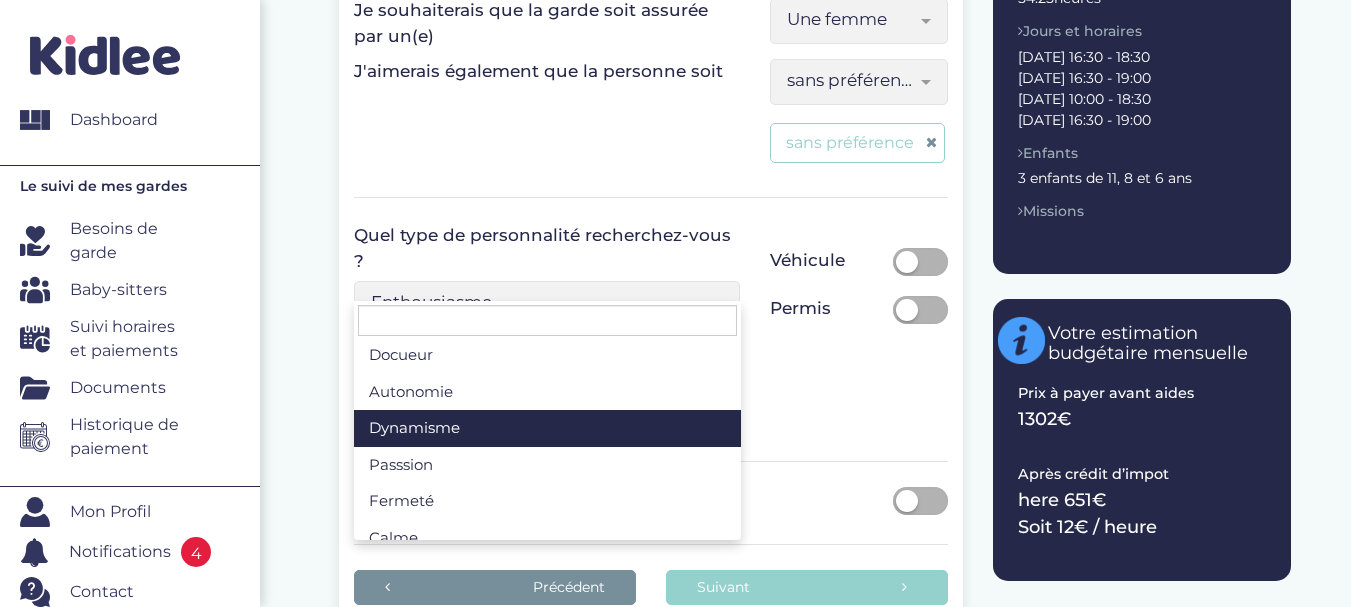 select on "38" 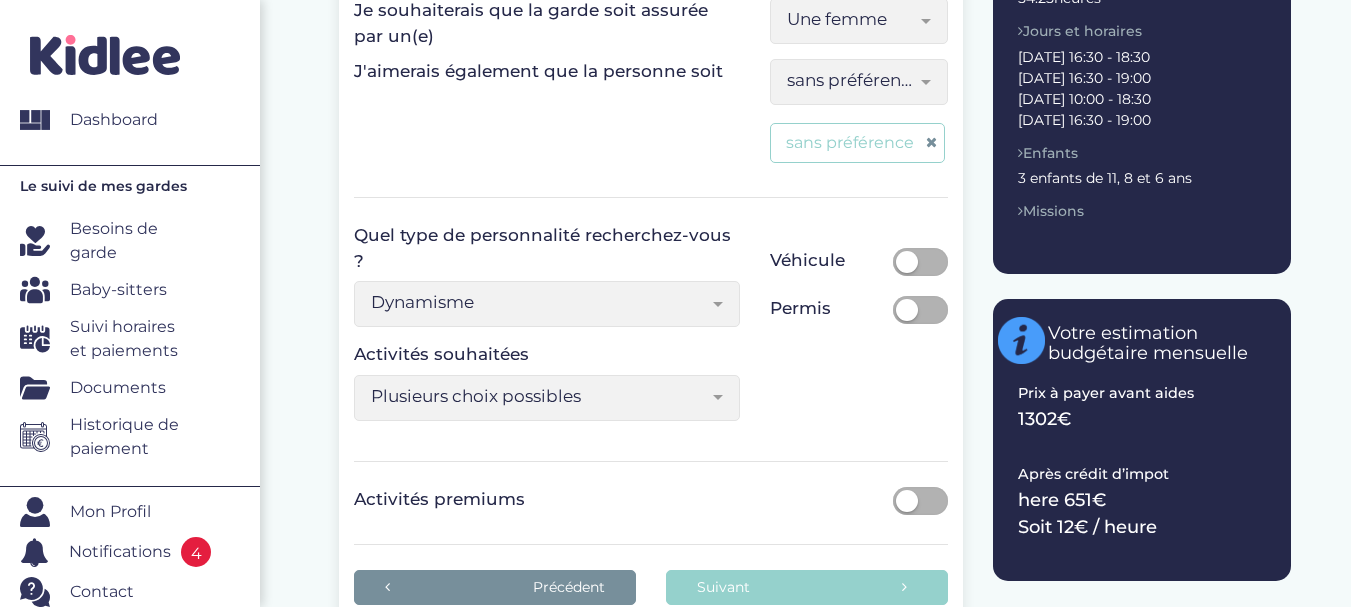 click on "Plusieurs choix possibles" at bounding box center (547, 398) 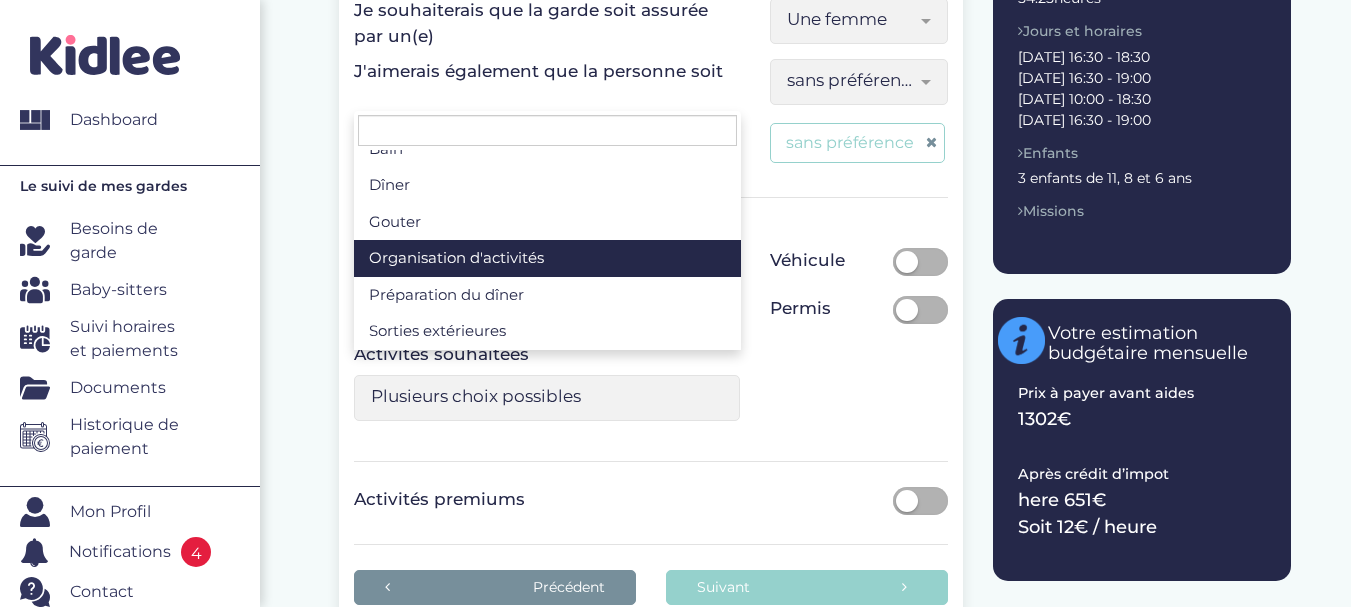 scroll, scrollTop: 151, scrollLeft: 0, axis: vertical 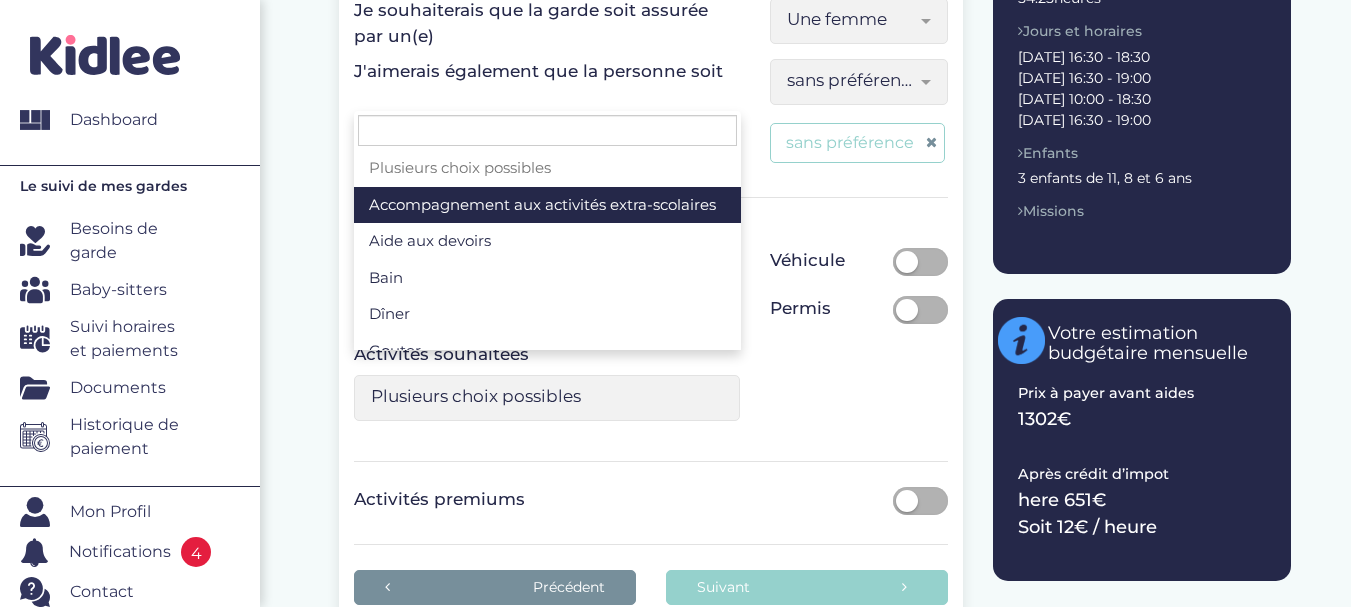 click on "Plusieurs choix possibles" at bounding box center (547, 168) 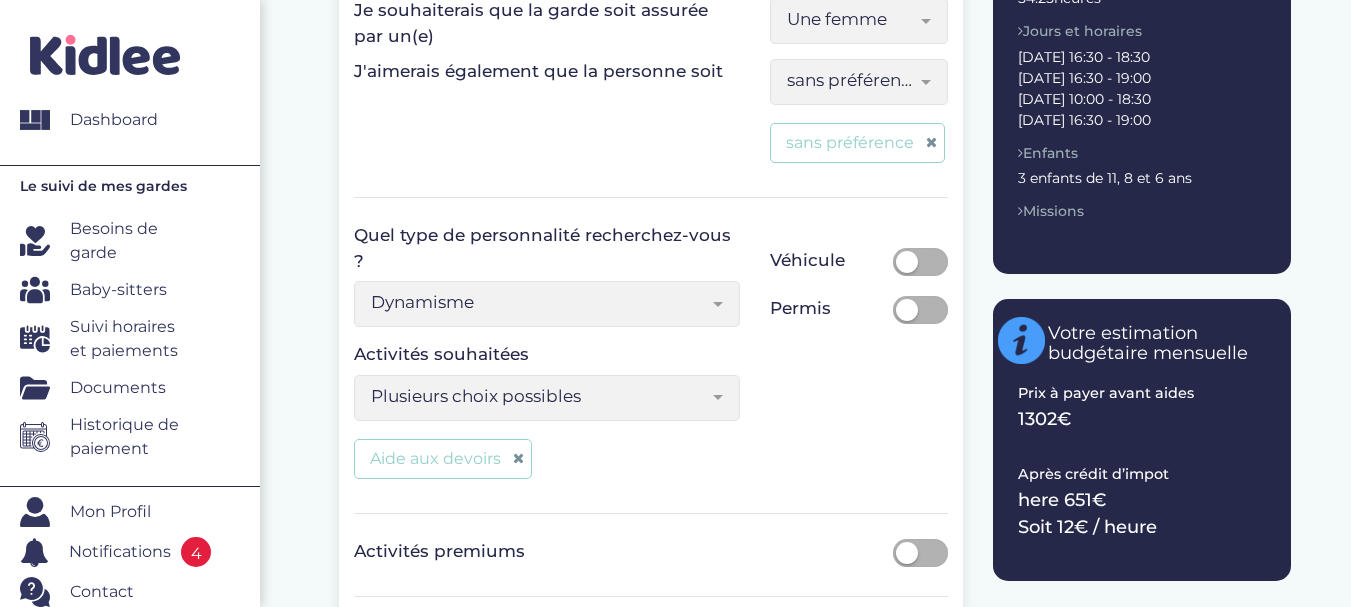 click on "Plusieurs choix possibles" at bounding box center [540, 396] 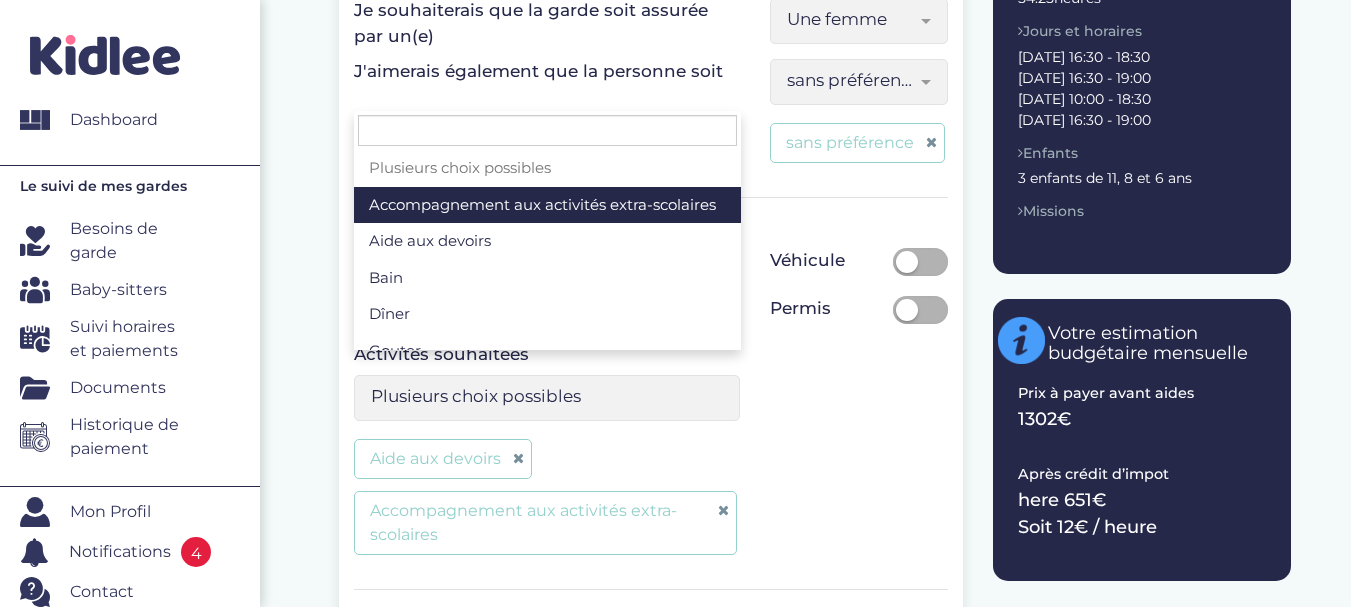 click at bounding box center [718, 397] 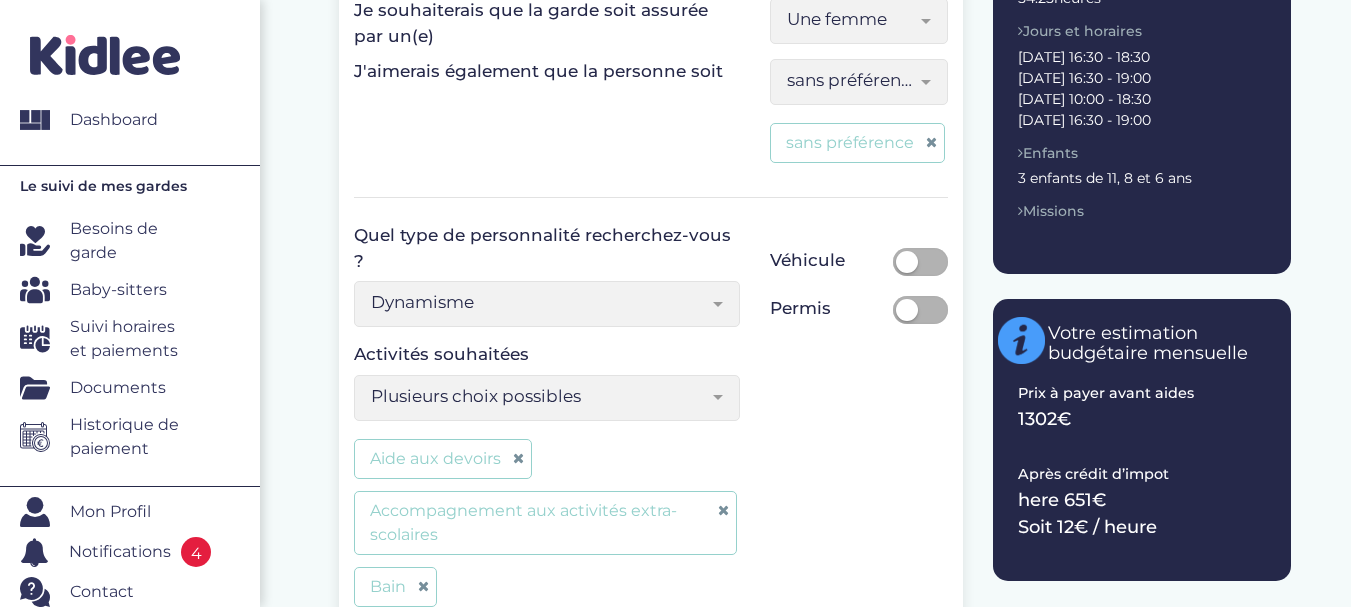 click on "Plusieurs choix possibles" at bounding box center [547, 398] 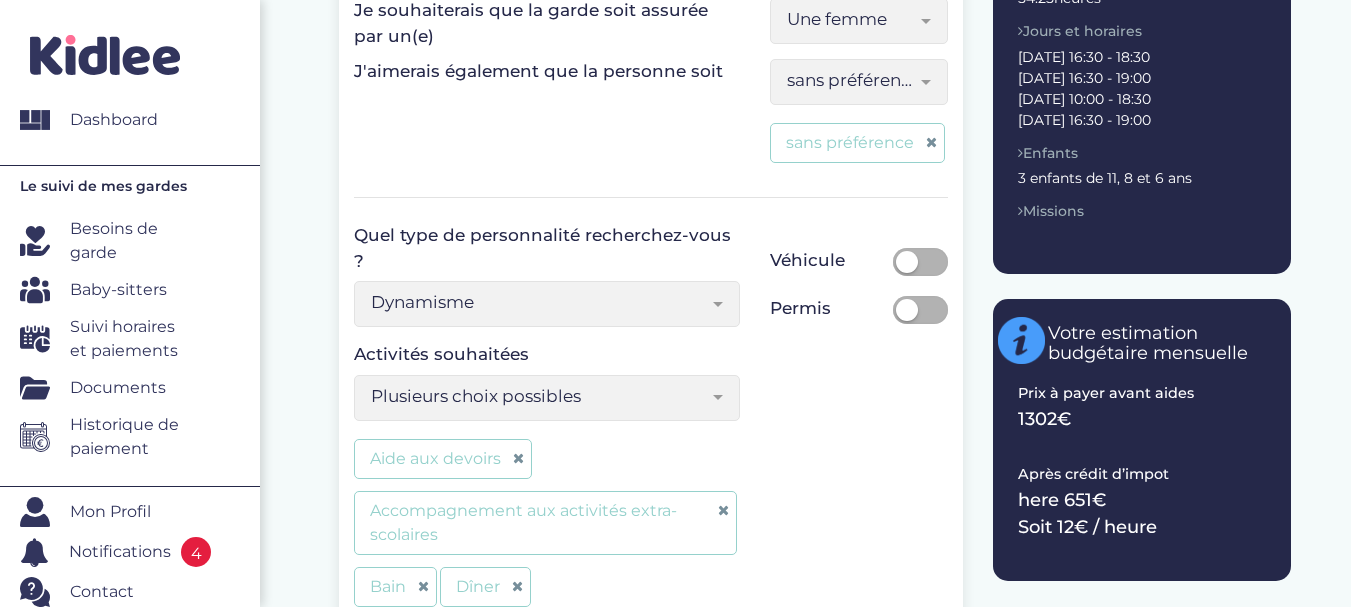click on "Plusieurs choix possibles" at bounding box center (547, 398) 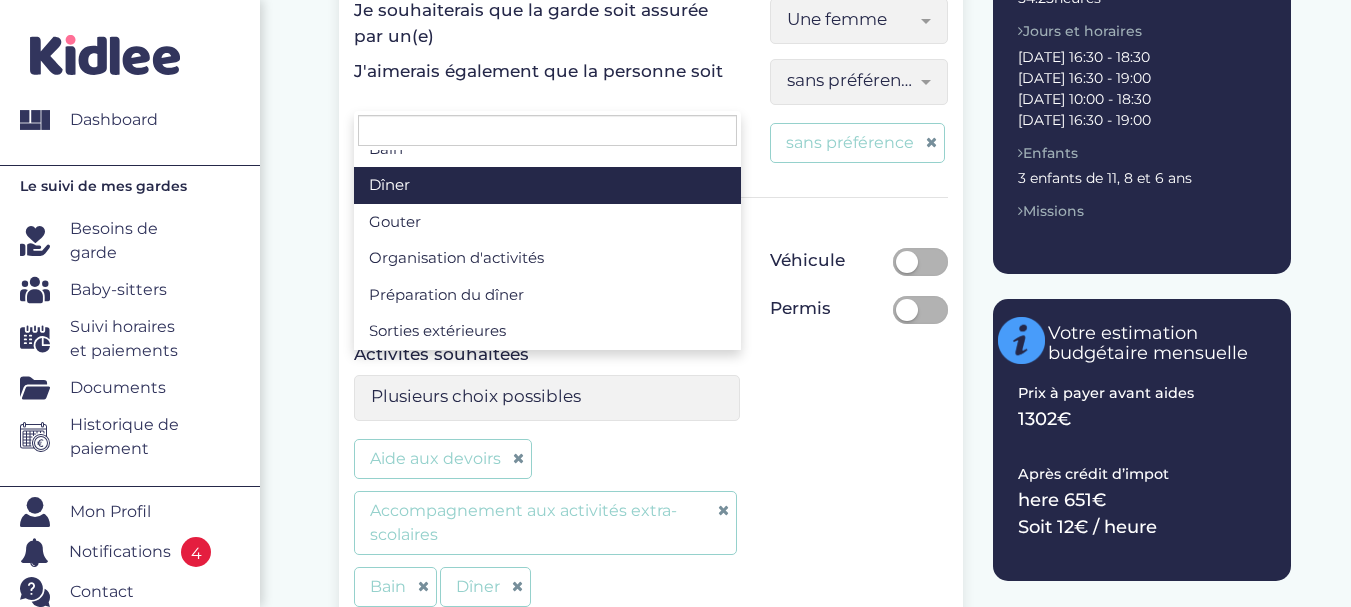 scroll, scrollTop: 151, scrollLeft: 0, axis: vertical 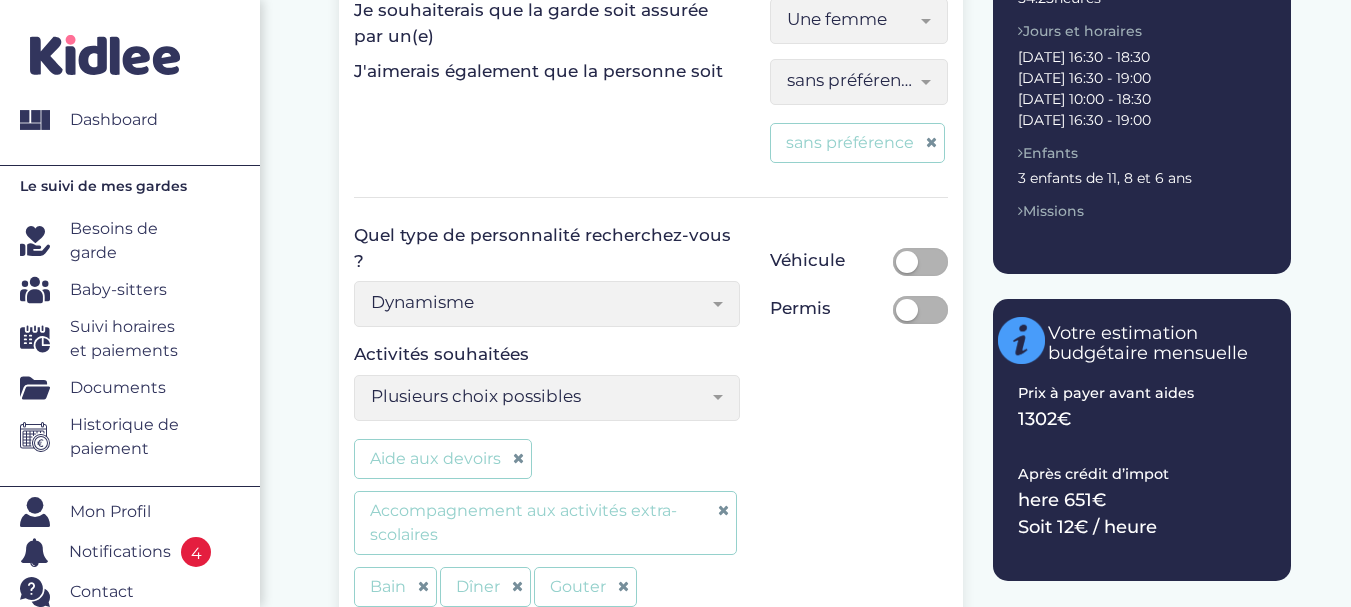 click on "Plusieurs choix possibles" at bounding box center [547, 398] 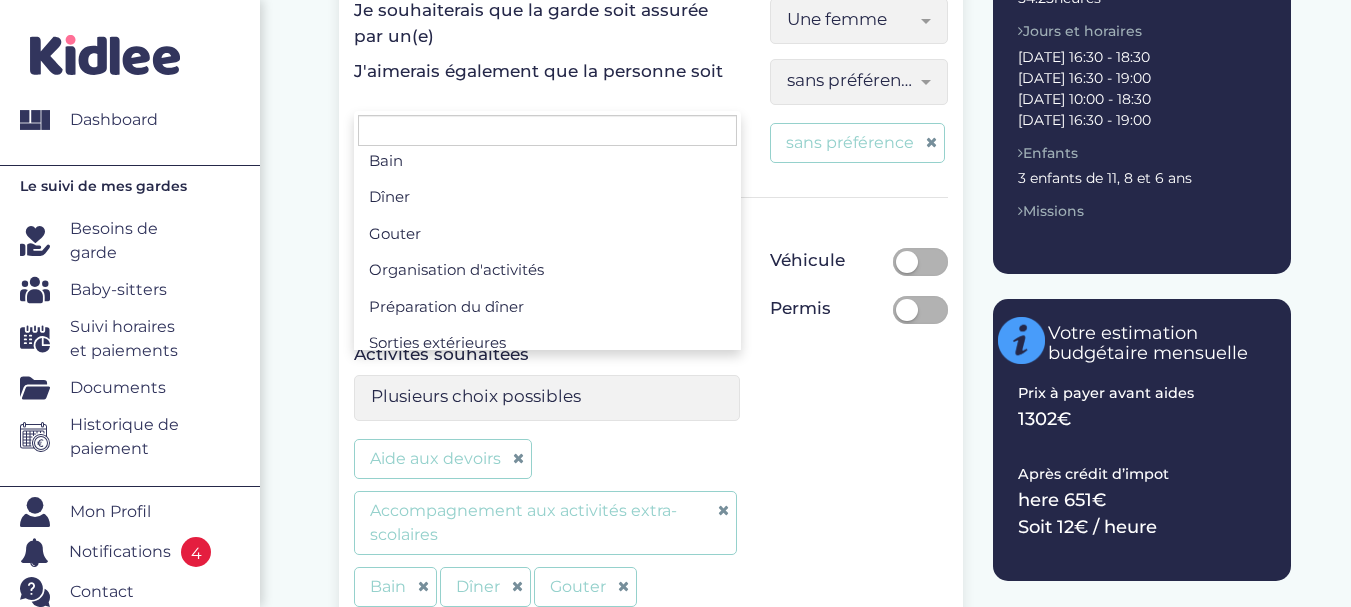 scroll, scrollTop: 151, scrollLeft: 0, axis: vertical 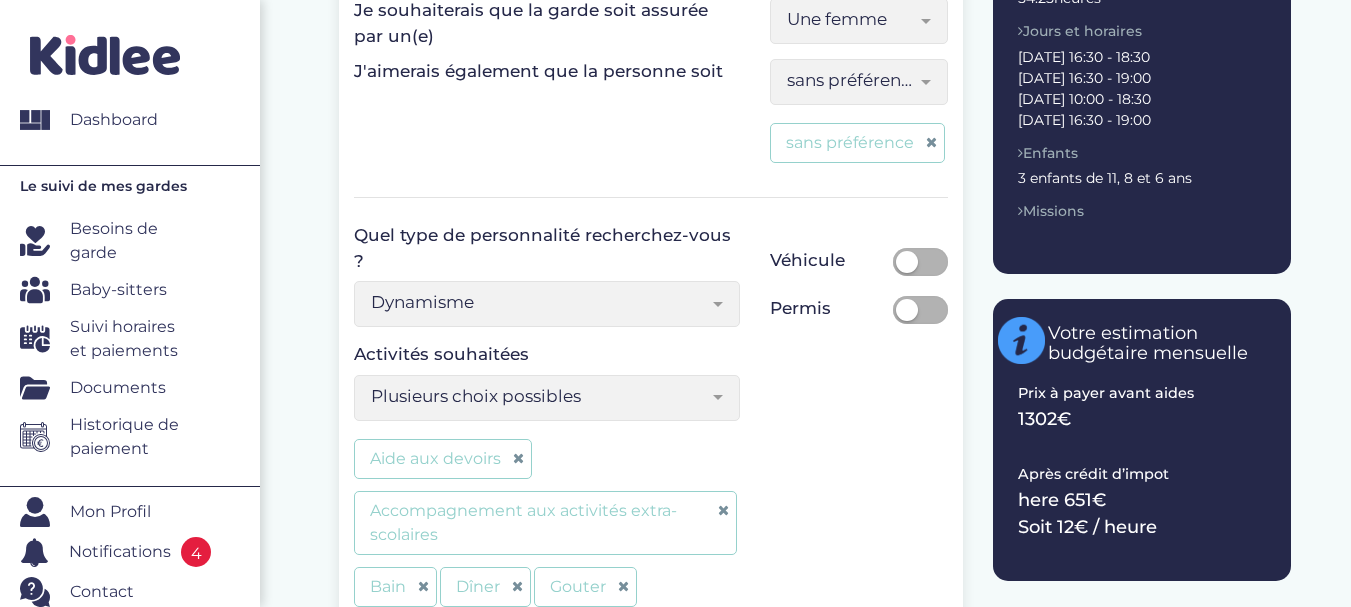 click at bounding box center [718, 397] 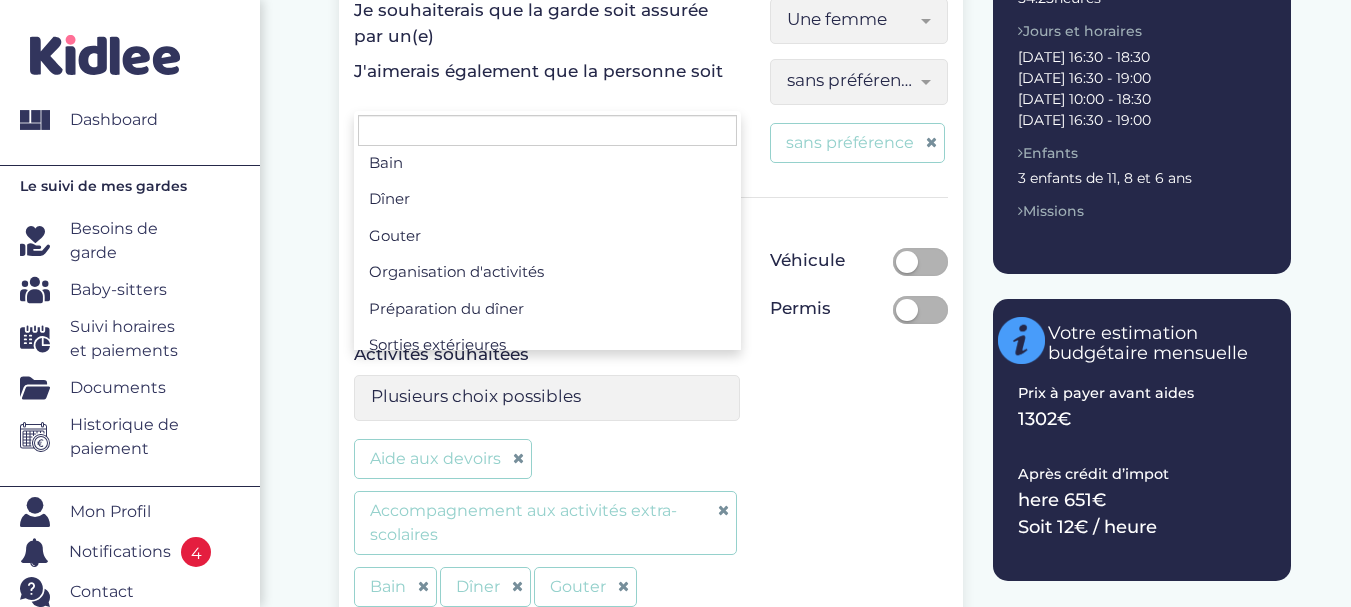 scroll, scrollTop: 151, scrollLeft: 0, axis: vertical 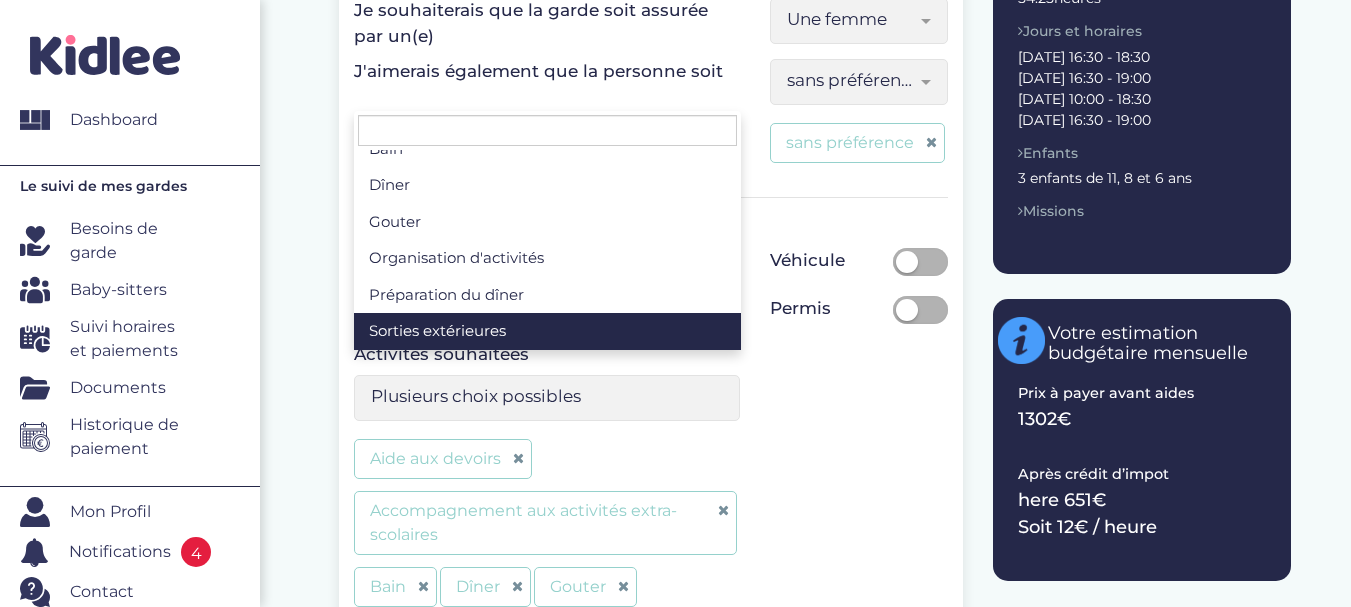 select on "Plusieurs choix possibles" 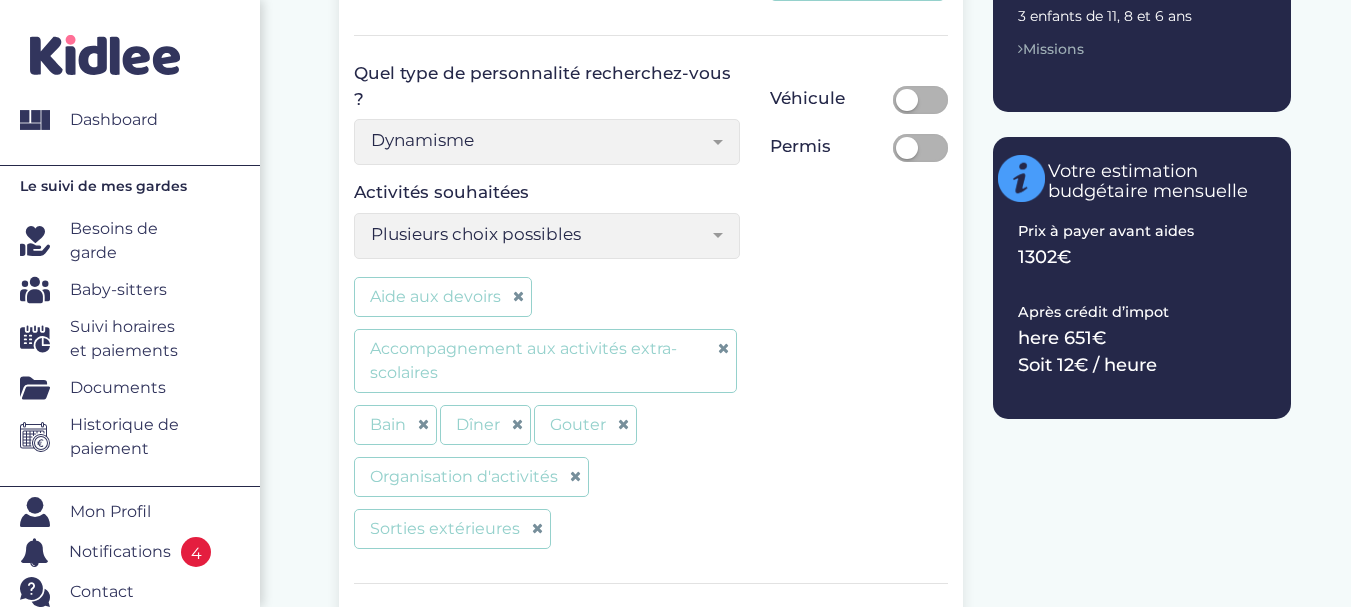 scroll, scrollTop: 600, scrollLeft: 0, axis: vertical 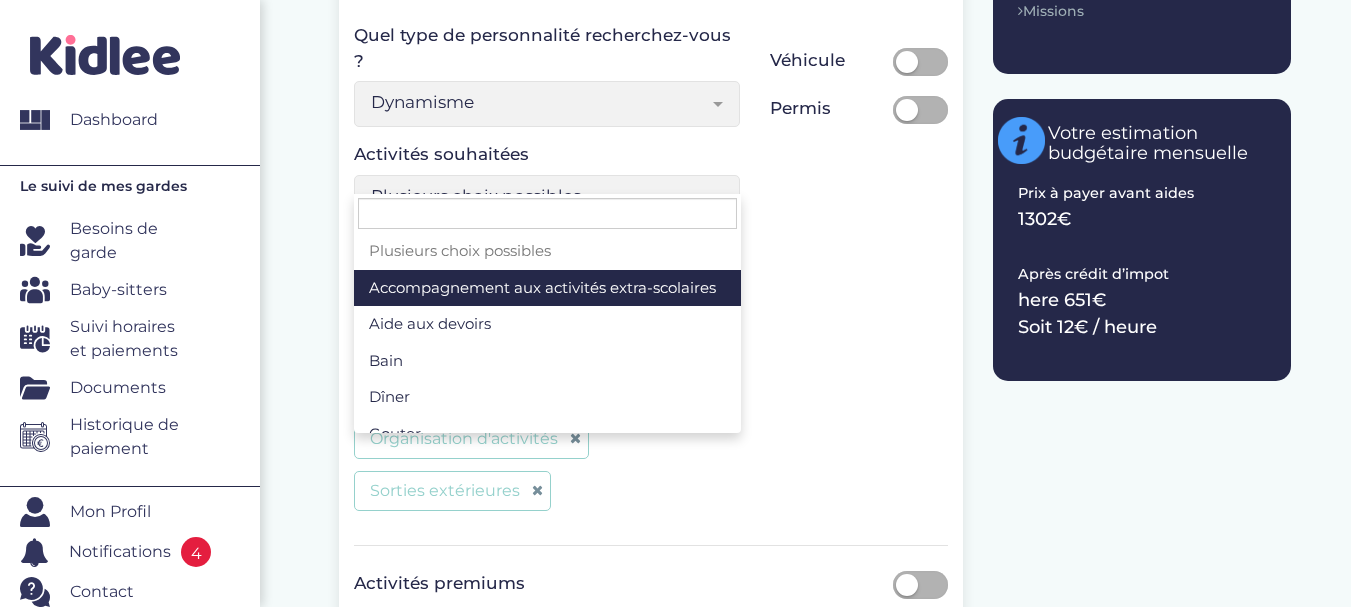 click on "Plusieurs choix possibles" at bounding box center (547, 198) 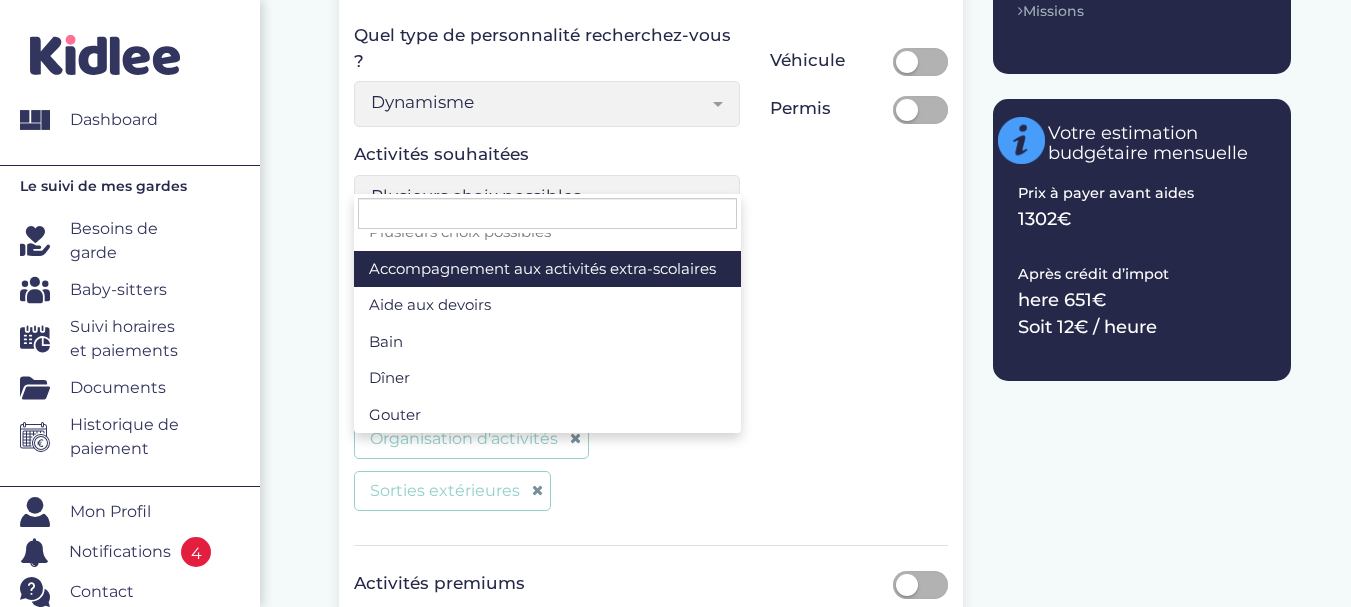scroll, scrollTop: 0, scrollLeft: 0, axis: both 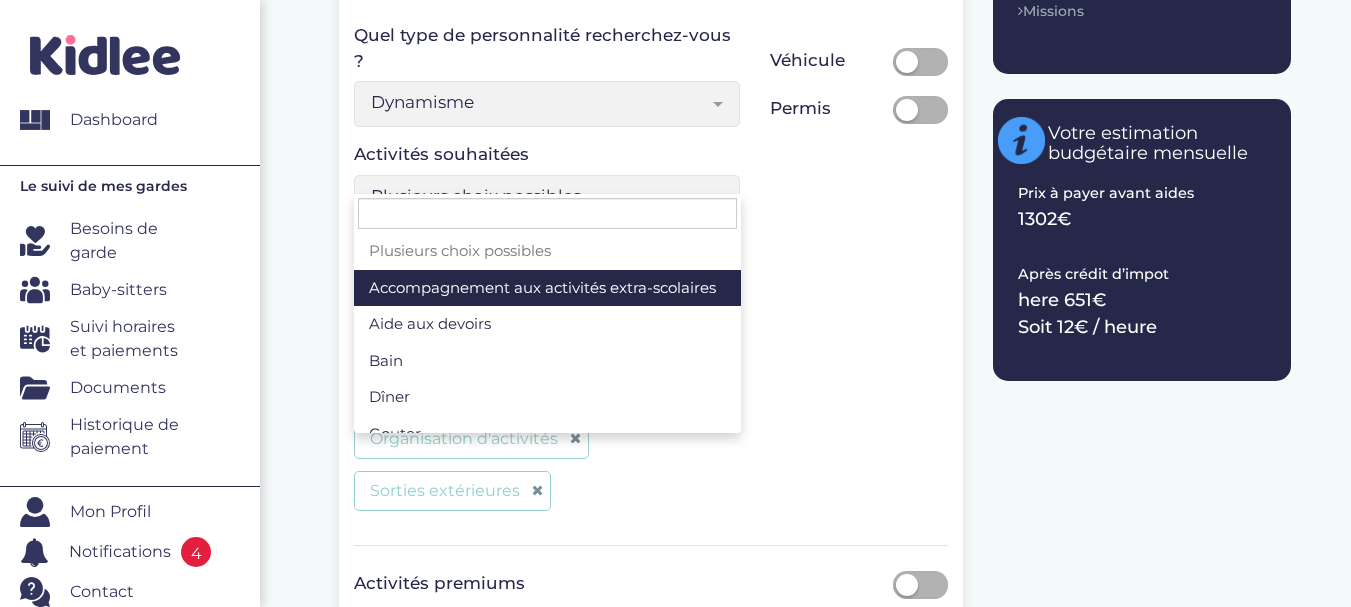 click on "Quel type de personnalité recherchez-vous ?
Enthousiasme   Curiosité   Créativité   Docueur   Autonomie   Dynamisme   Passsion   Fermeté   Calme Dynamisme
Activités souhaitées
Plusieurs choix possibles   Accompagnement aux activités extra-scolaires   Aide aux devoirs   Bain   Dîner   Gouter   Organisation d'activités   Préparation du dîner   Sorties extérieures Plusieurs choix possibles   Aide aux devoirs Accompagnement aux activités extra-scolaires Bain Dîner Gouter Organisation d'activités Sorties extérieures
Véhicule
Permis" at bounding box center [651, 271] 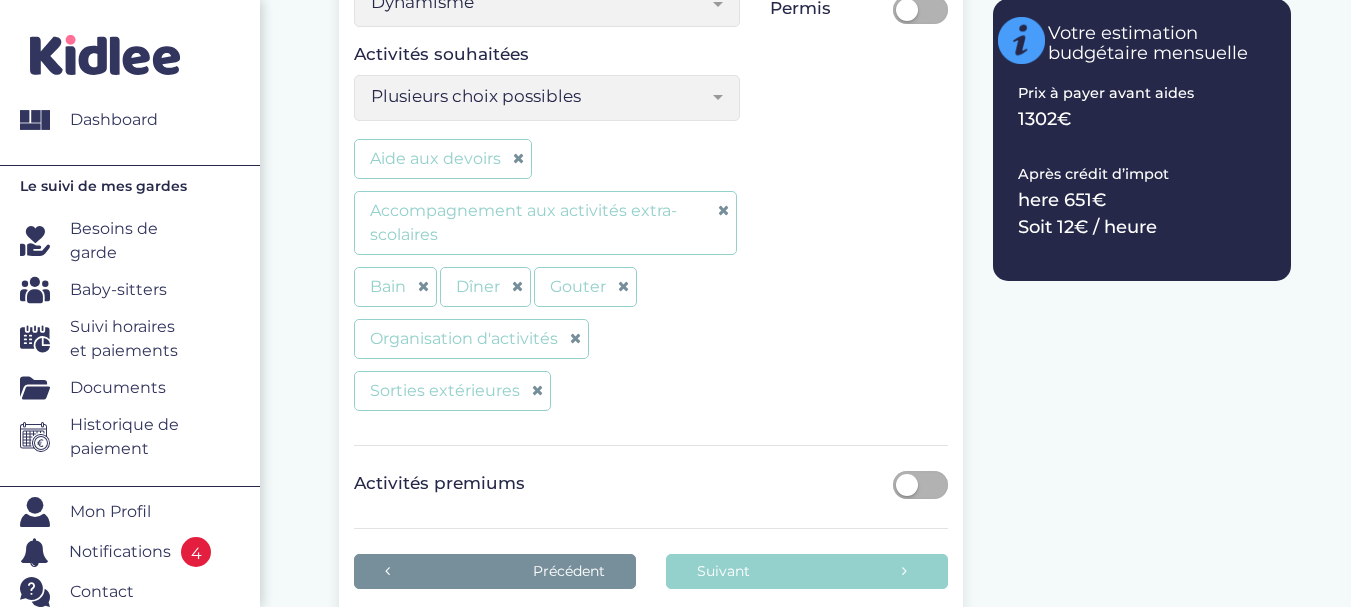 scroll, scrollTop: 800, scrollLeft: 0, axis: vertical 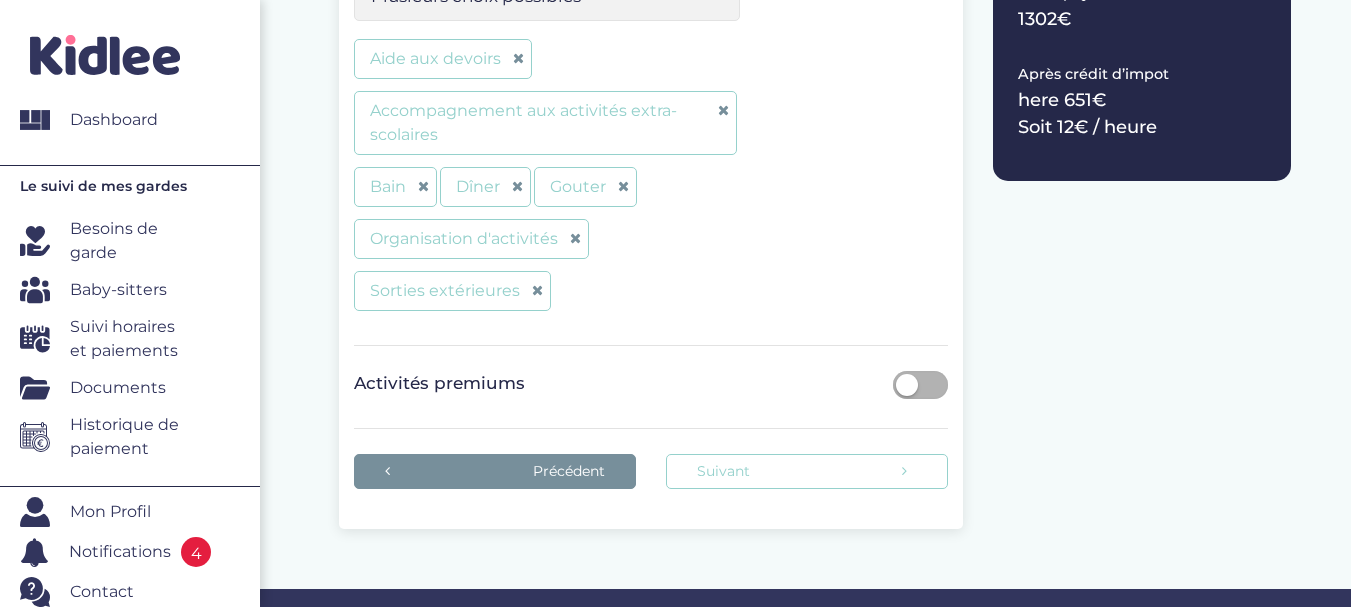 click on "Suivant" at bounding box center (807, 471) 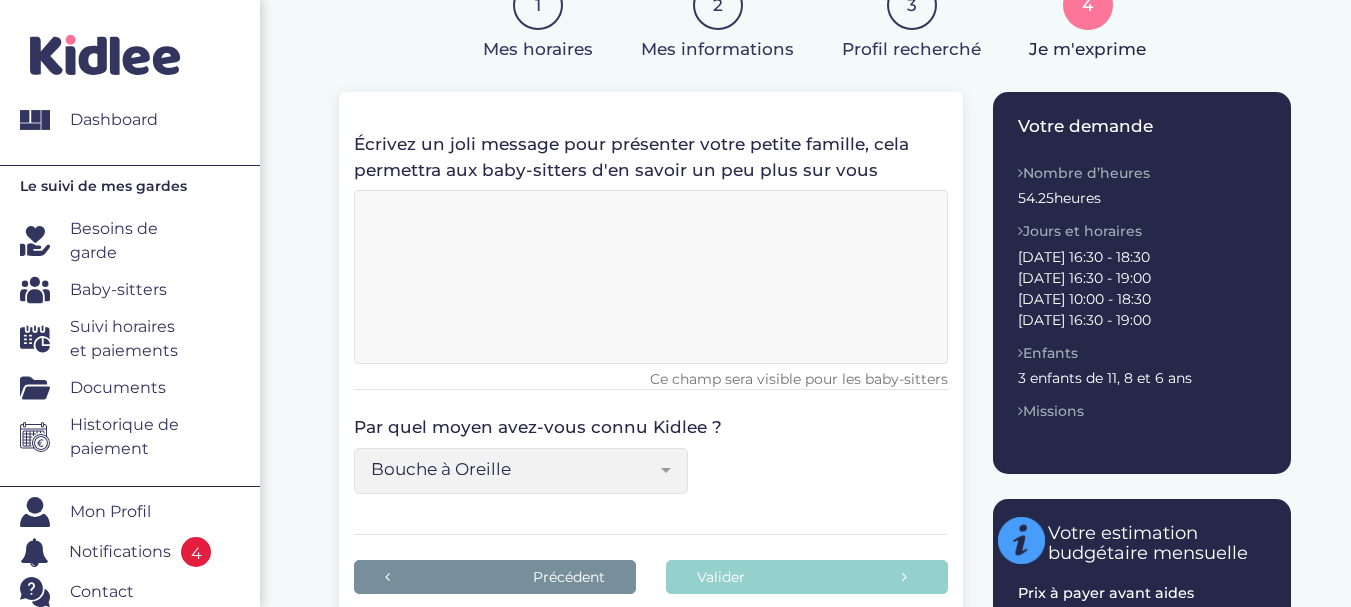 scroll, scrollTop: 300, scrollLeft: 0, axis: vertical 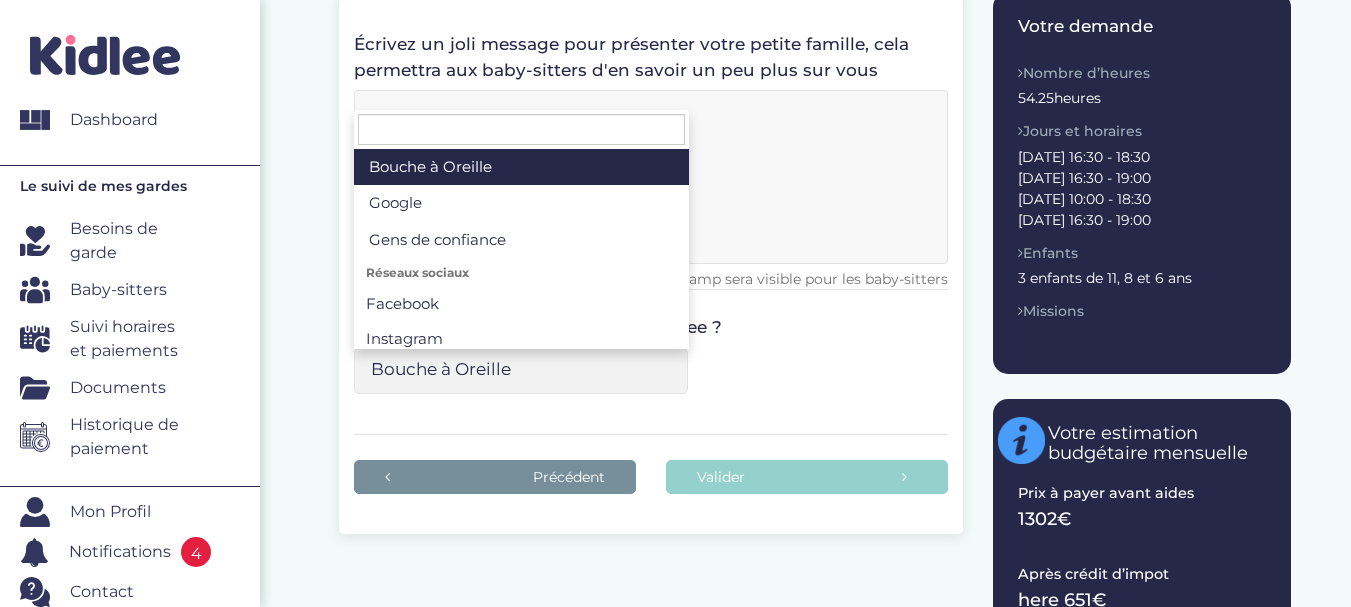 click on "Bouche à Oreille" at bounding box center [521, 371] 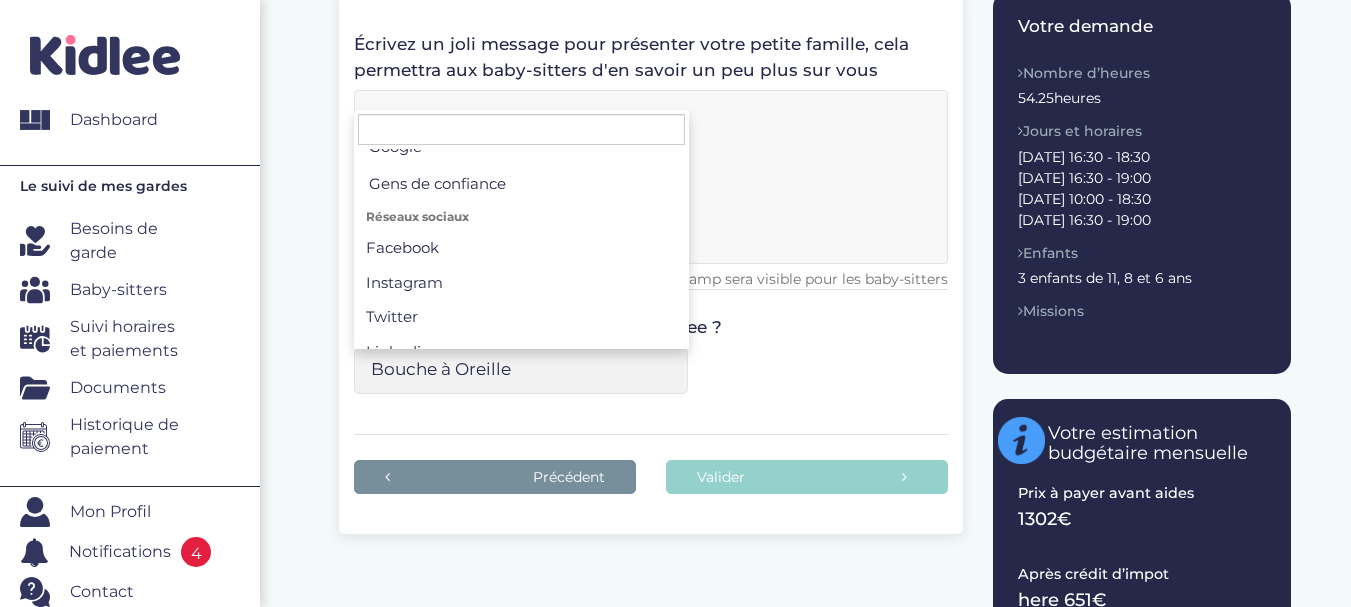 scroll, scrollTop: 0, scrollLeft: 0, axis: both 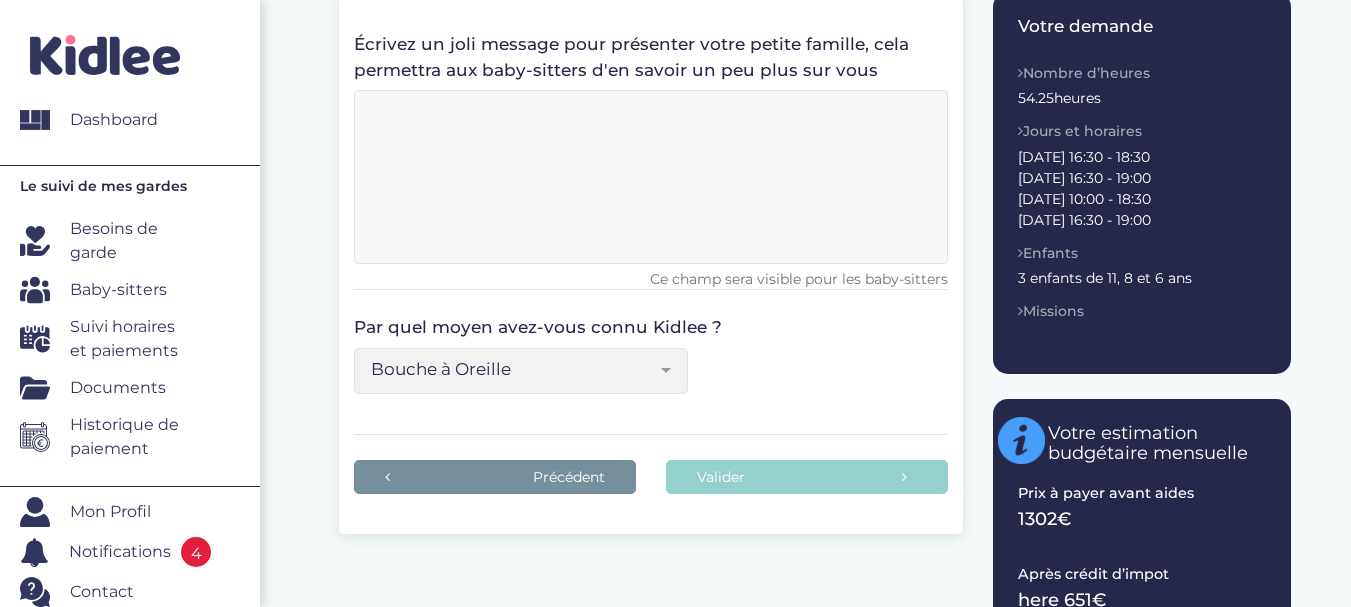 drag, startPoint x: 833, startPoint y: 355, endPoint x: 810, endPoint y: 383, distance: 36.23534 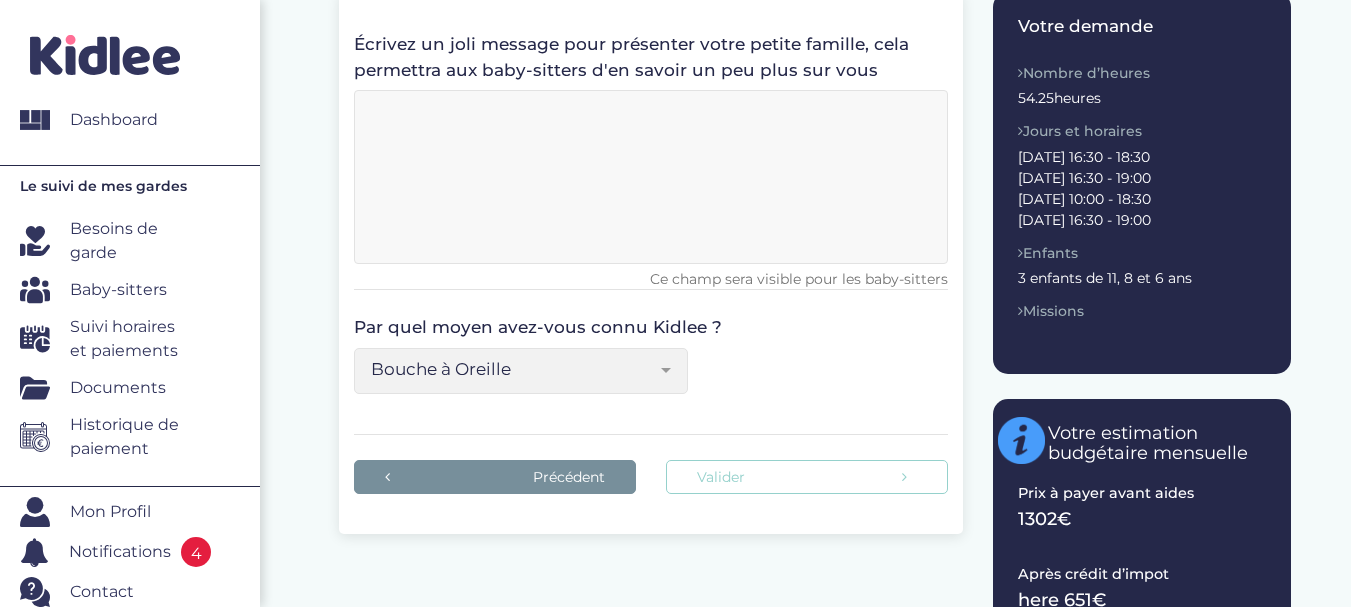 click on "Valider" at bounding box center [807, 477] 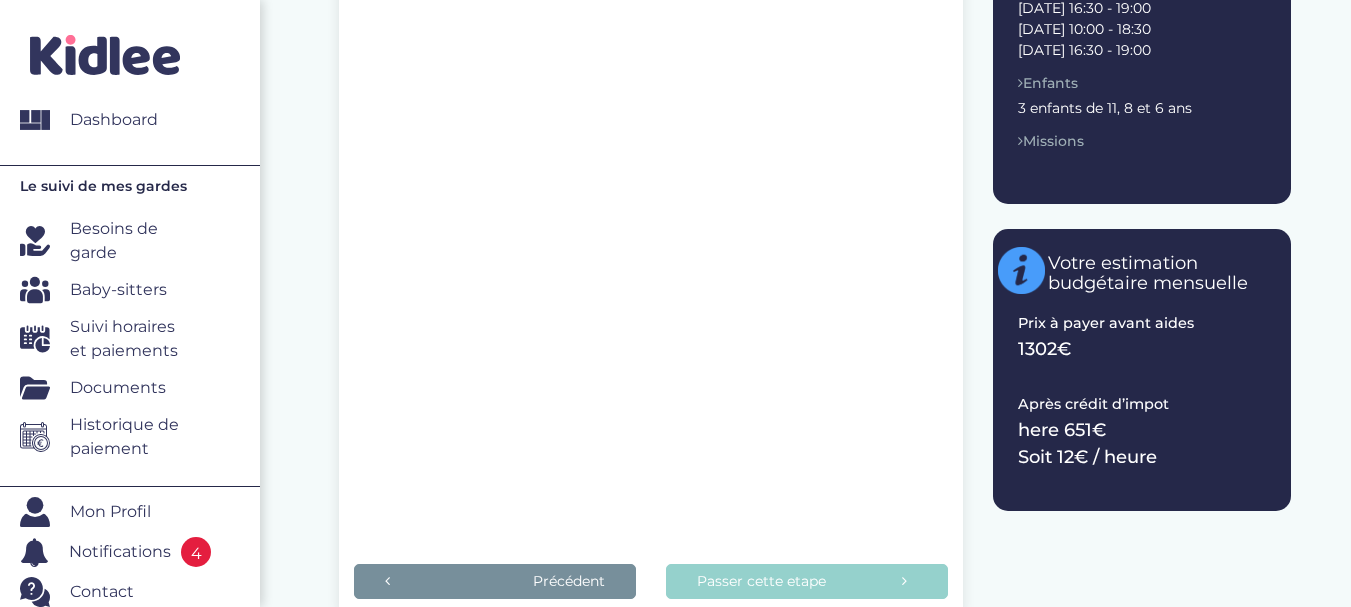scroll, scrollTop: 500, scrollLeft: 0, axis: vertical 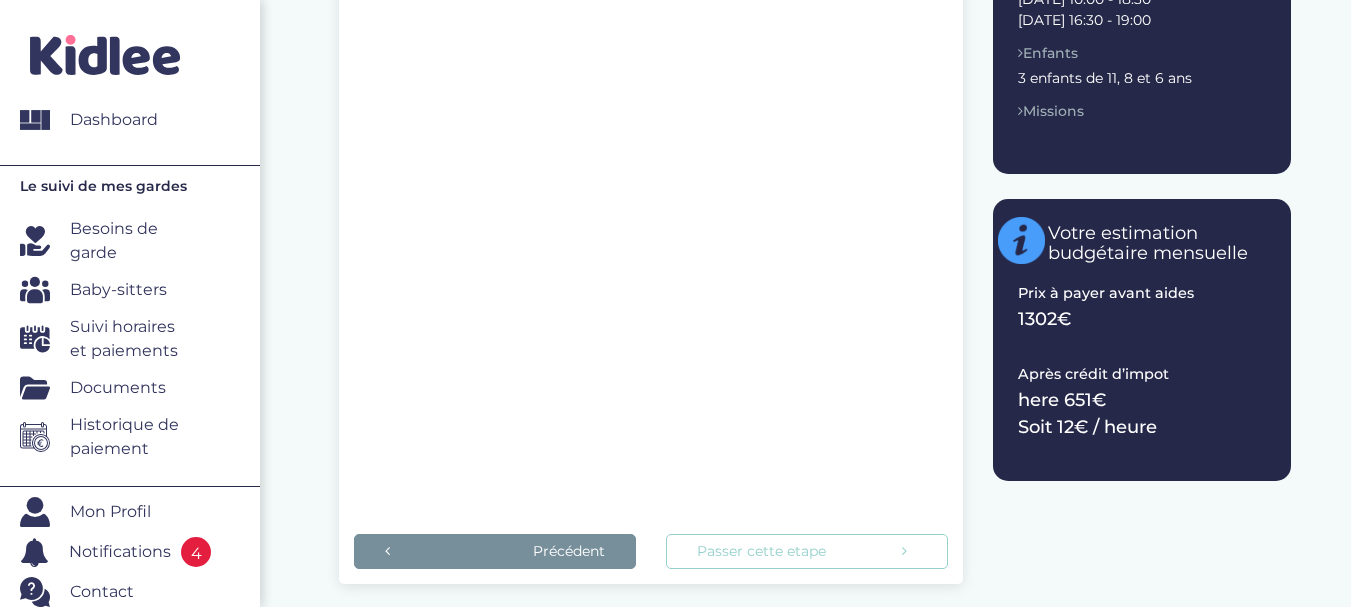 click on "Passer cette etape" at bounding box center (807, 551) 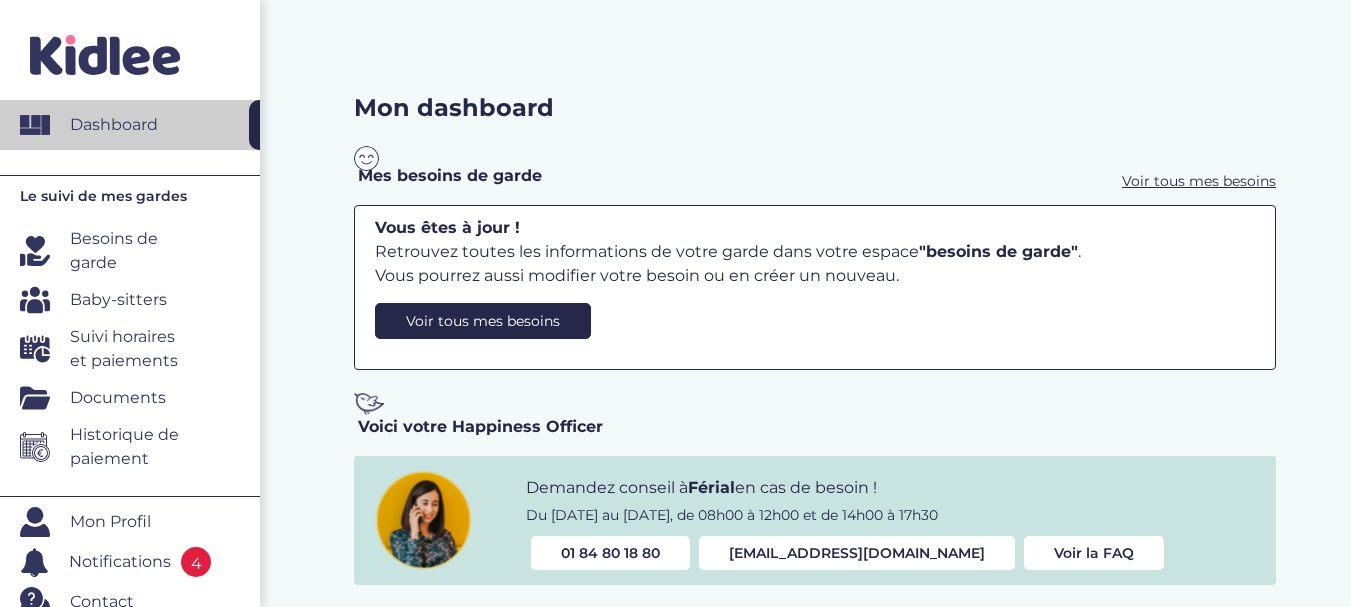 scroll, scrollTop: 0, scrollLeft: 0, axis: both 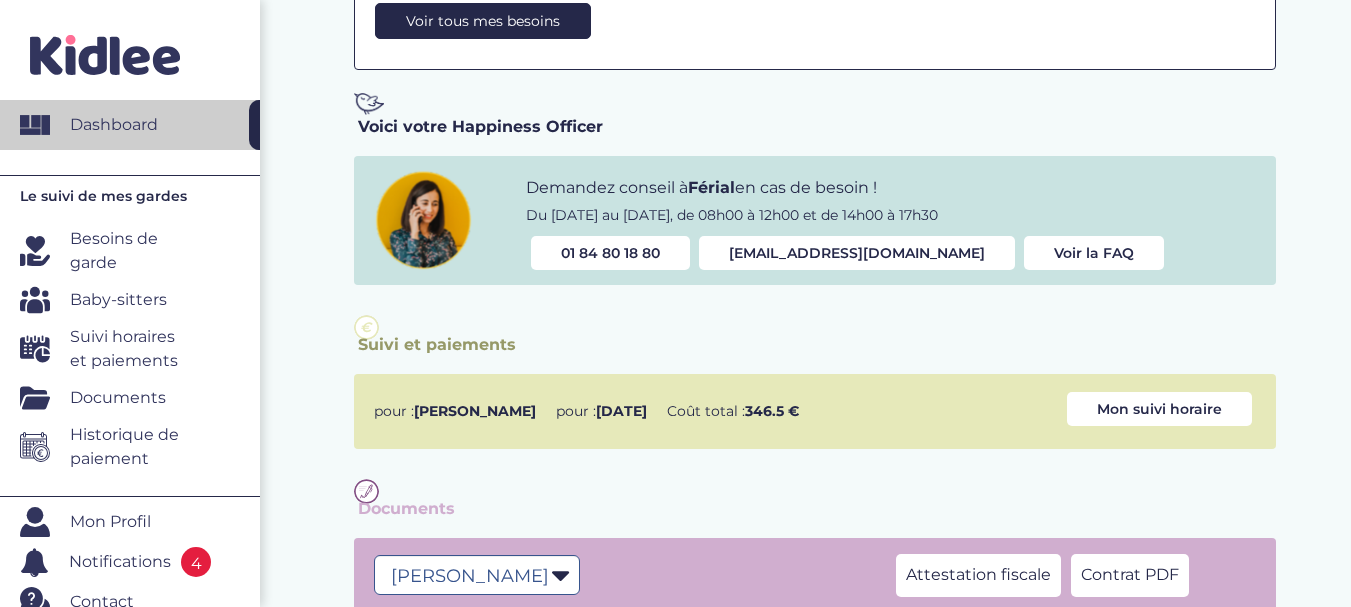 click on "Besoins de garde" at bounding box center (132, 251) 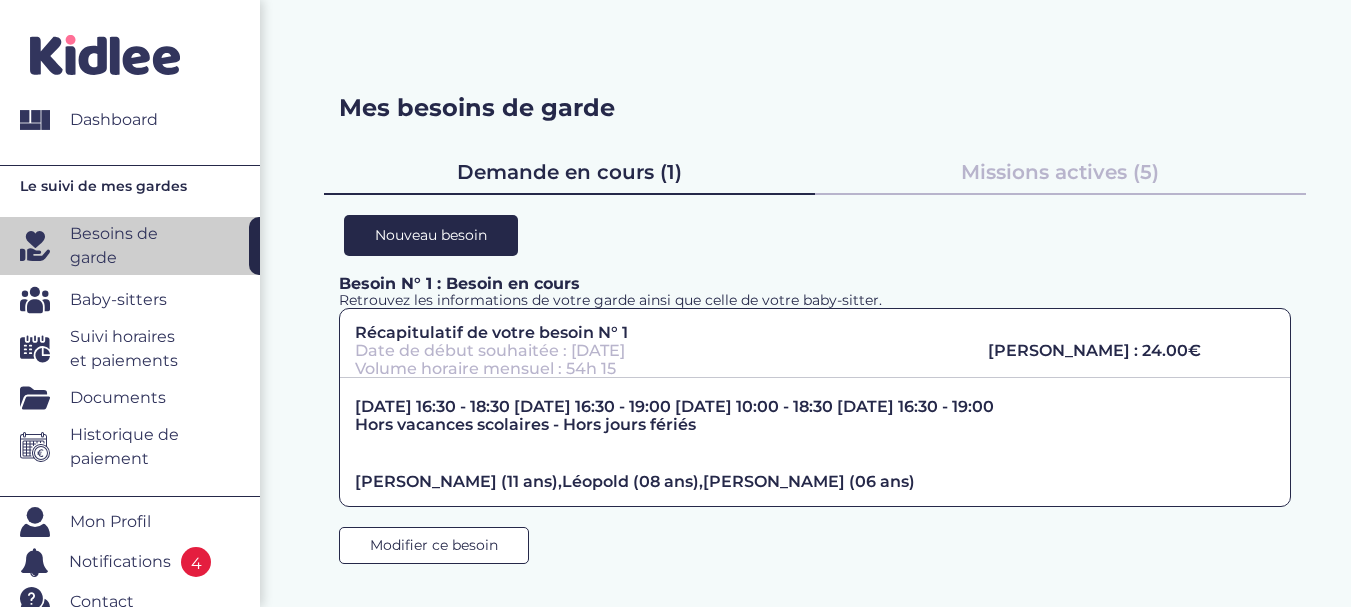 scroll, scrollTop: 0, scrollLeft: 0, axis: both 